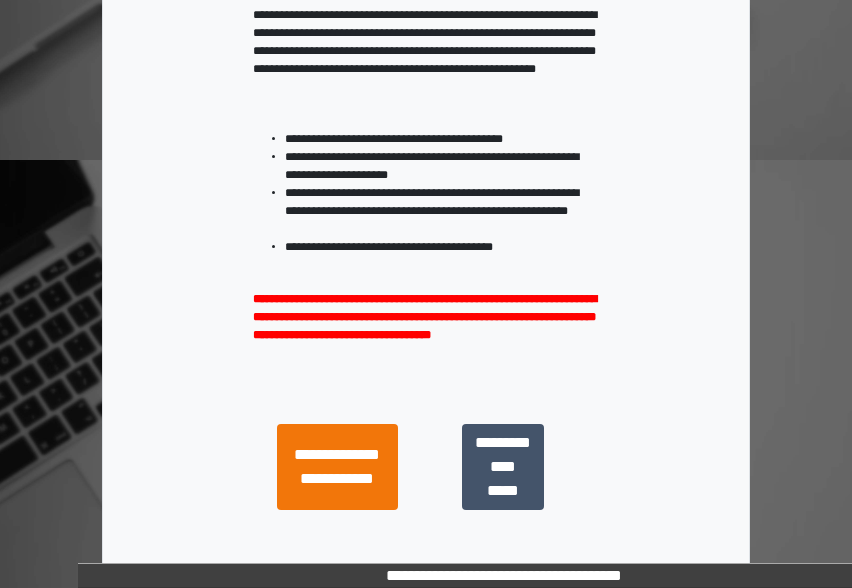 scroll, scrollTop: 548, scrollLeft: 0, axis: vertical 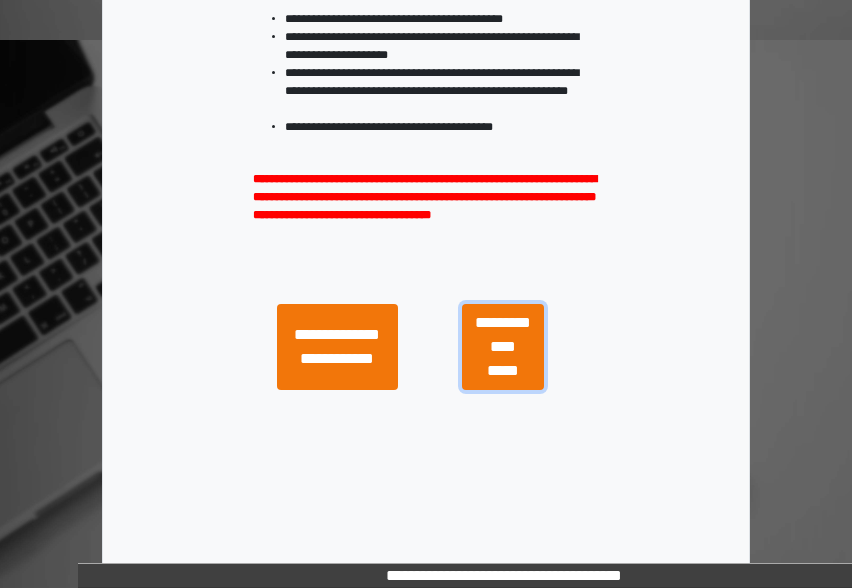 click on "**********" at bounding box center (503, 346) 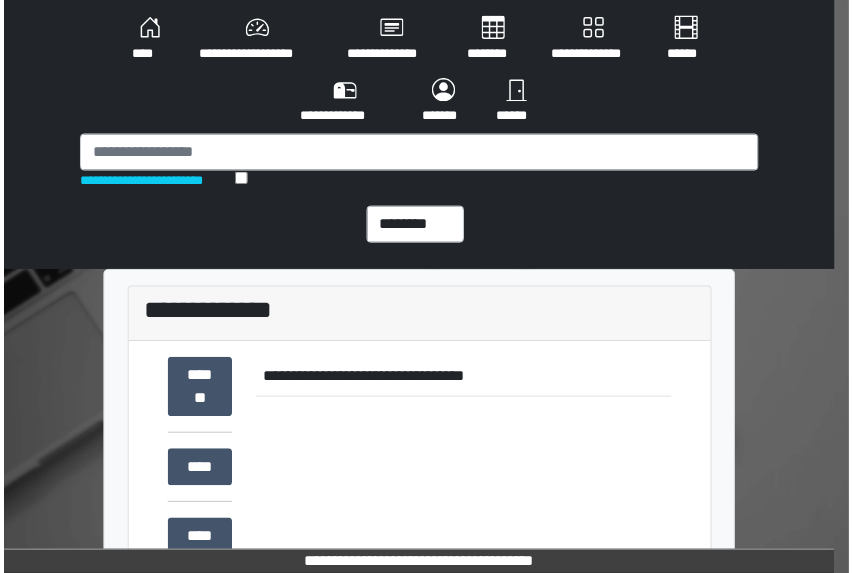 scroll, scrollTop: 0, scrollLeft: 0, axis: both 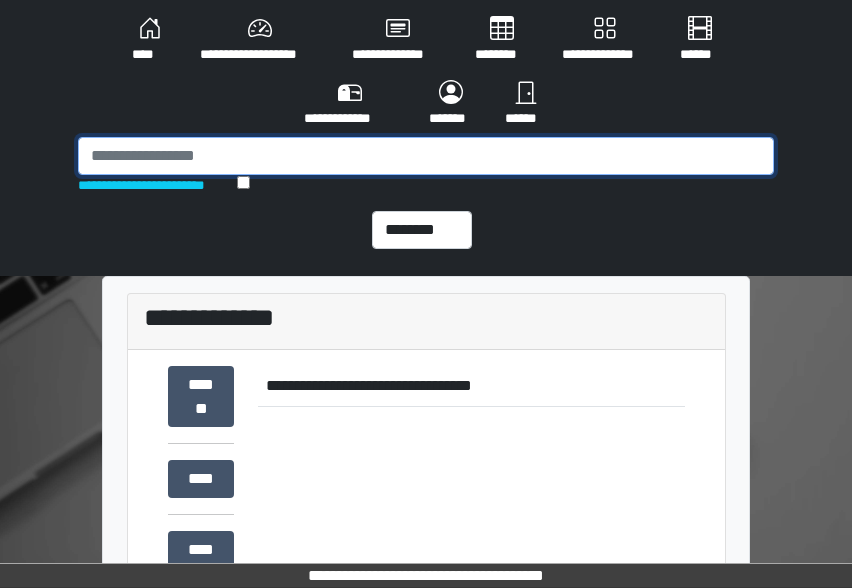 click at bounding box center [426, 156] 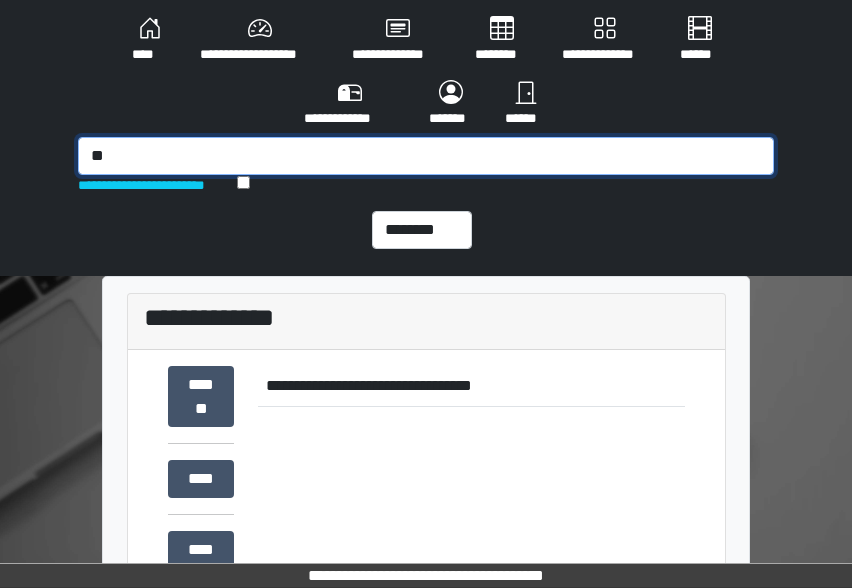 type on "*" 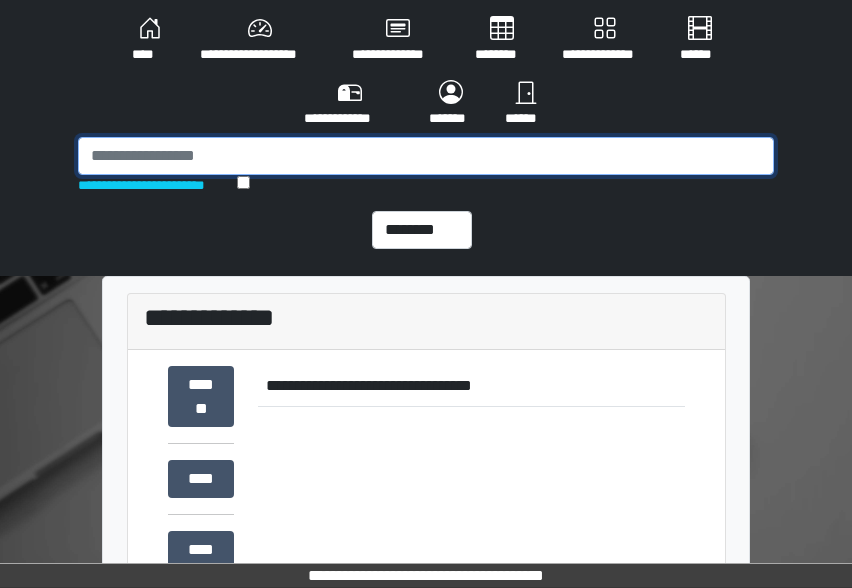 click at bounding box center (426, 156) 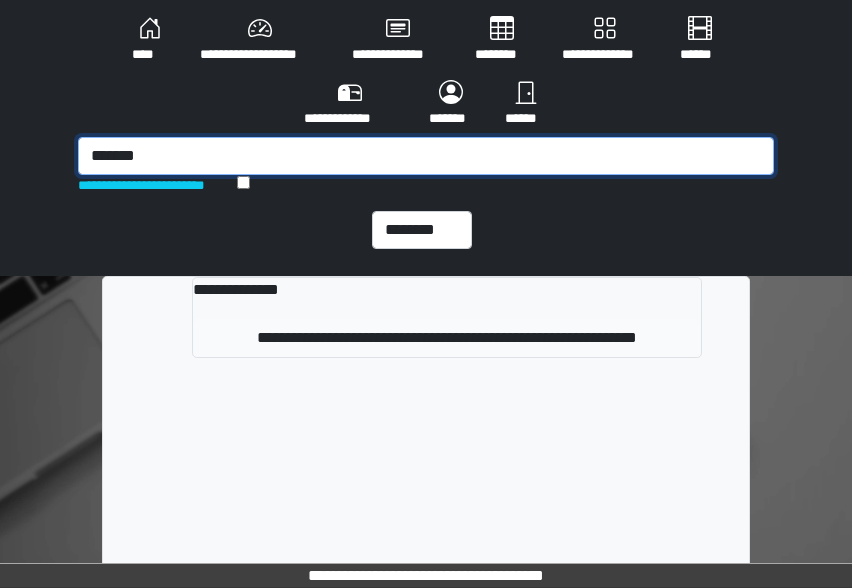 type on "*******" 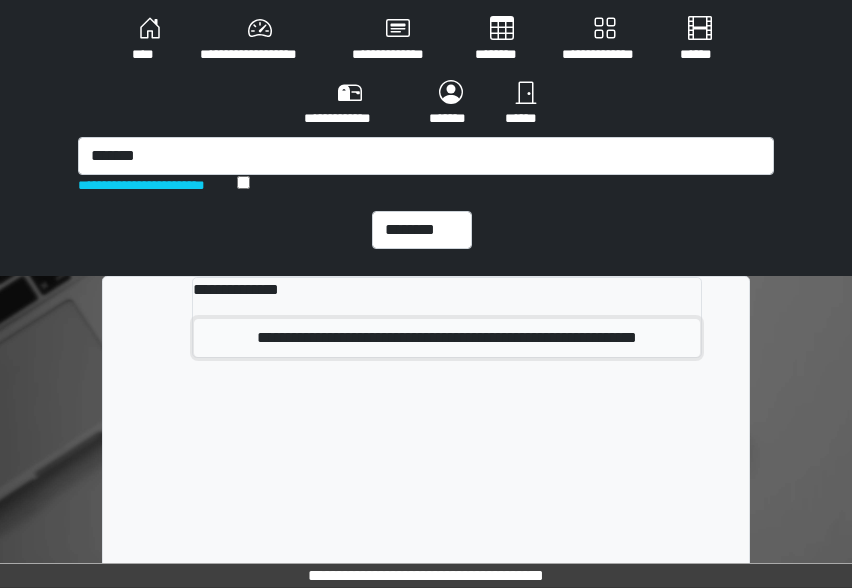 click on "**********" at bounding box center [447, 338] 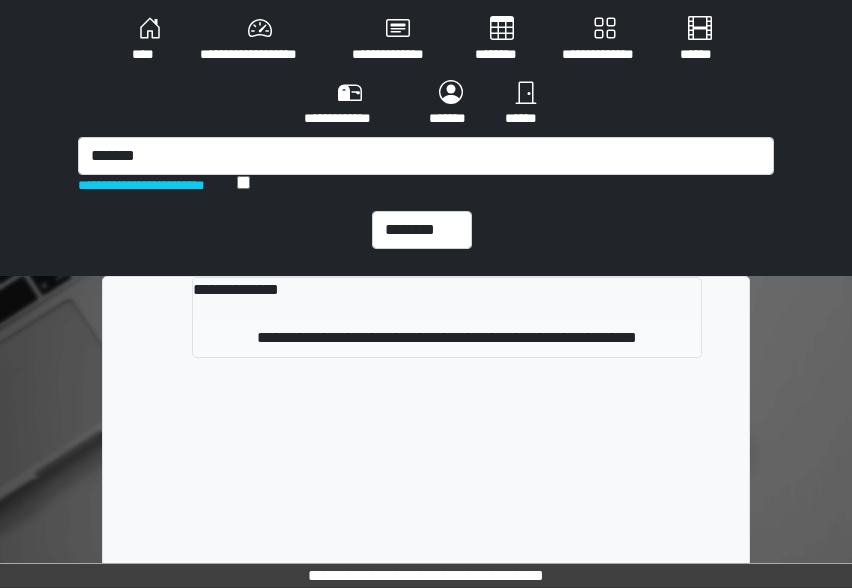type 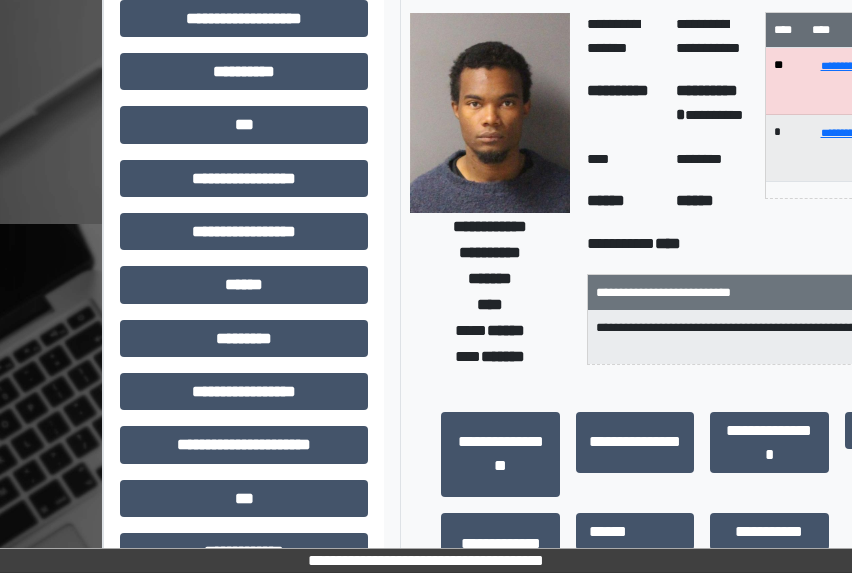 scroll, scrollTop: 363, scrollLeft: 0, axis: vertical 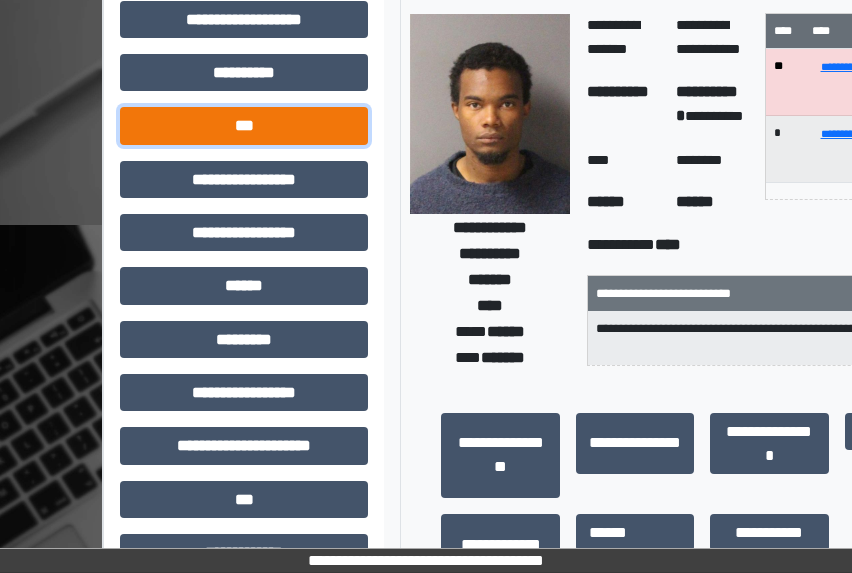 click on "***" at bounding box center [244, 125] 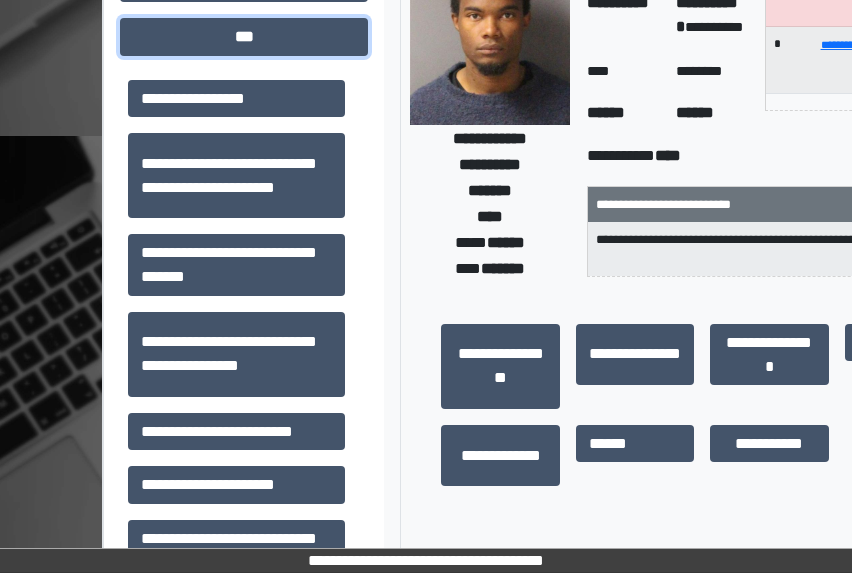 scroll, scrollTop: 434, scrollLeft: 0, axis: vertical 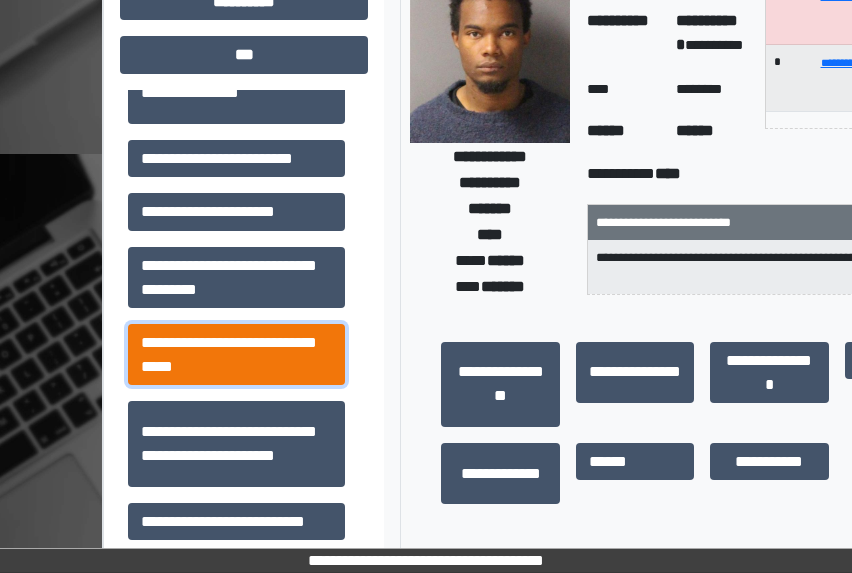 click on "**********" at bounding box center (236, 354) 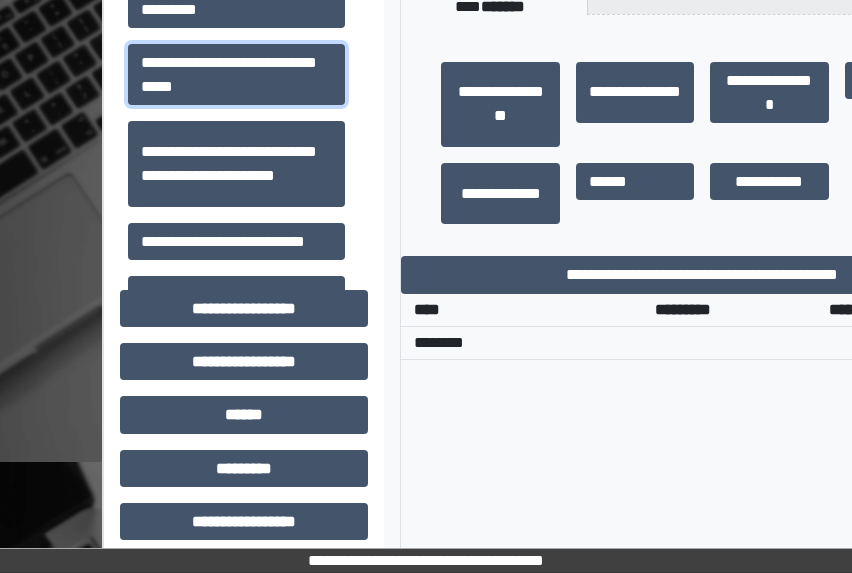 scroll, scrollTop: 712, scrollLeft: 0, axis: vertical 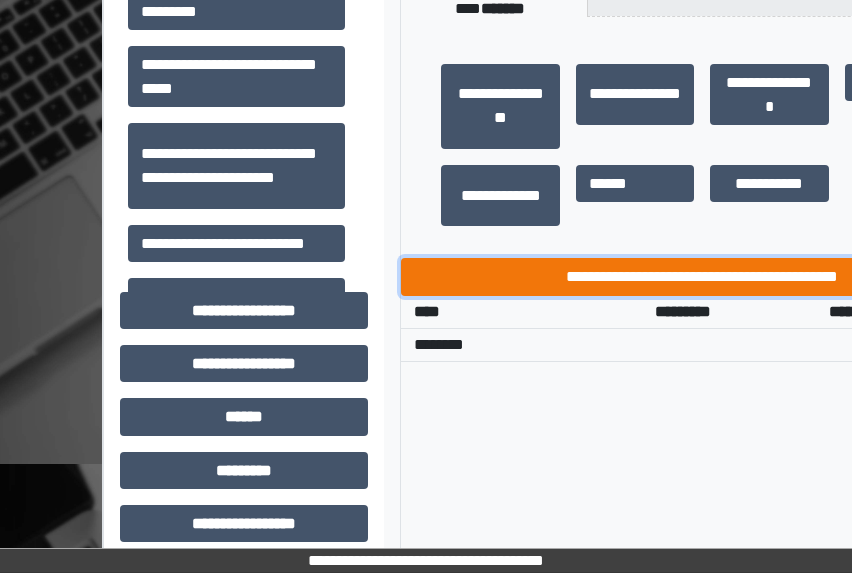 click on "**********" at bounding box center (702, 276) 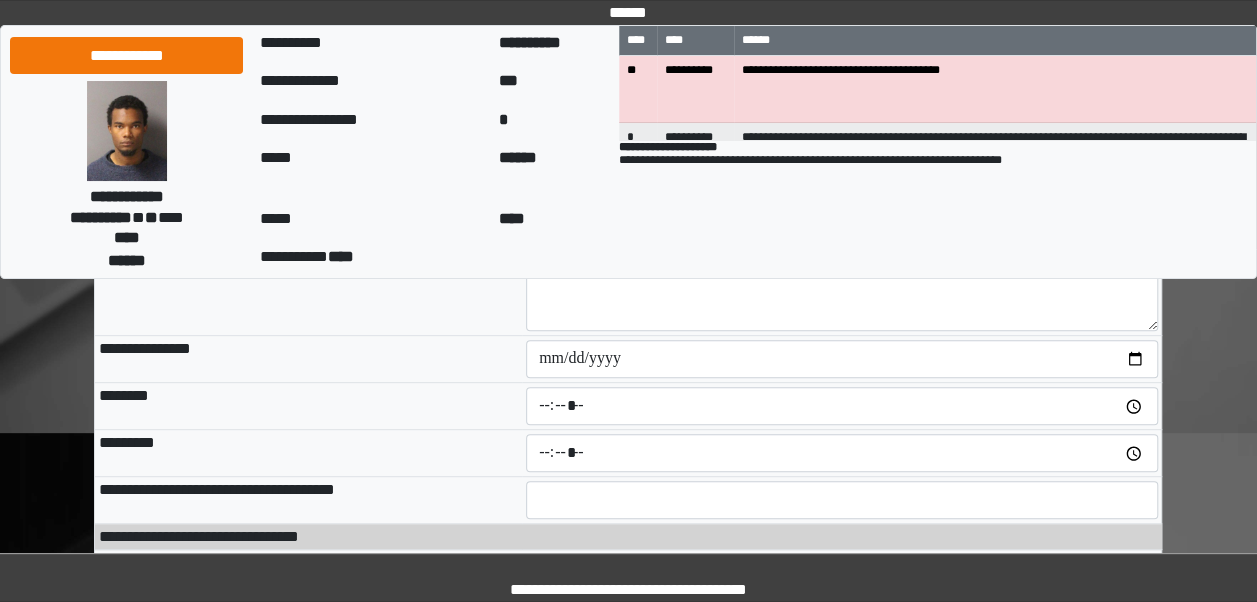 scroll, scrollTop: 115, scrollLeft: 0, axis: vertical 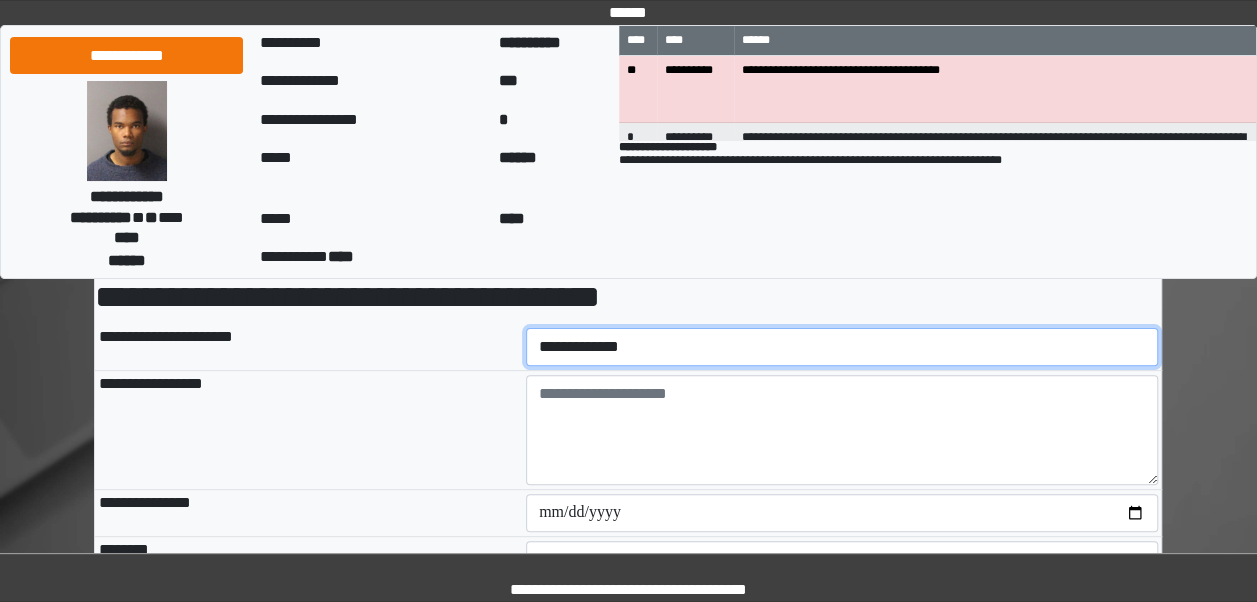 click on "**********" at bounding box center [842, 347] 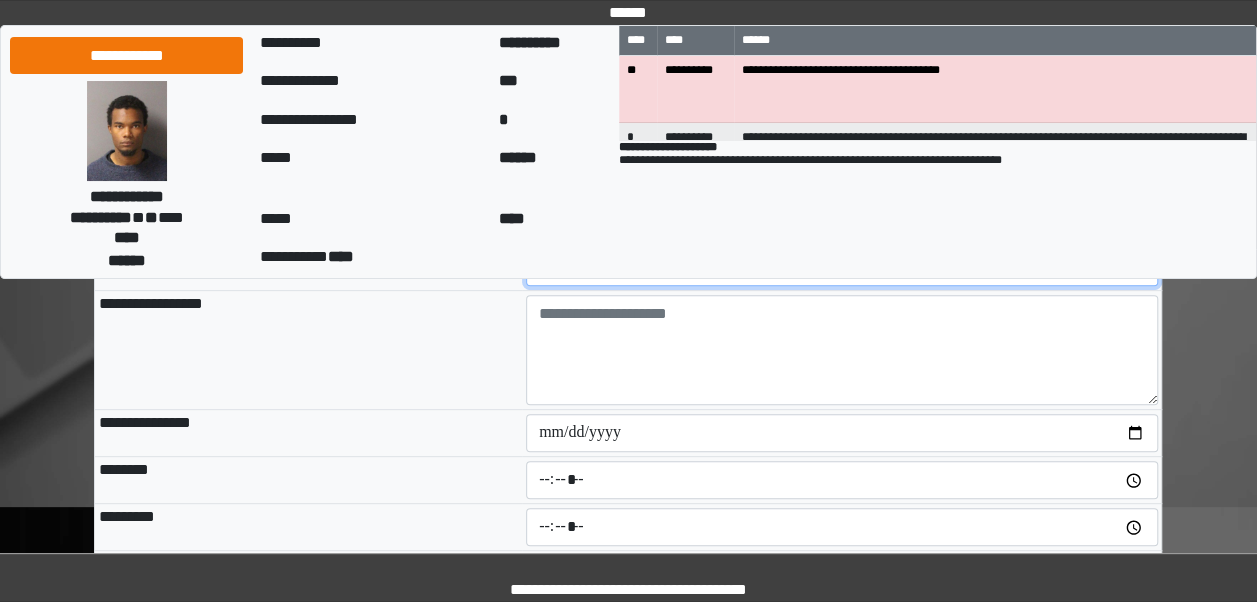 scroll, scrollTop: 193, scrollLeft: 0, axis: vertical 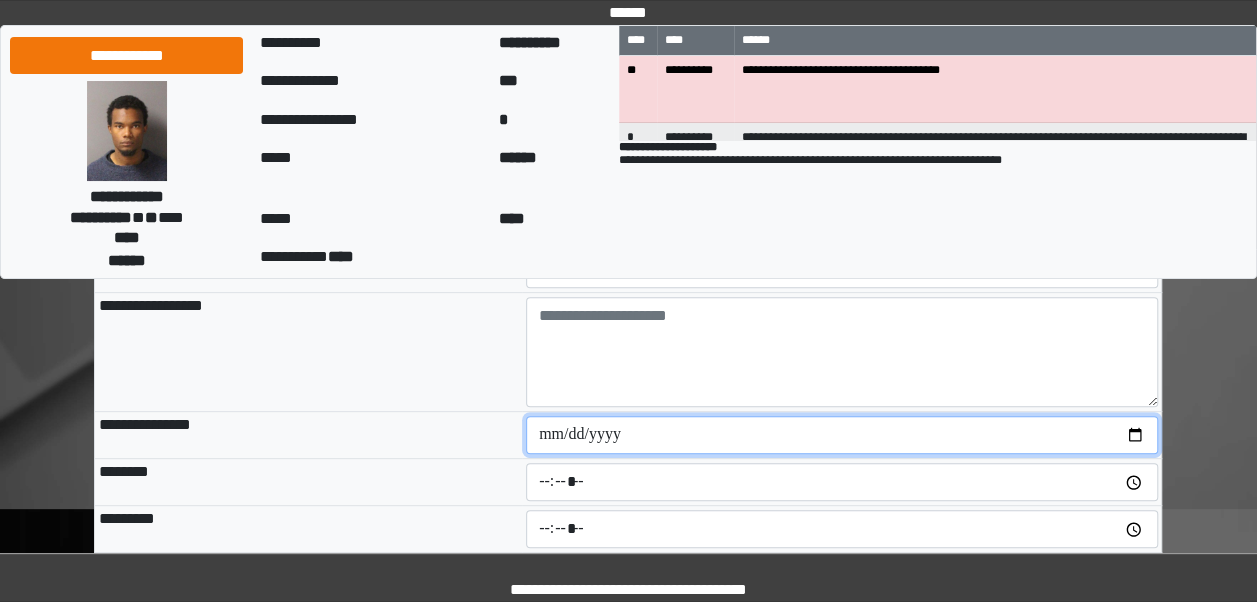 click at bounding box center [842, 435] 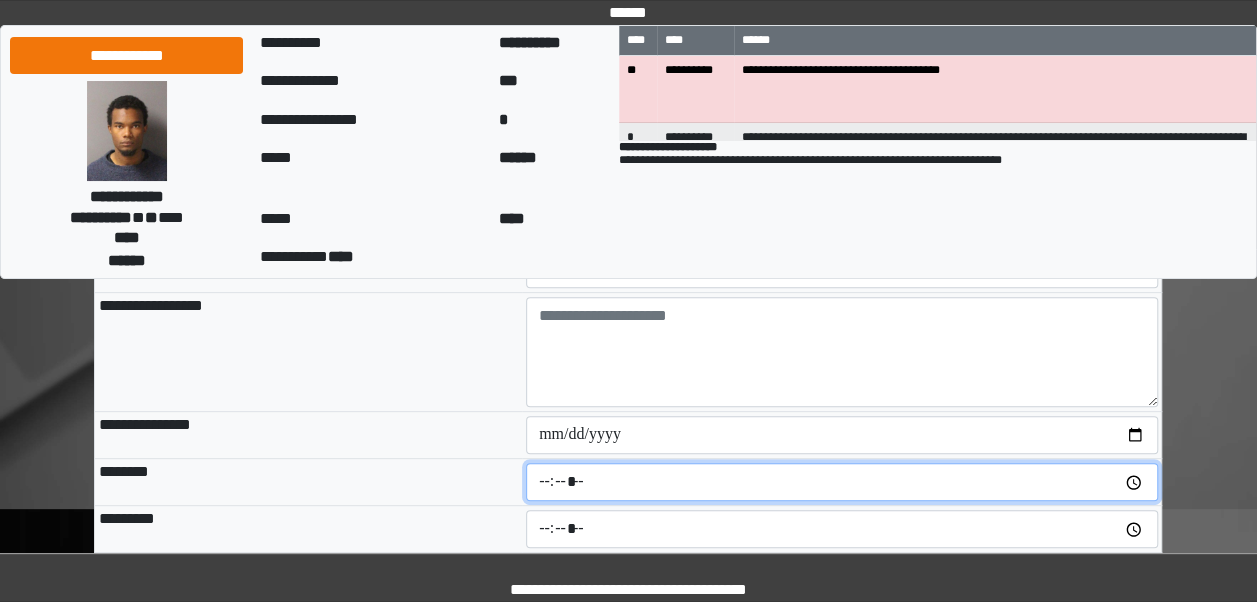 click at bounding box center [842, 482] 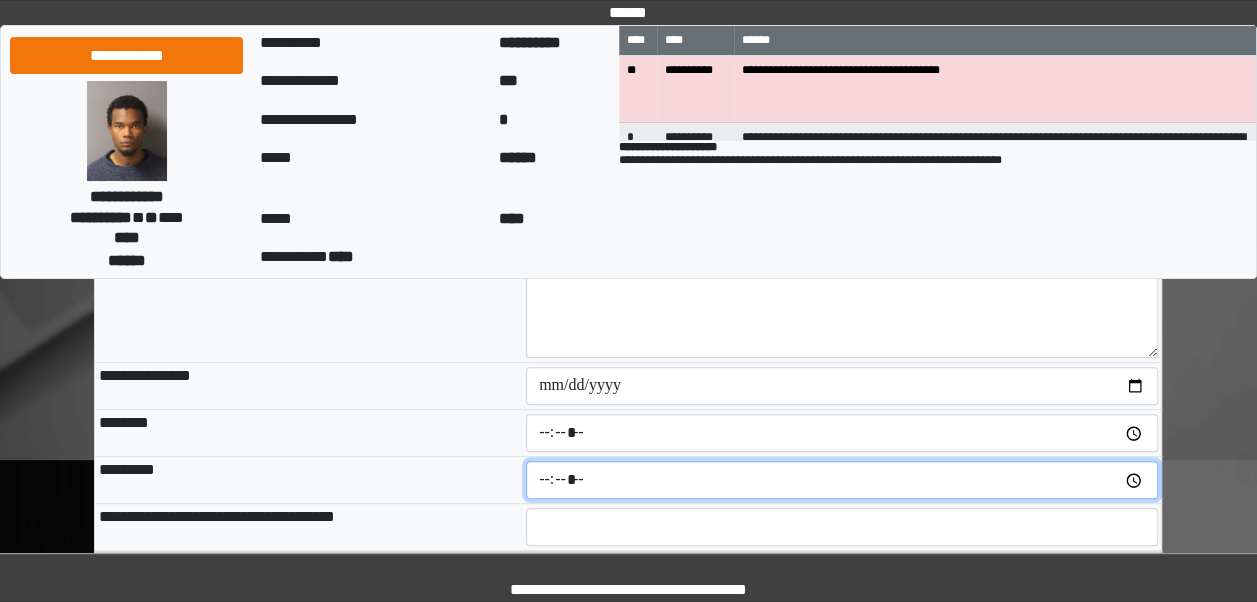 click at bounding box center (842, 480) 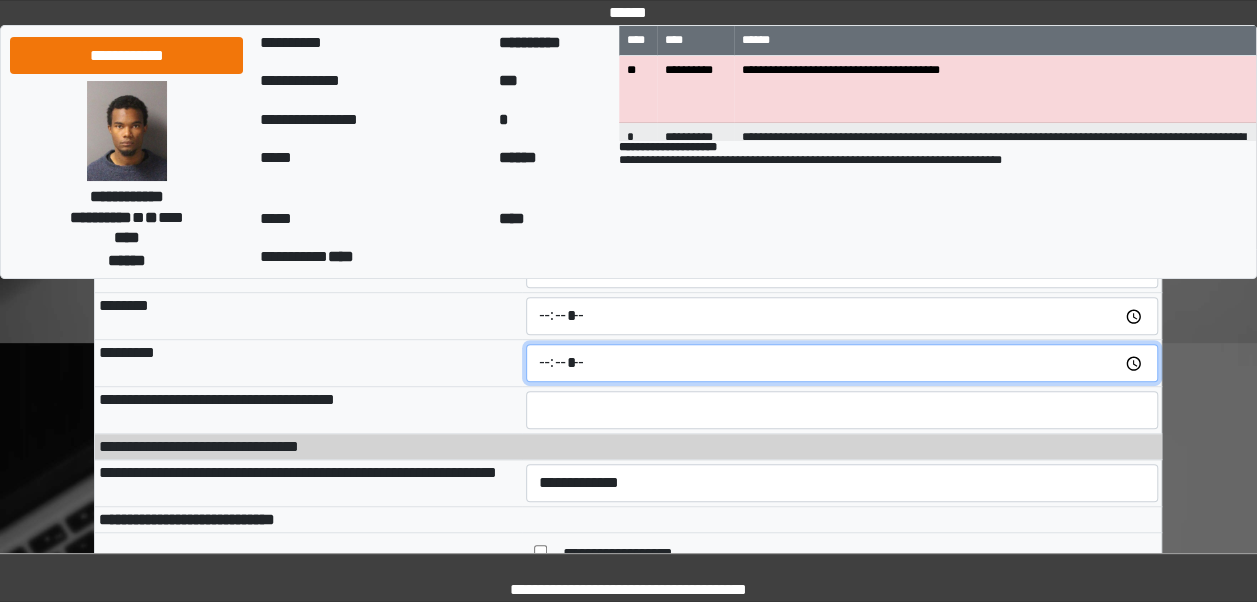 scroll, scrollTop: 358, scrollLeft: 0, axis: vertical 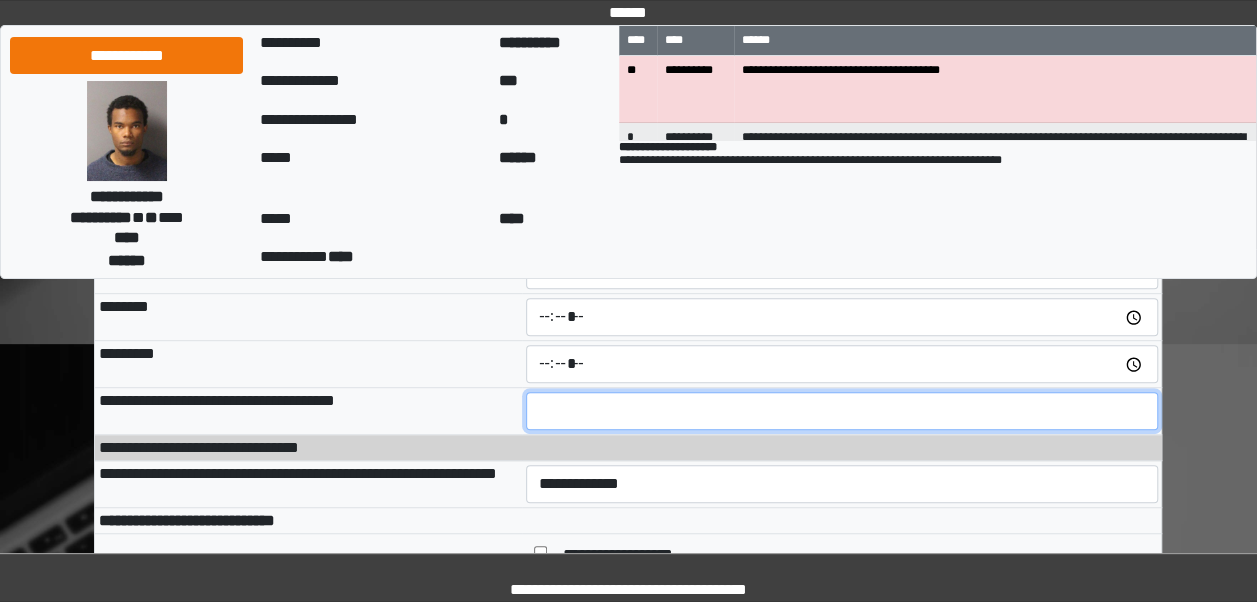 click at bounding box center [842, 411] 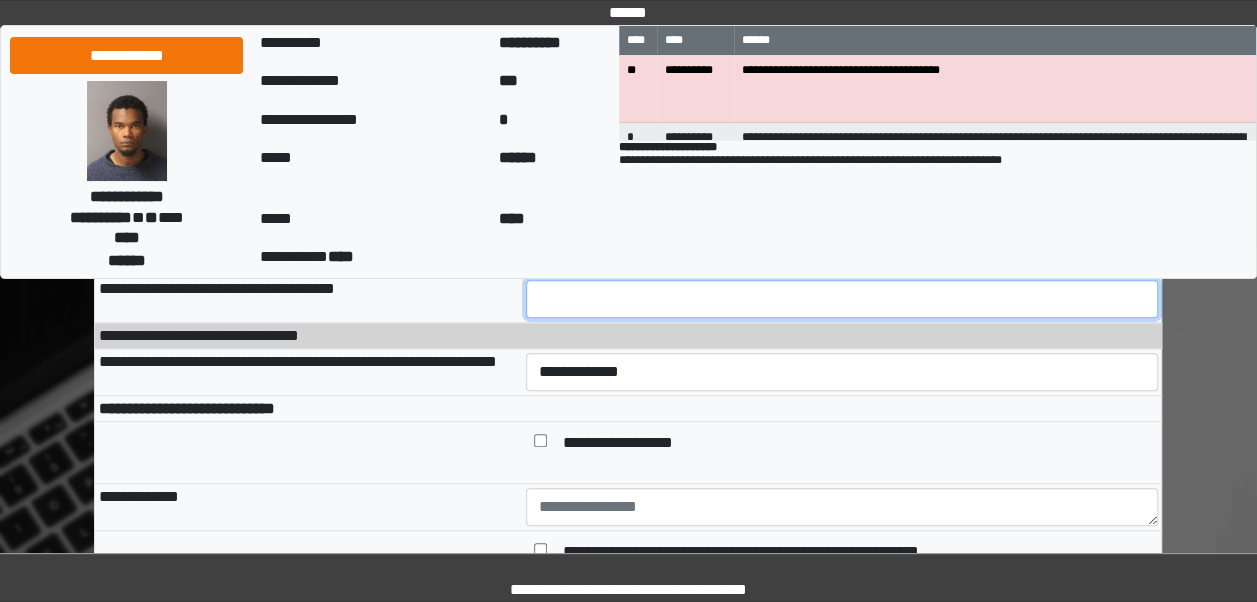 scroll, scrollTop: 469, scrollLeft: 0, axis: vertical 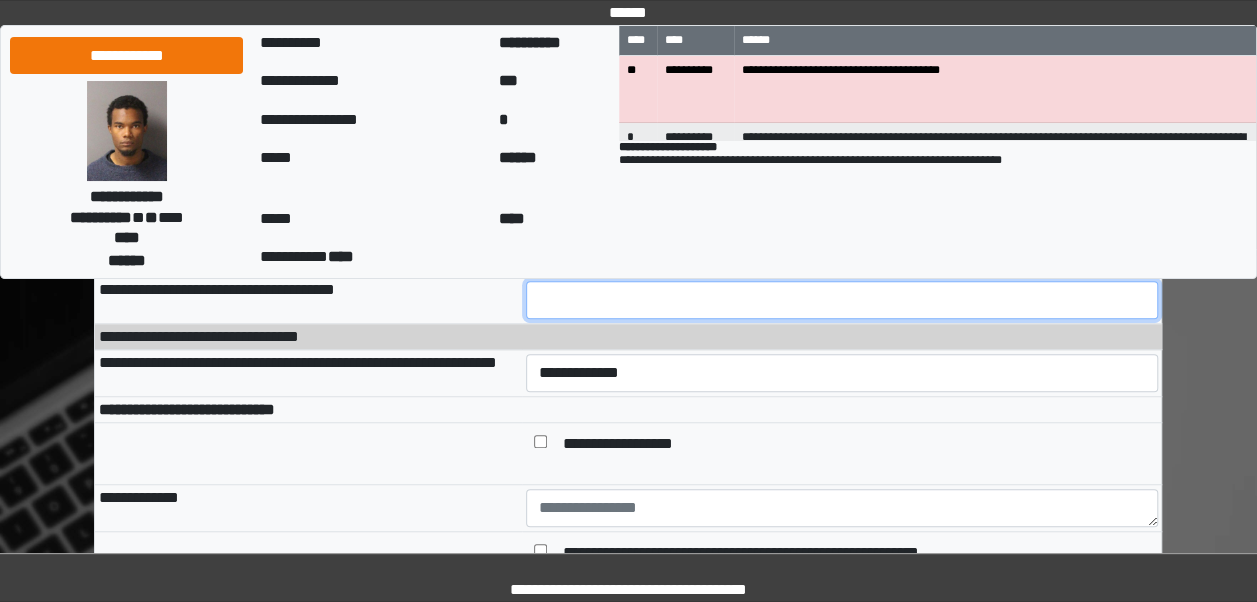 type on "**" 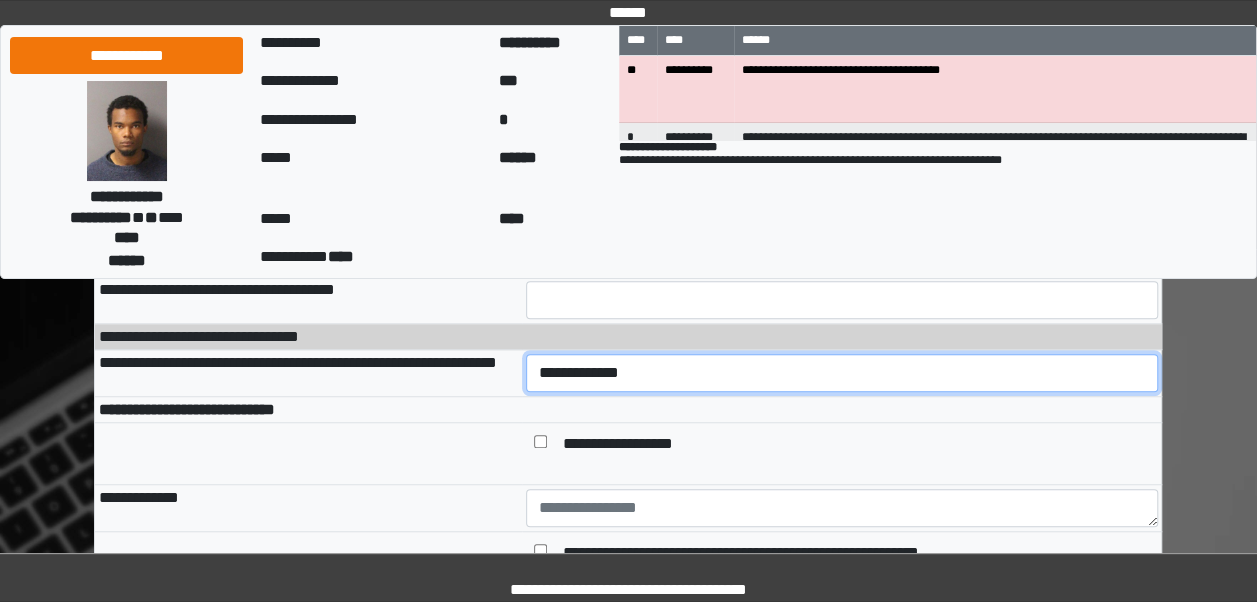 click on "**********" at bounding box center [842, 372] 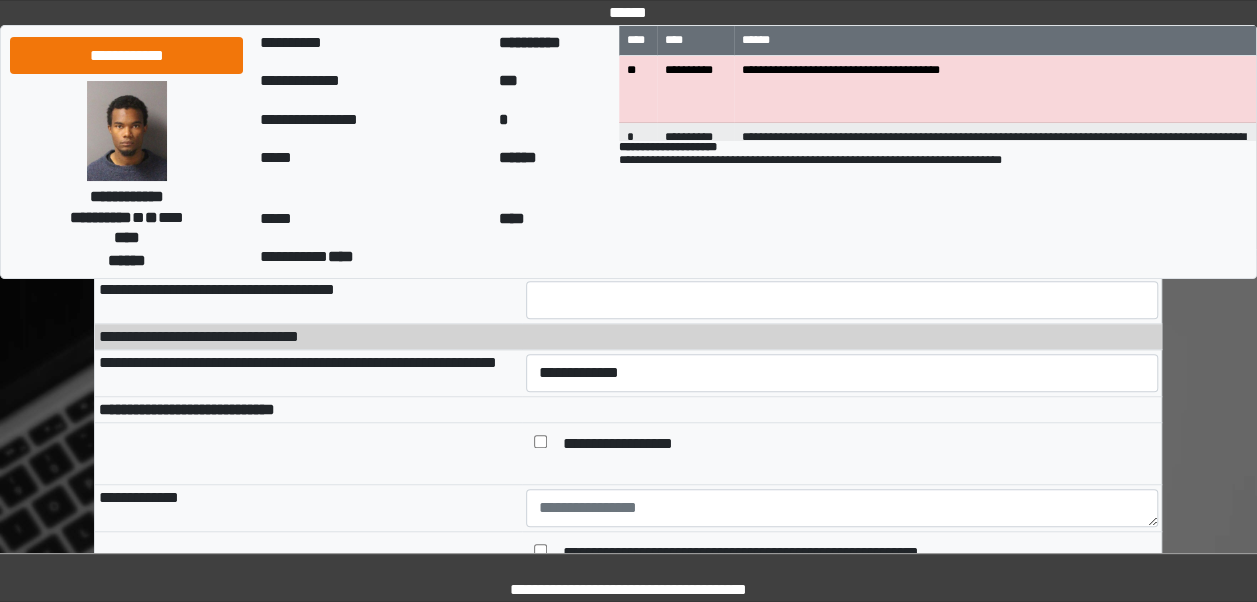 click on "**********" at bounding box center (308, 409) 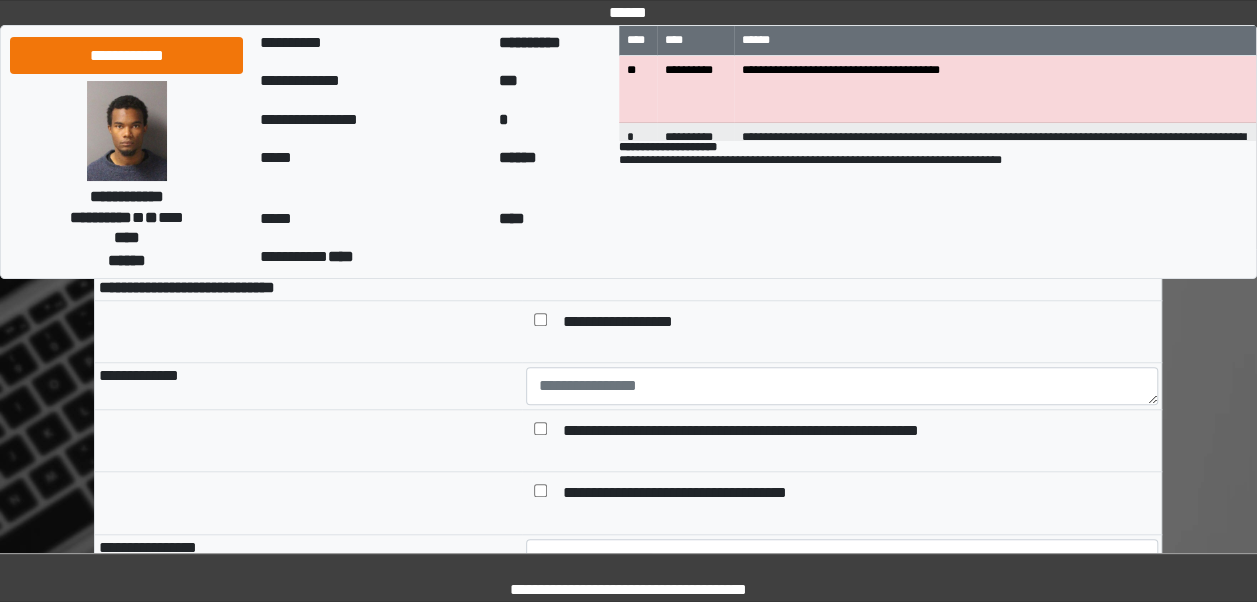 scroll, scrollTop: 590, scrollLeft: 0, axis: vertical 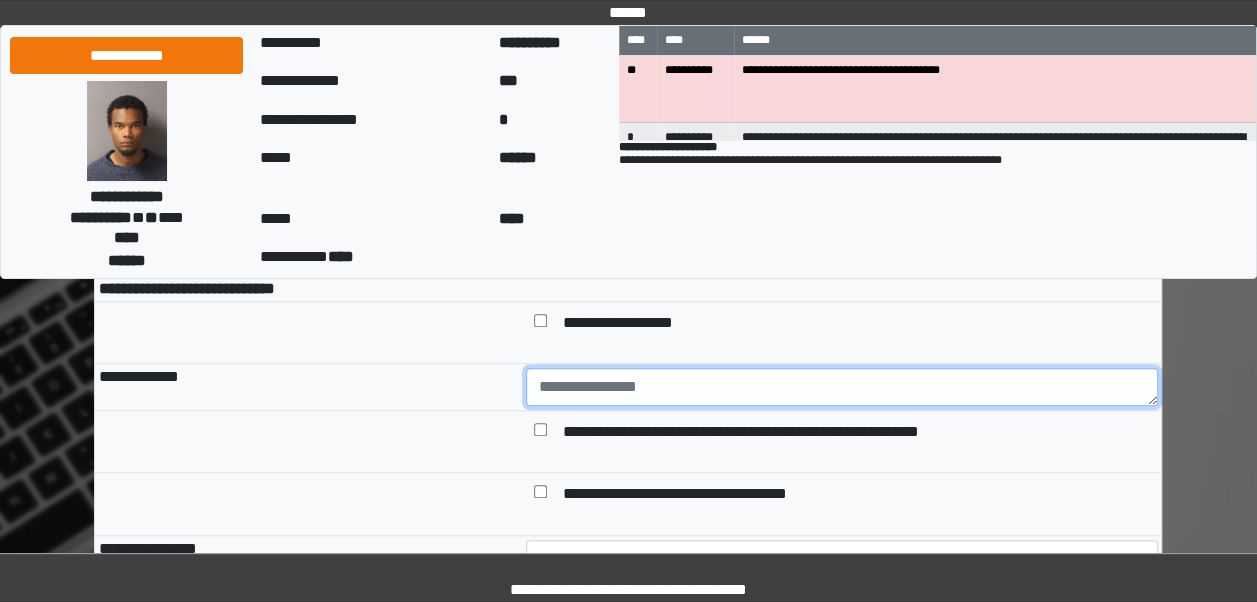 click at bounding box center [842, 387] 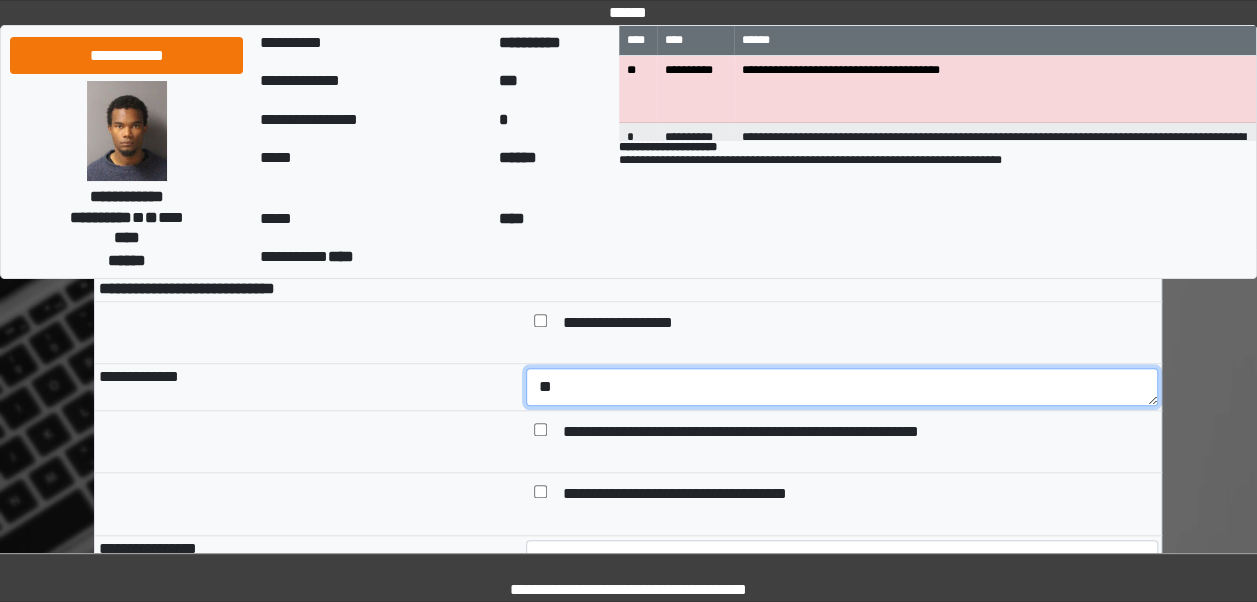 type on "*" 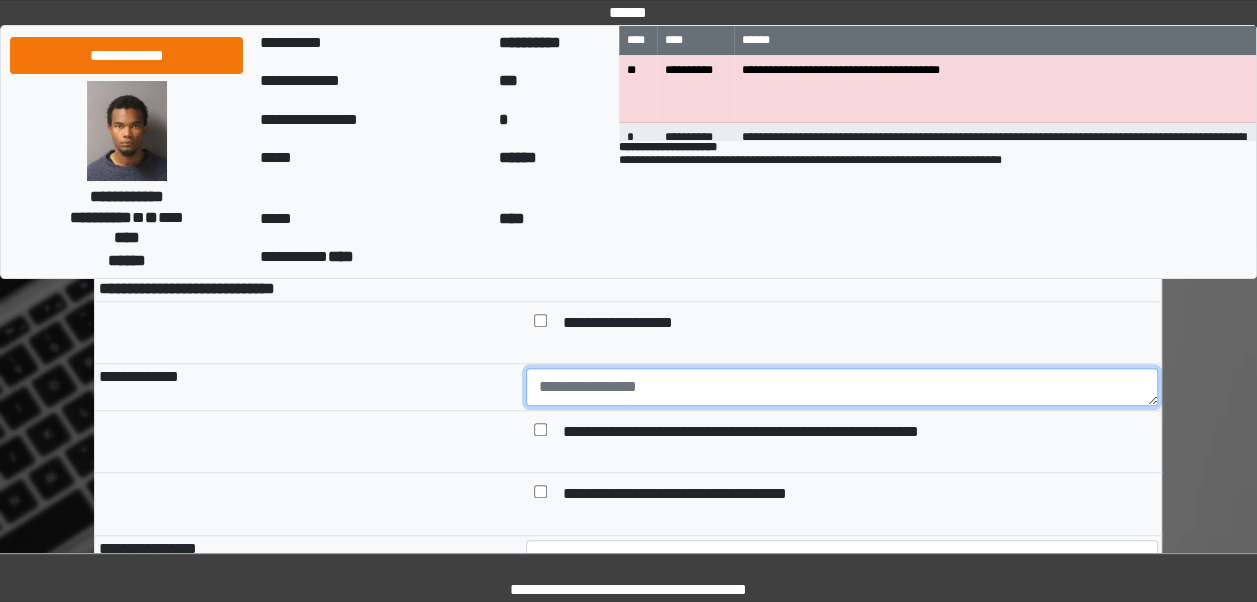 click at bounding box center (842, 387) 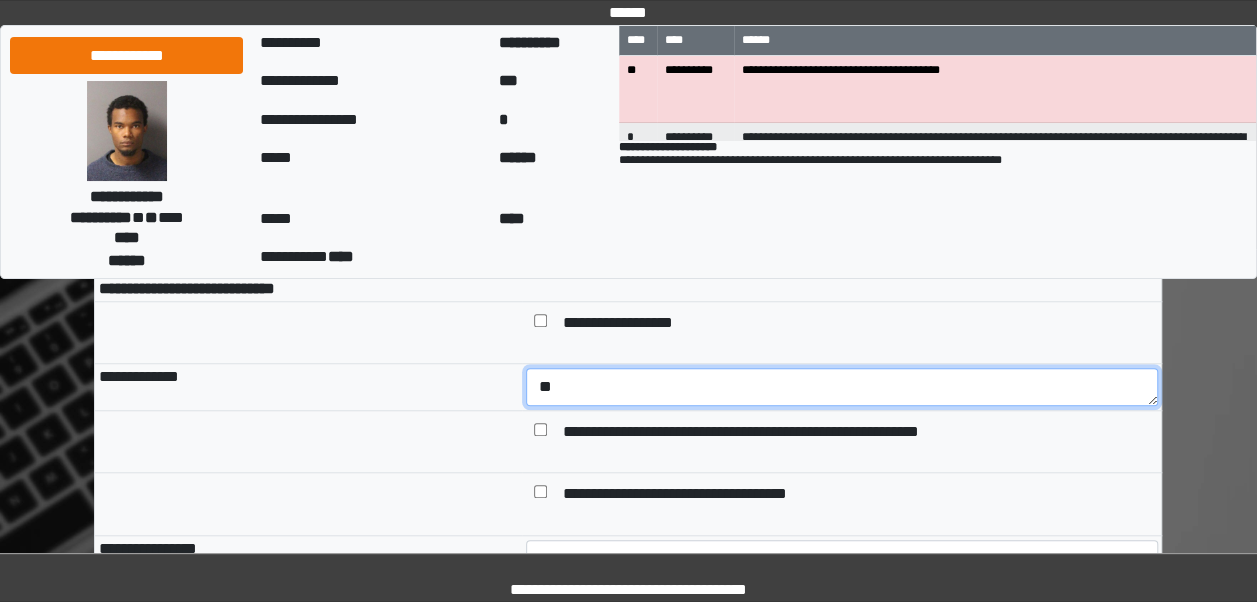 type on "*" 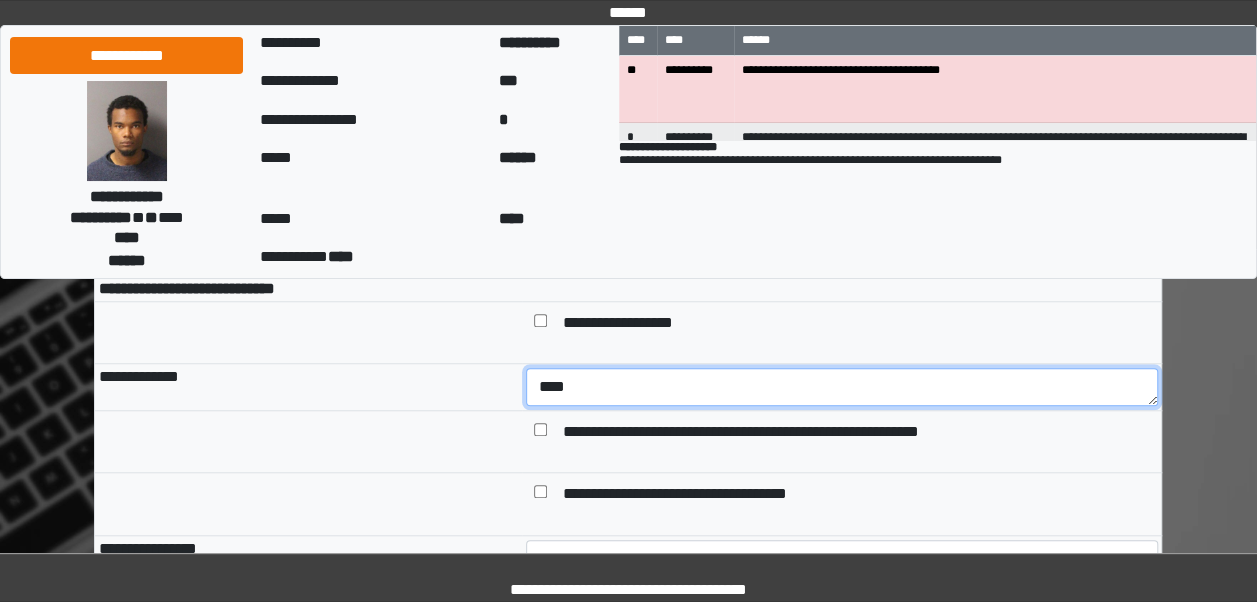 click on "***" at bounding box center [842, 387] 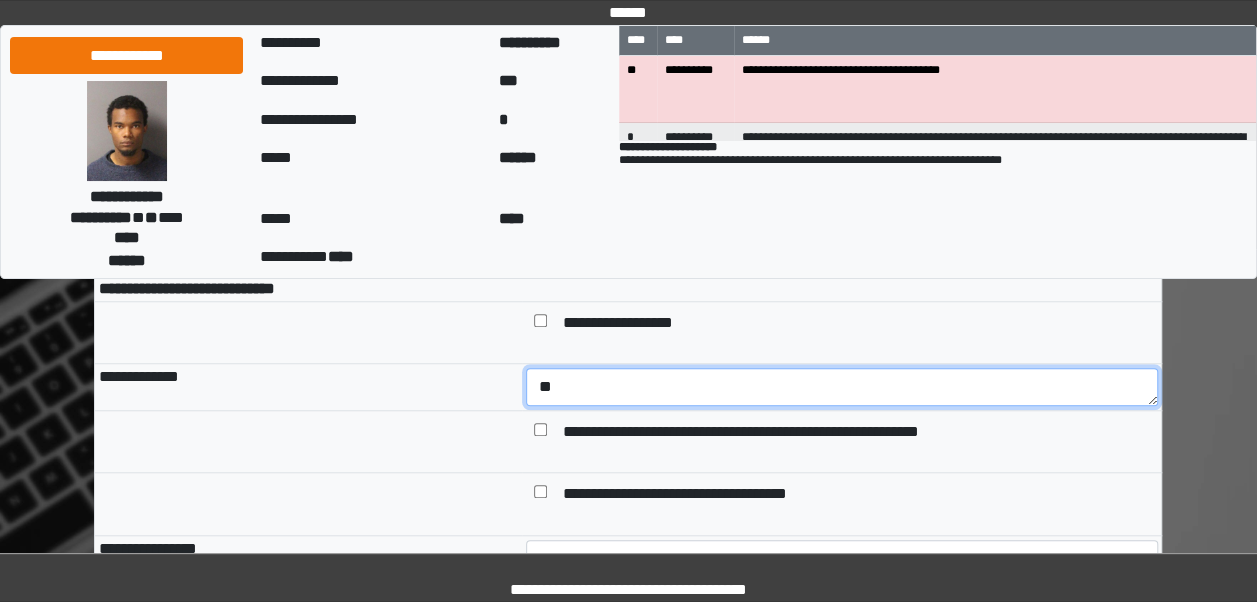 type on "*" 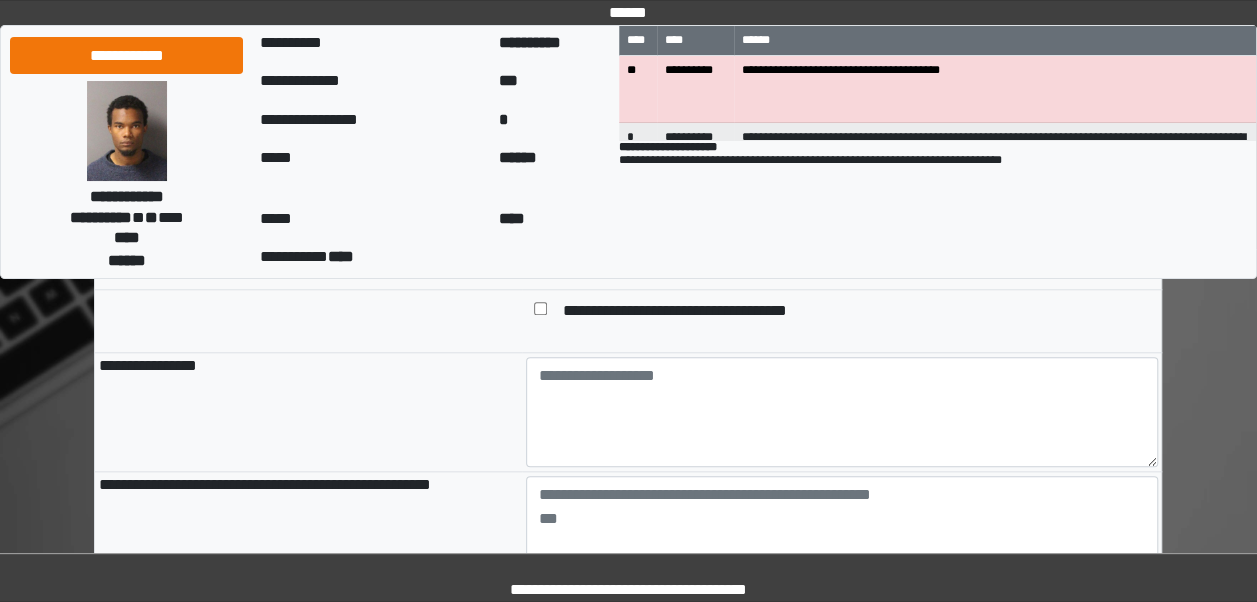 scroll, scrollTop: 776, scrollLeft: 0, axis: vertical 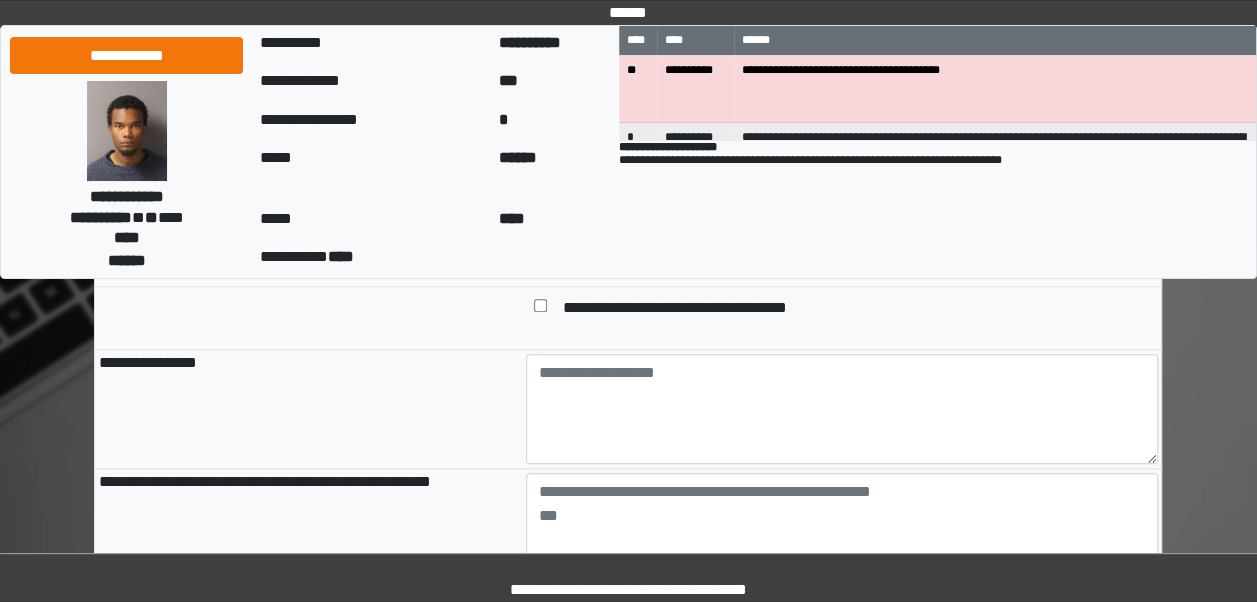 type on "**********" 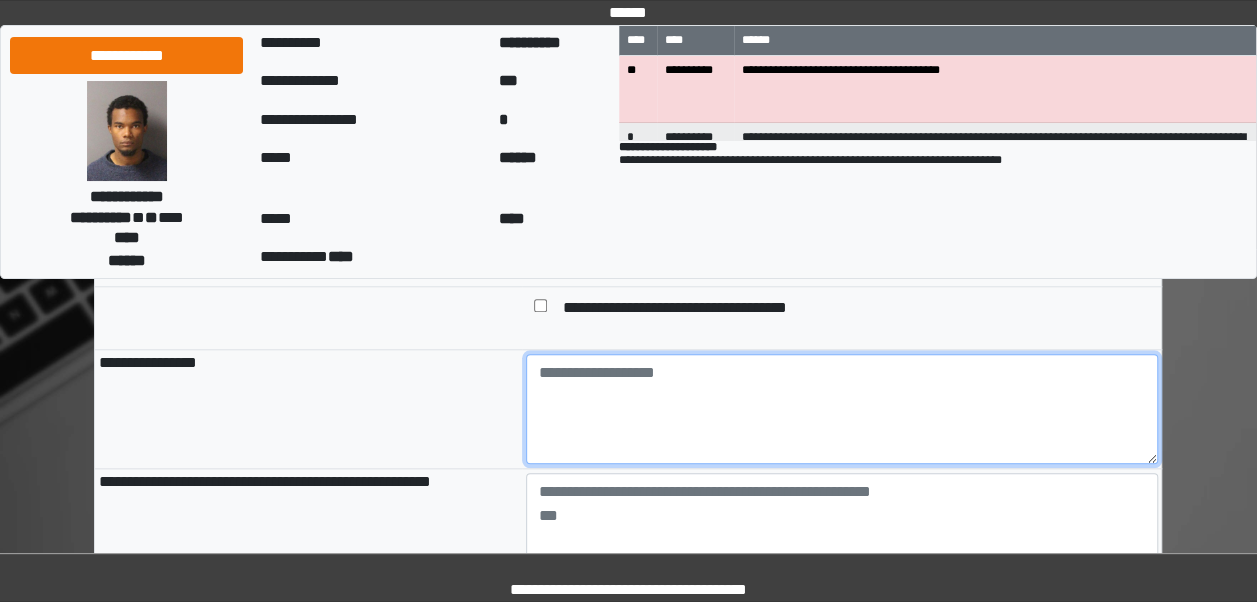 click at bounding box center (842, 409) 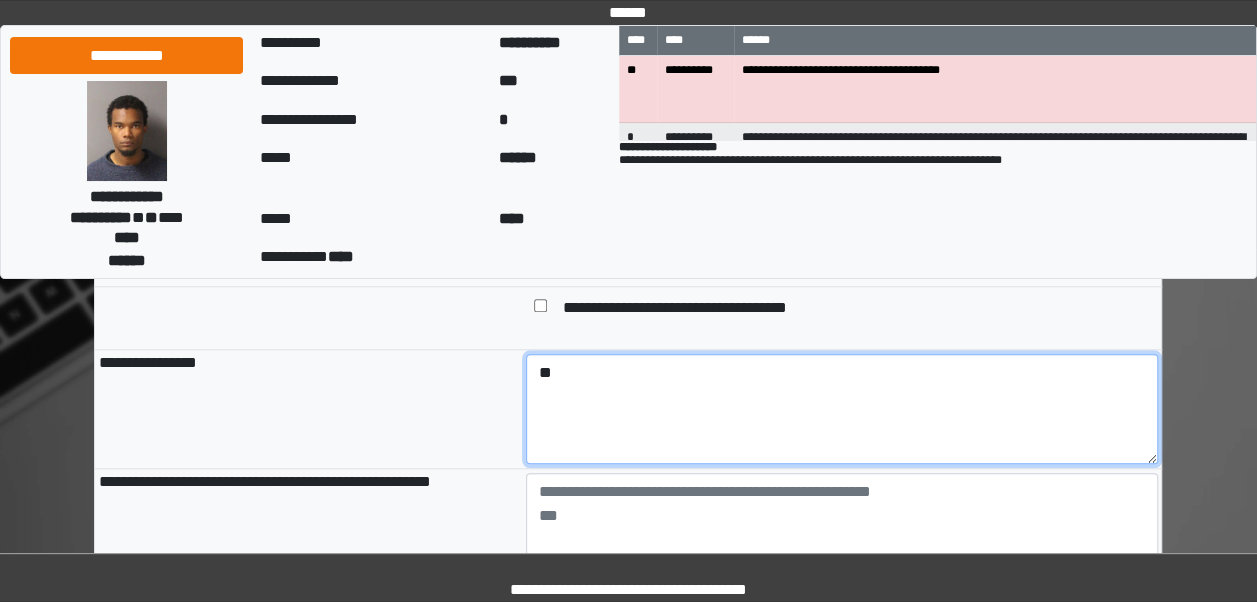 type on "*" 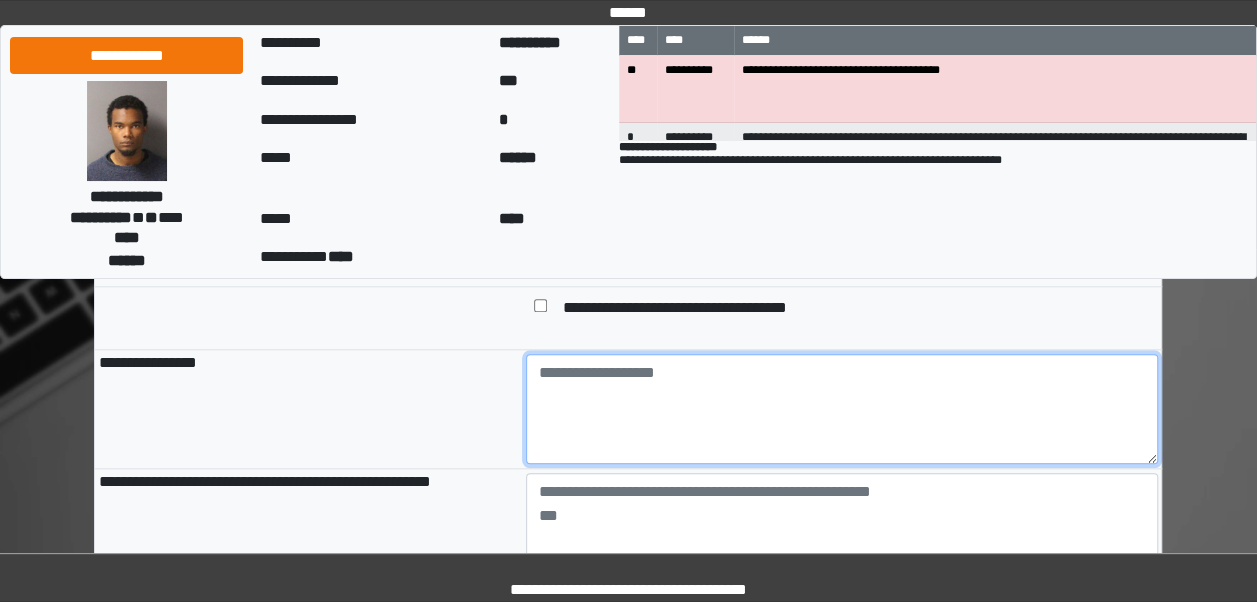 type on "*" 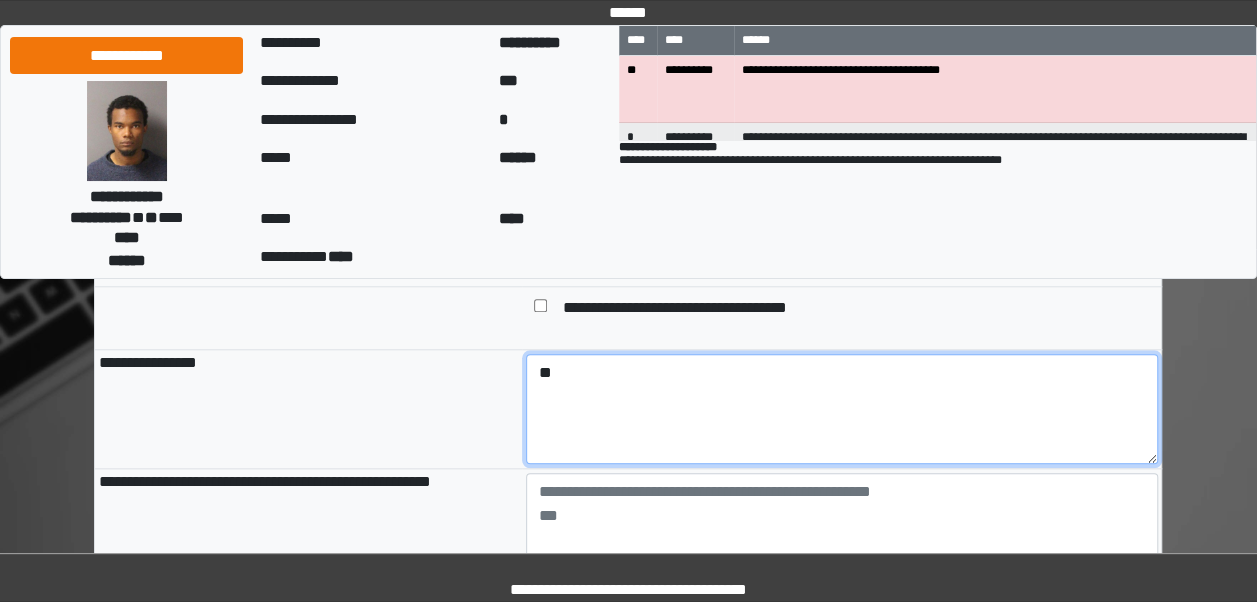 type on "*" 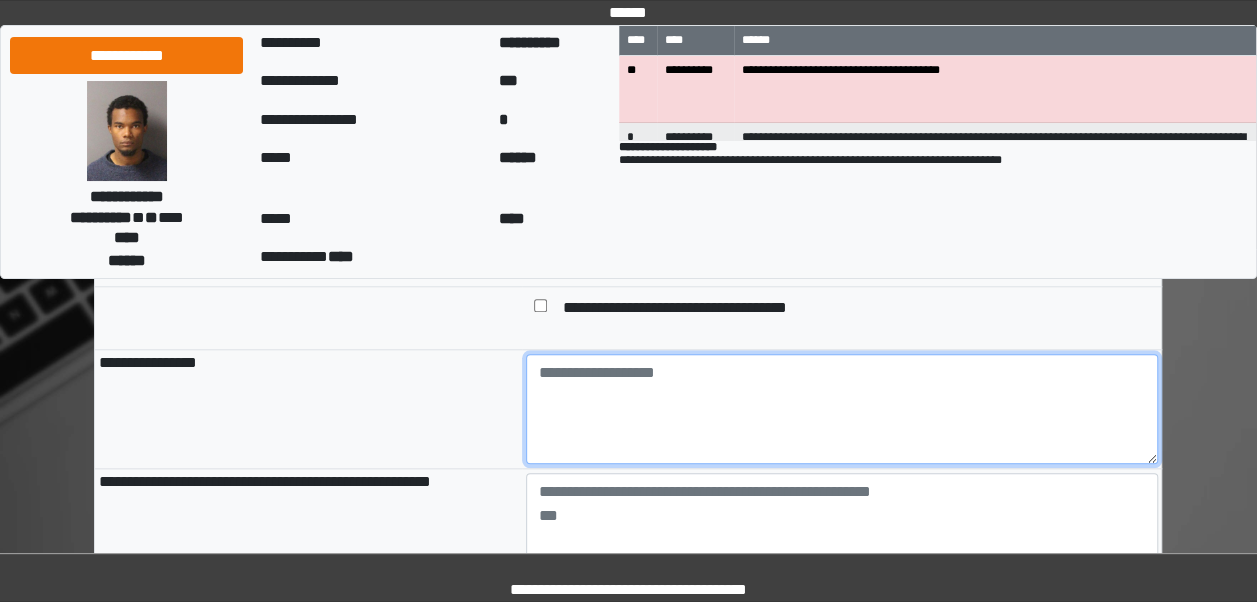 type on "*" 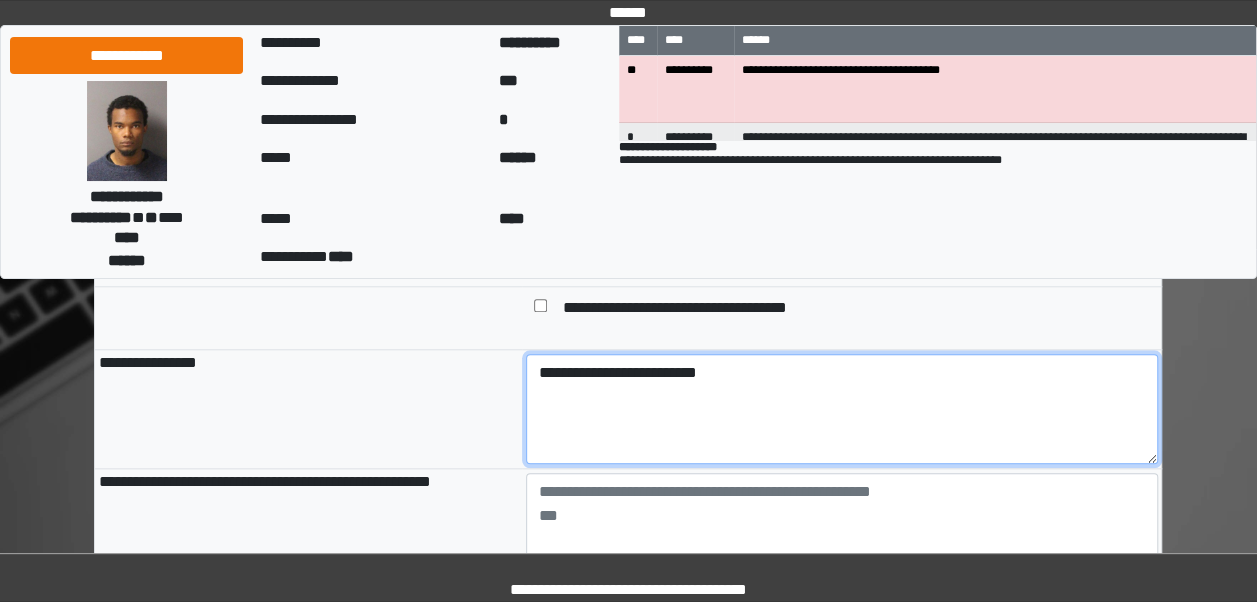 scroll, scrollTop: 860, scrollLeft: 0, axis: vertical 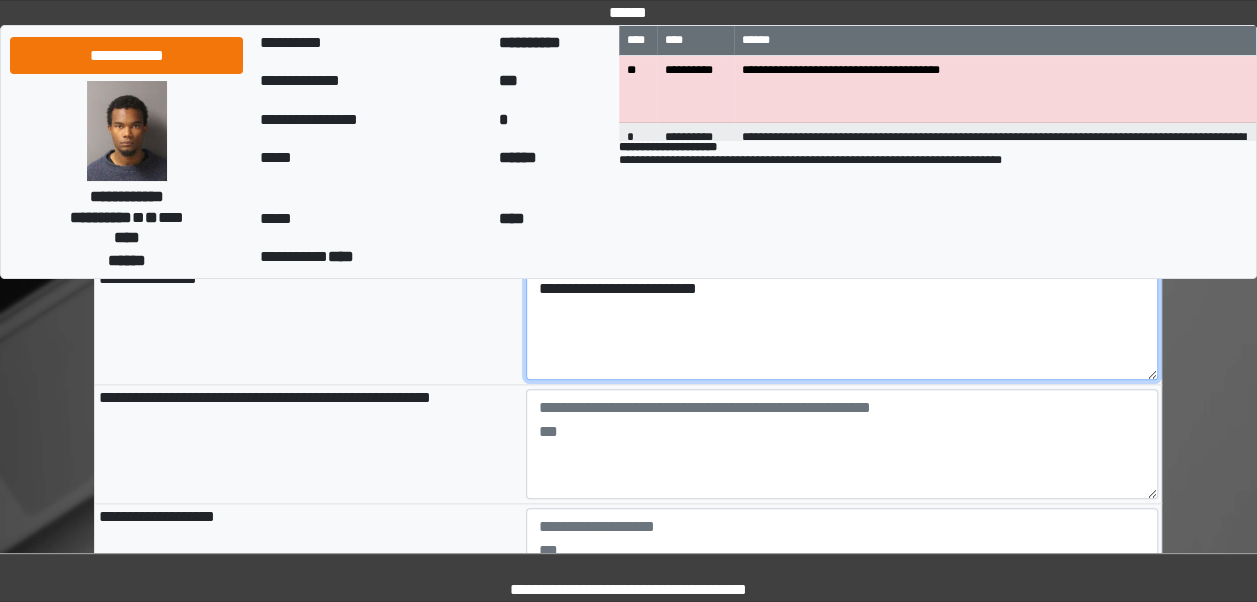 type on "**********" 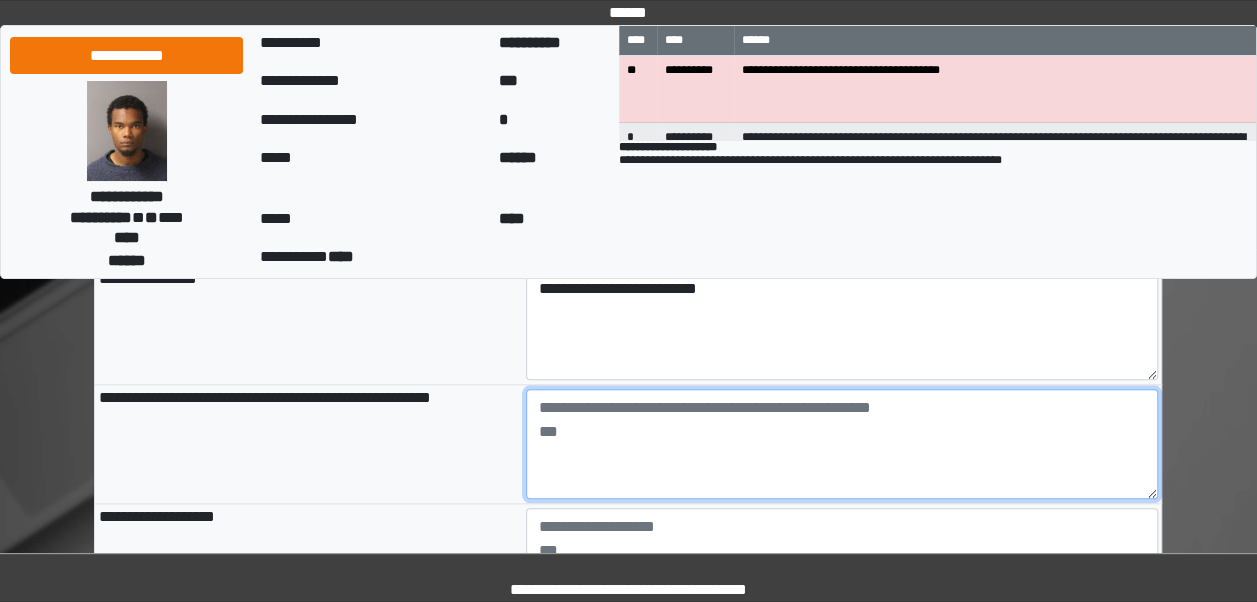 click at bounding box center [842, 444] 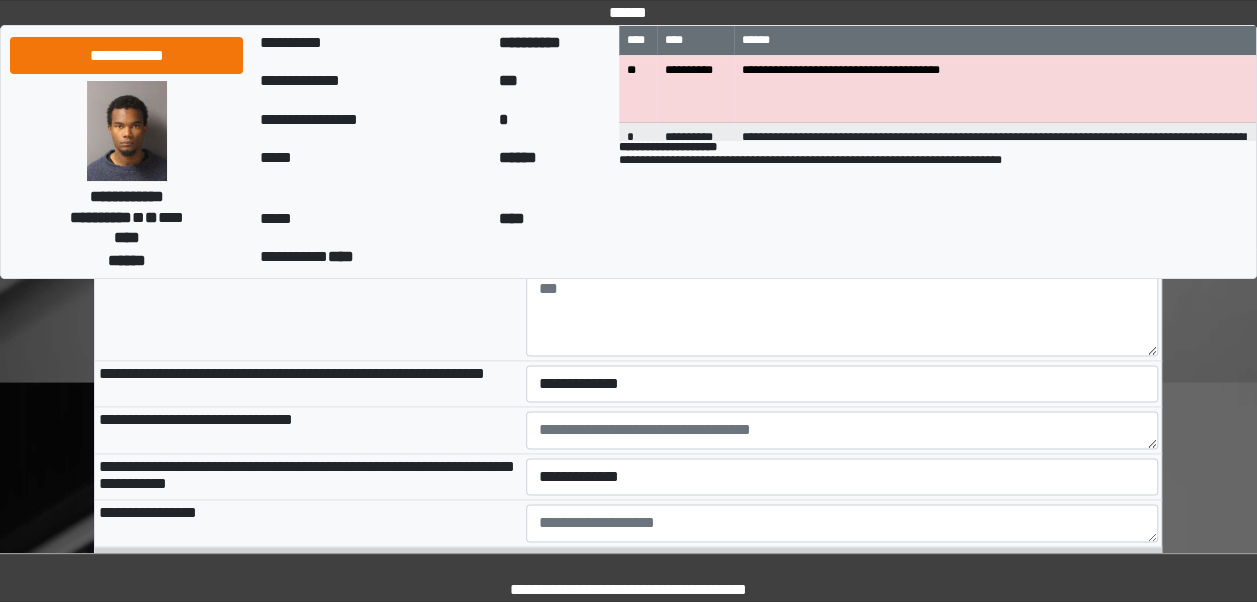 scroll, scrollTop: 972, scrollLeft: 0, axis: vertical 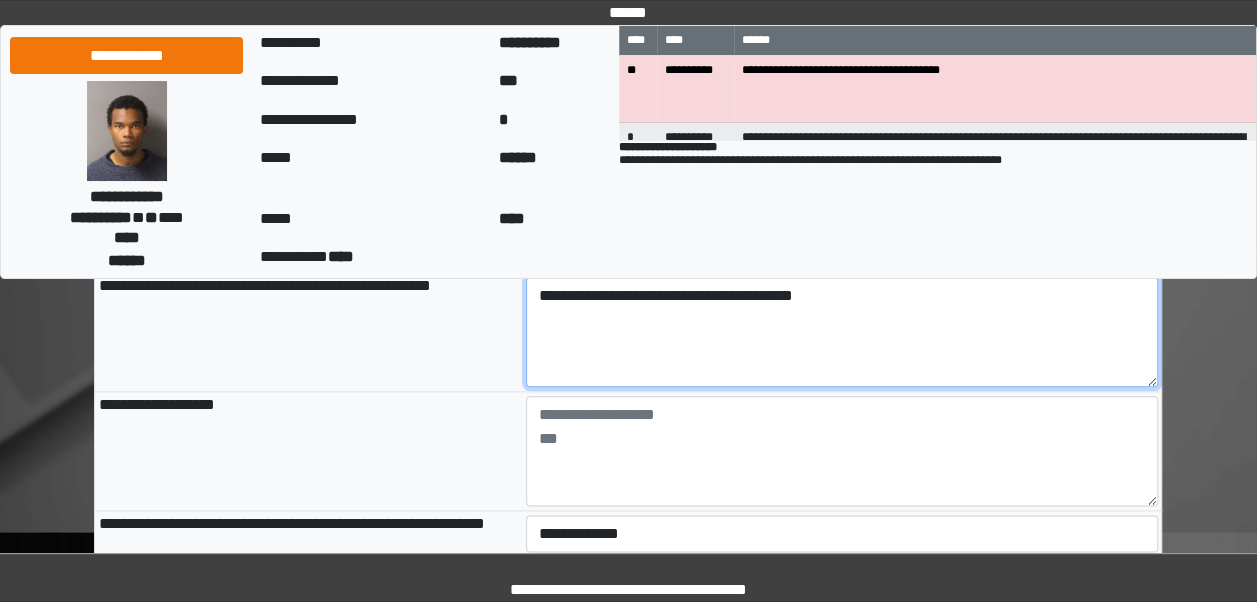 type on "**********" 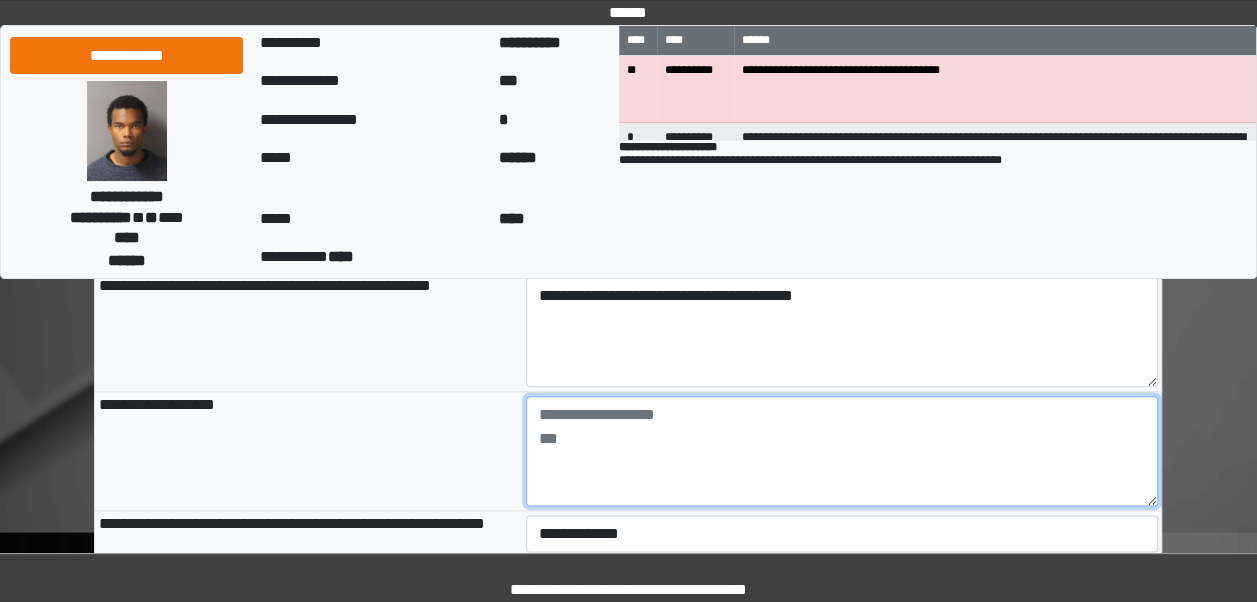 click at bounding box center (842, 451) 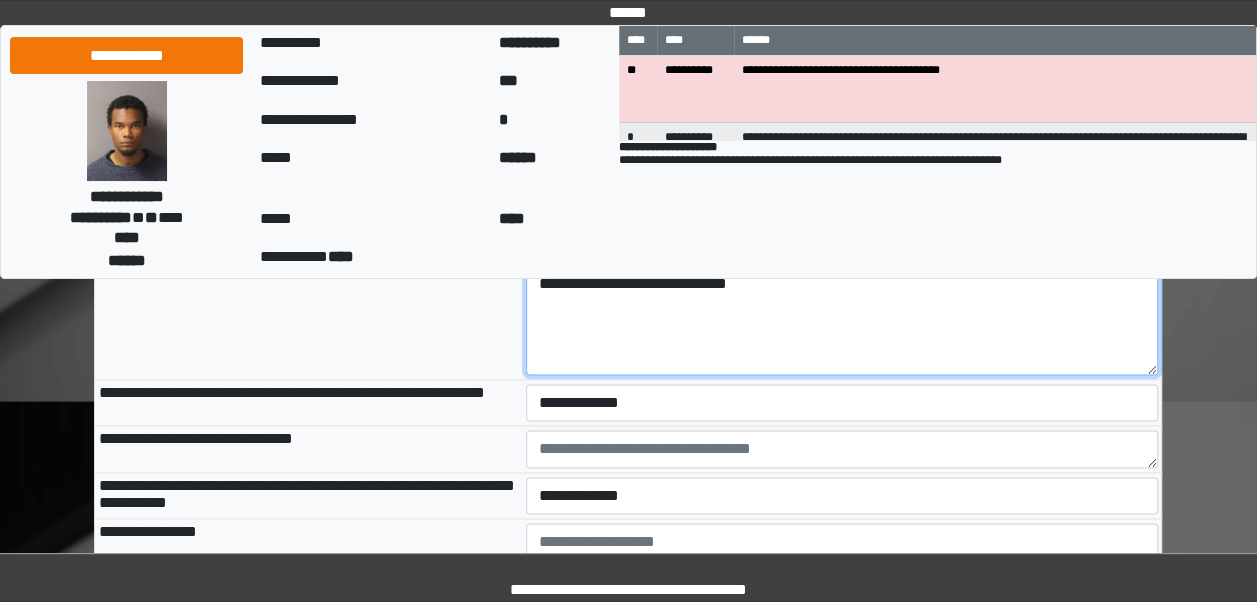 scroll, scrollTop: 1102, scrollLeft: 0, axis: vertical 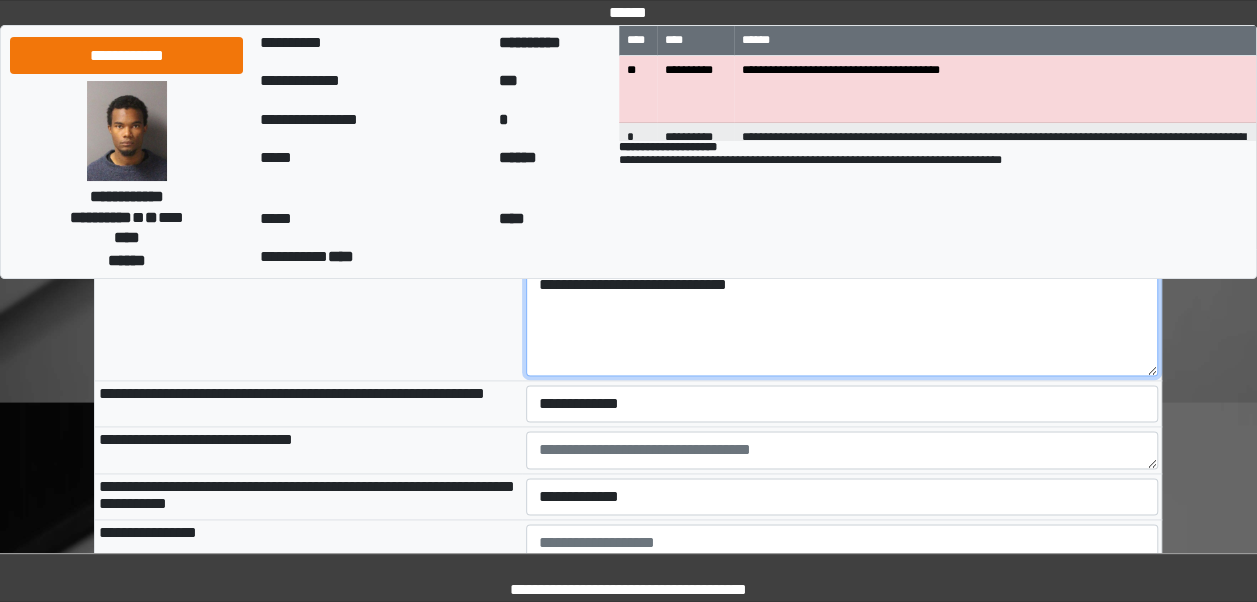 type on "**********" 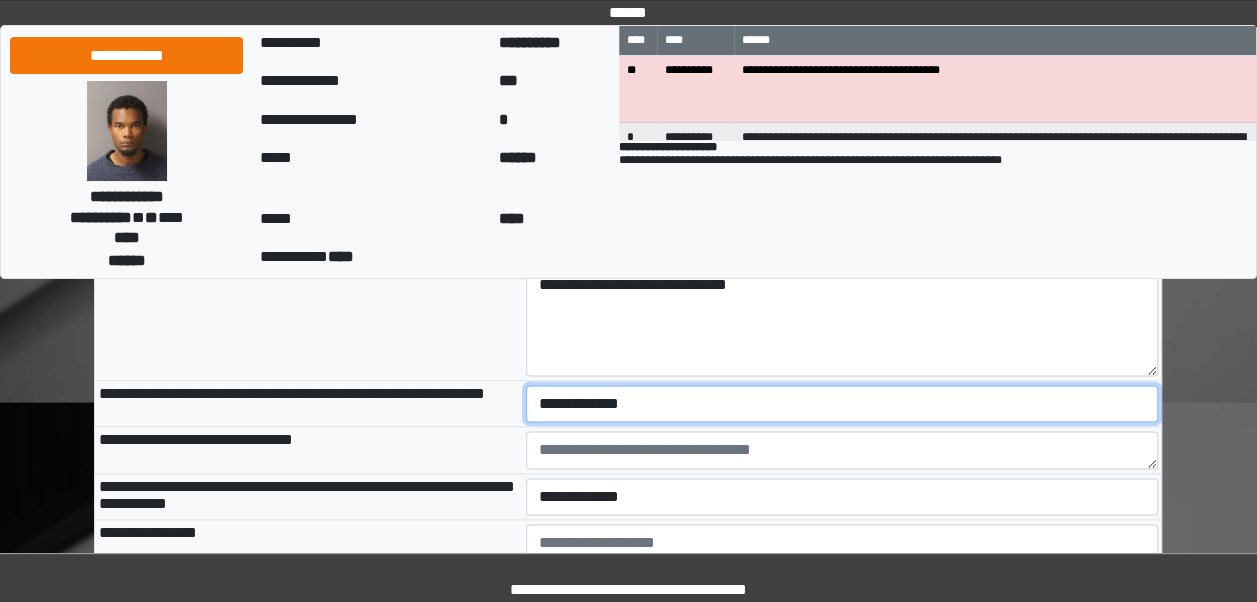 click on "**********" at bounding box center (842, 403) 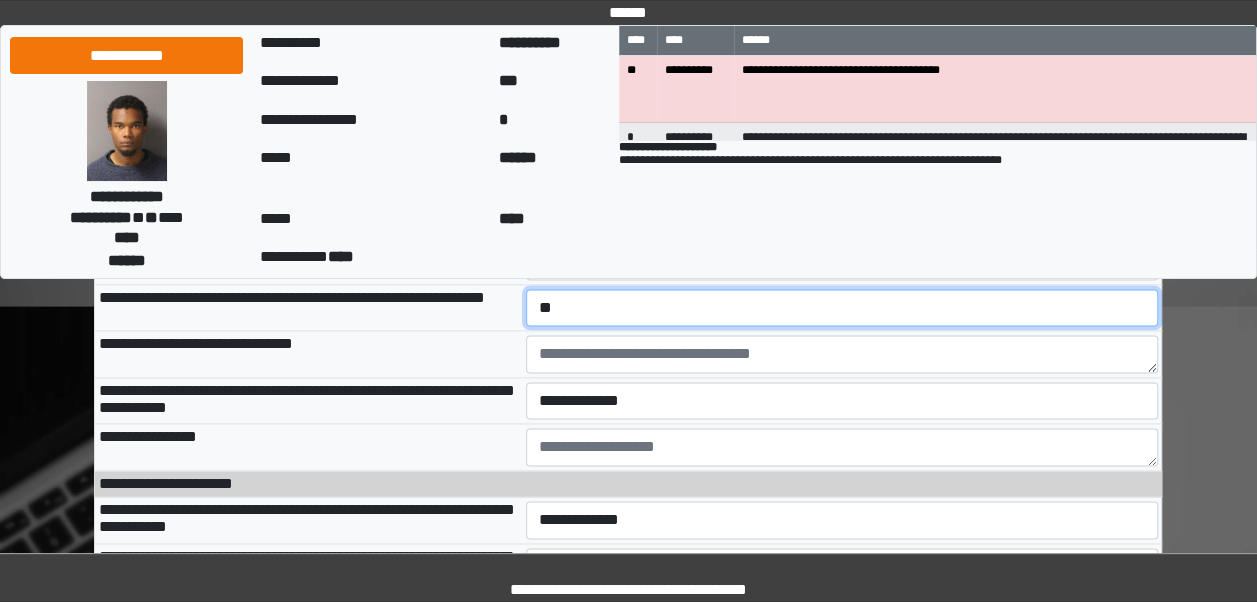 scroll, scrollTop: 1197, scrollLeft: 0, axis: vertical 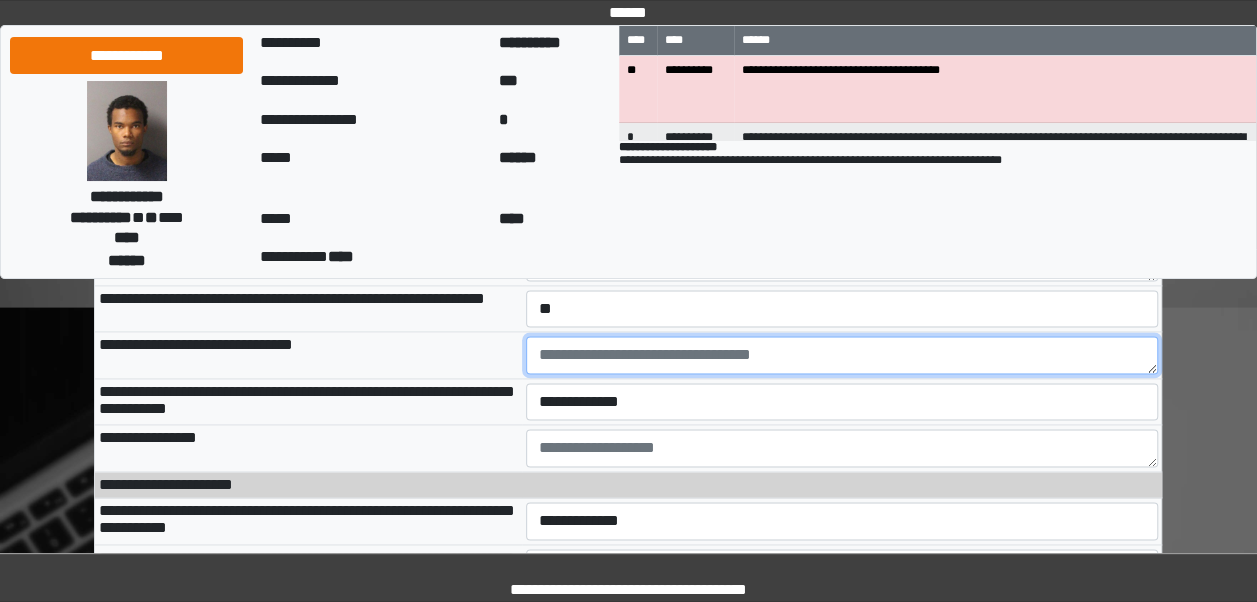 click at bounding box center (842, 355) 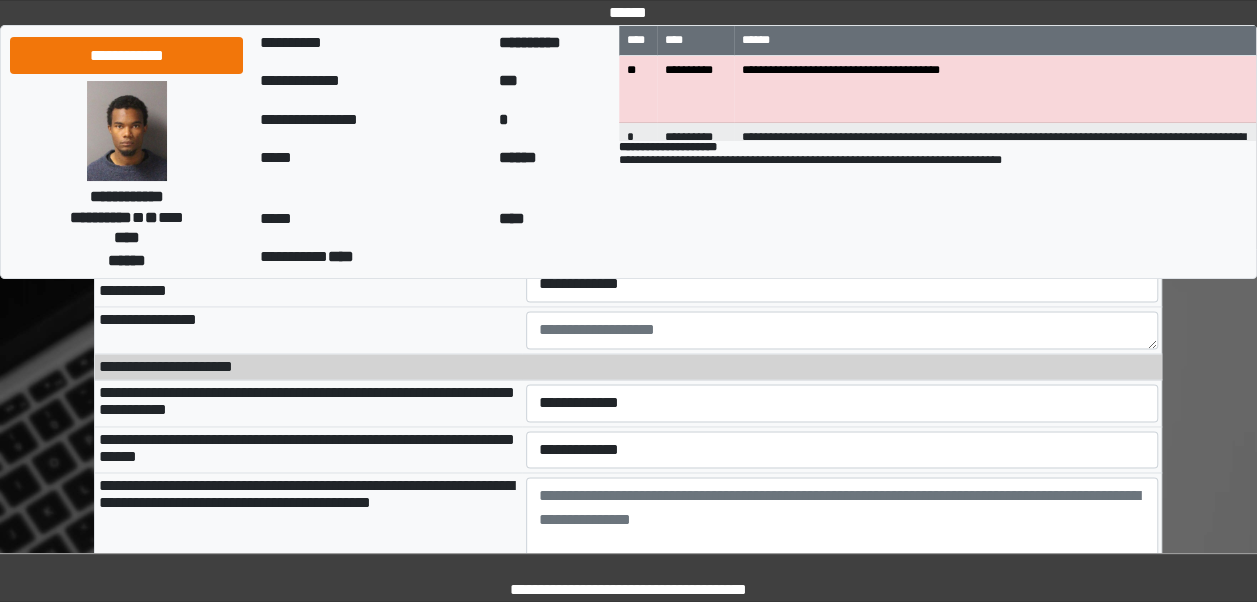 scroll, scrollTop: 1263, scrollLeft: 0, axis: vertical 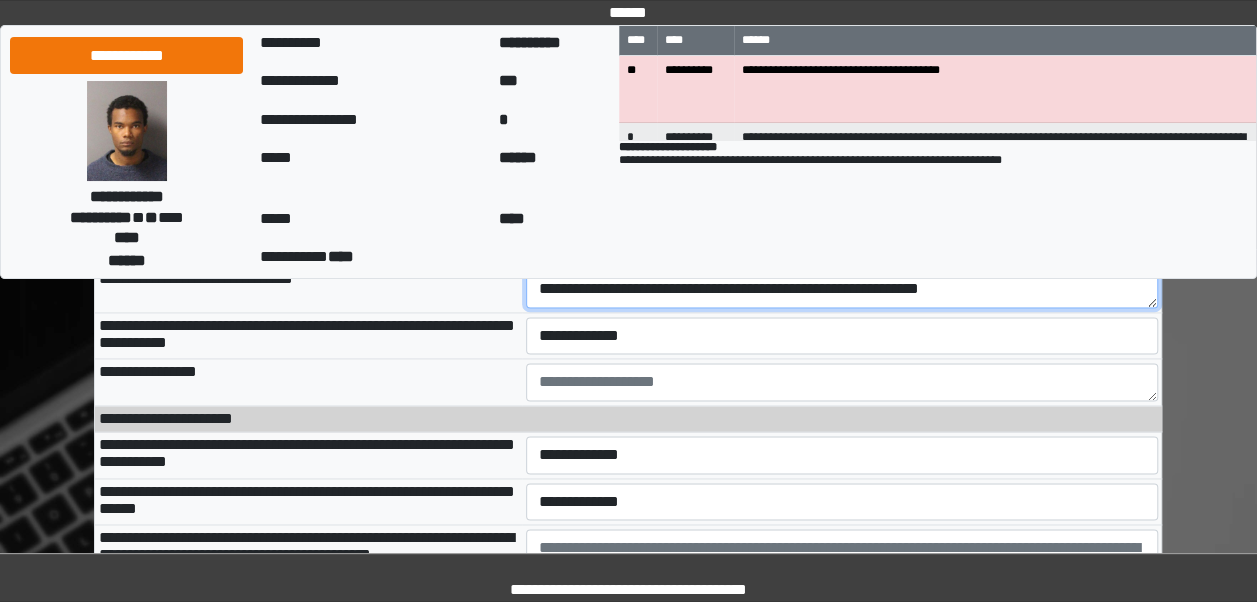 type on "**********" 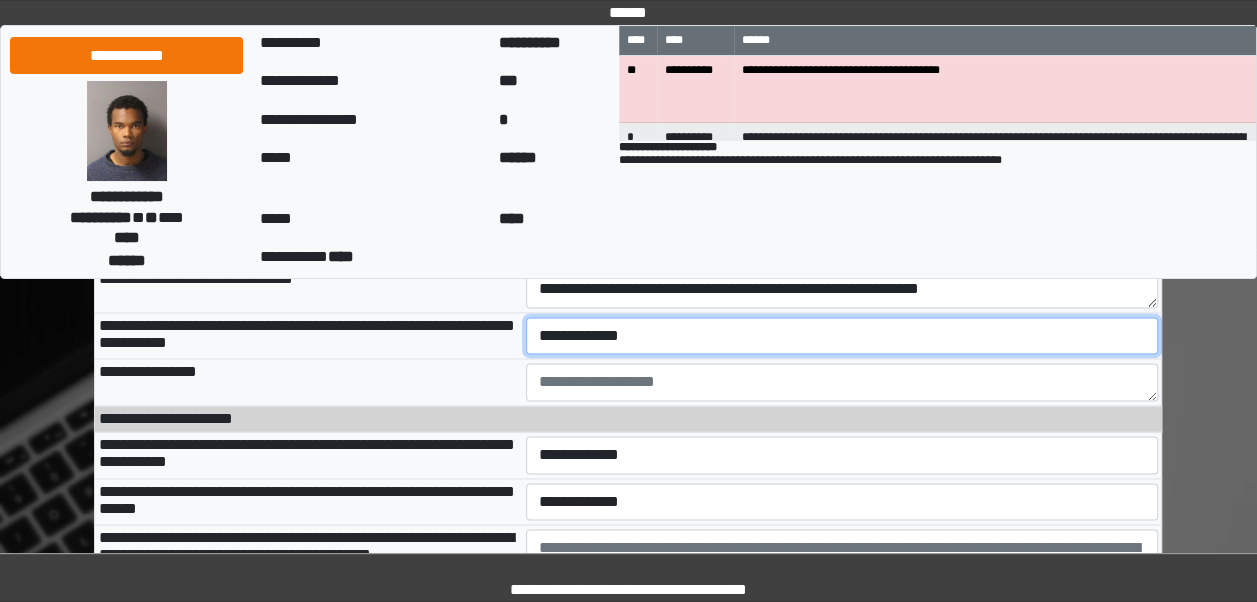 click on "**********" at bounding box center (842, 335) 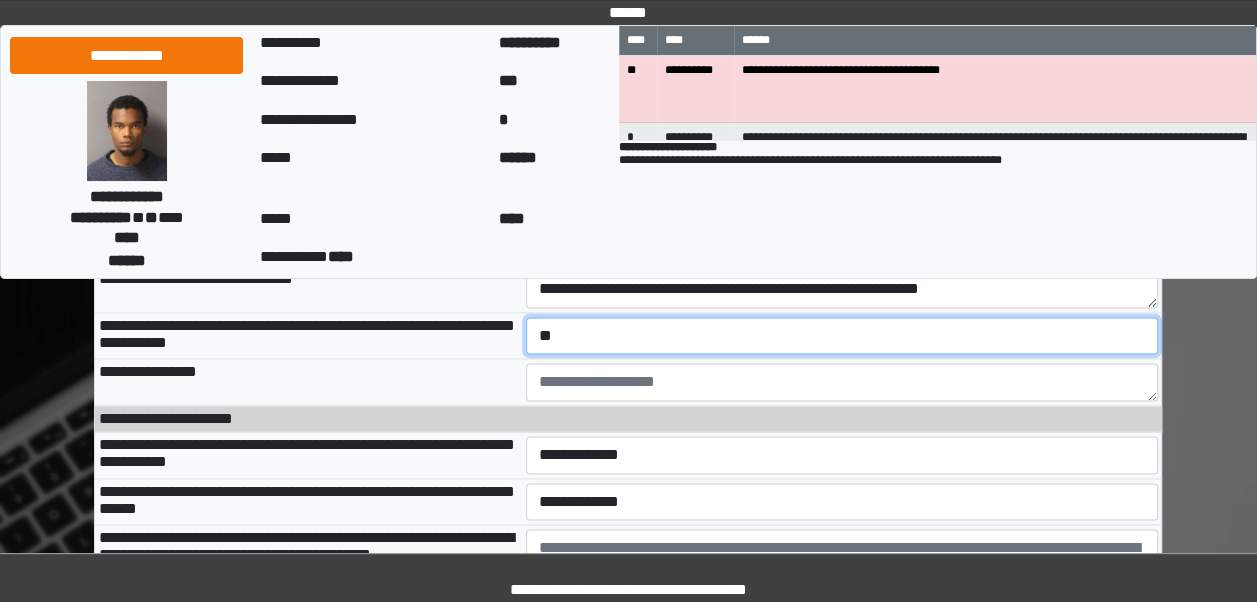 click on "**********" at bounding box center [842, 335] 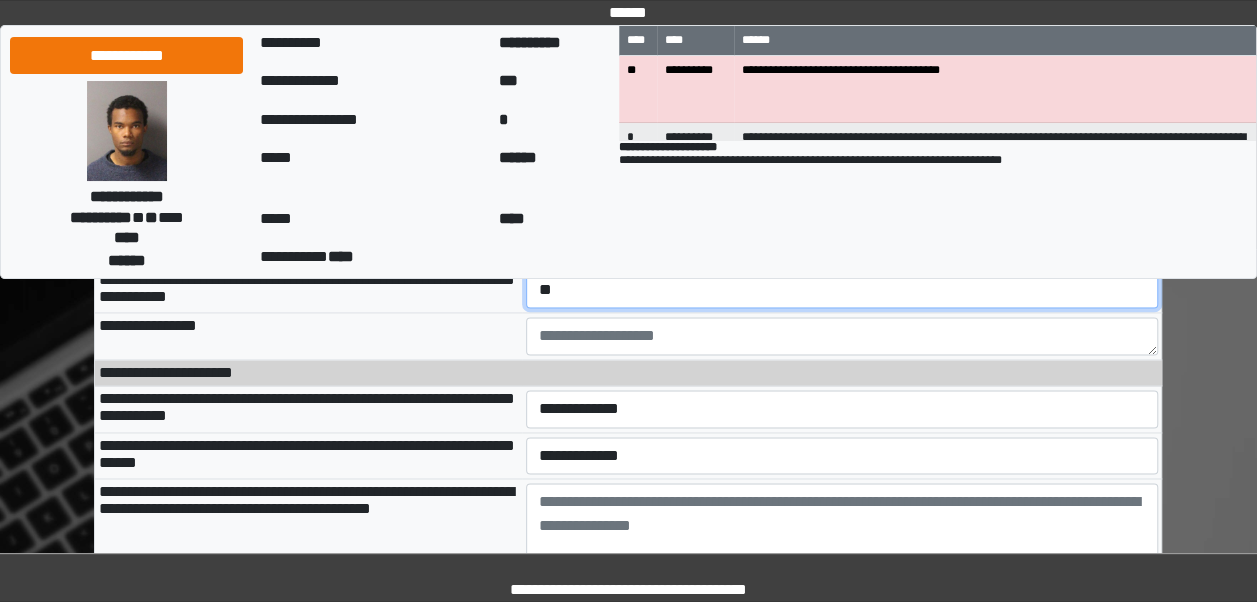 scroll, scrollTop: 1358, scrollLeft: 0, axis: vertical 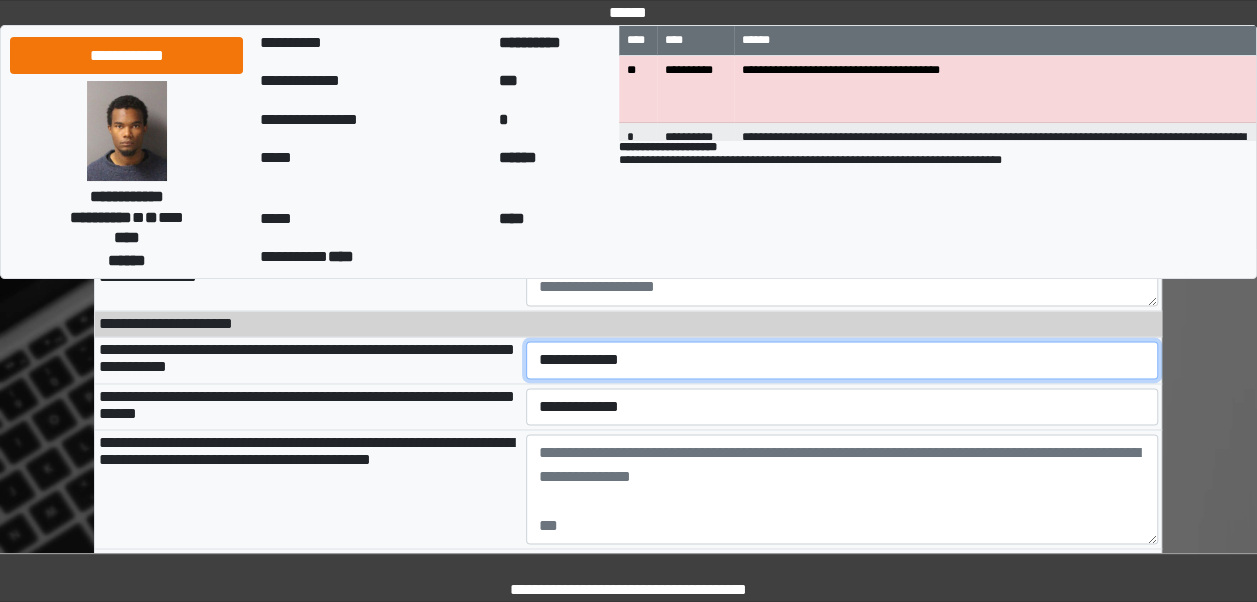 click on "**********" at bounding box center (842, 359) 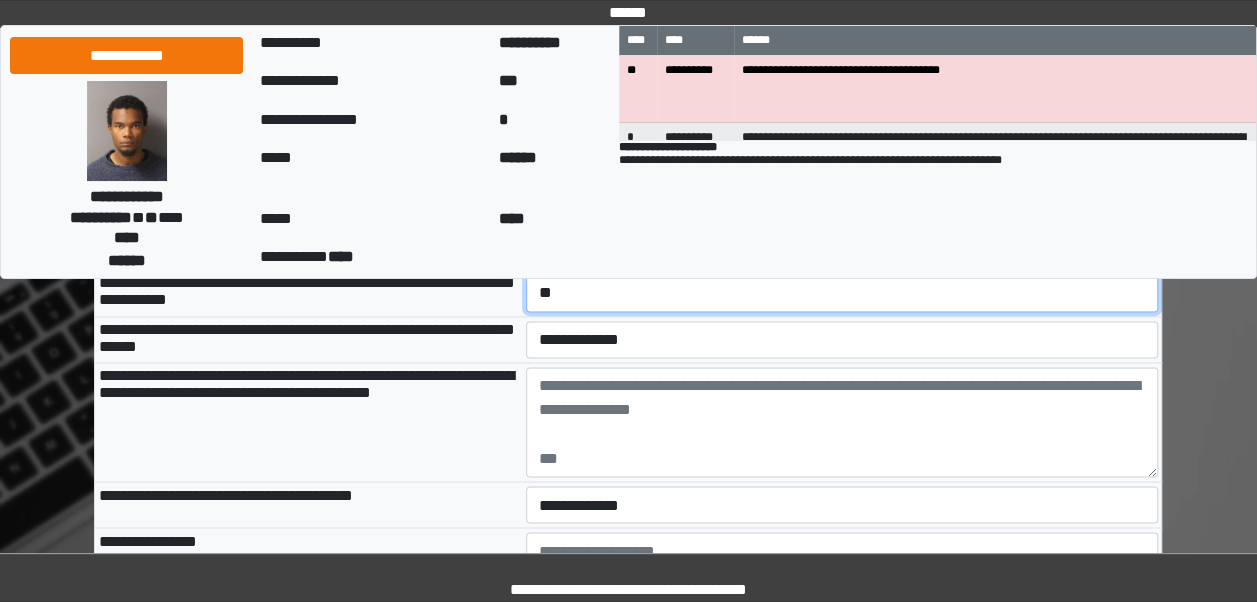 scroll, scrollTop: 1426, scrollLeft: 0, axis: vertical 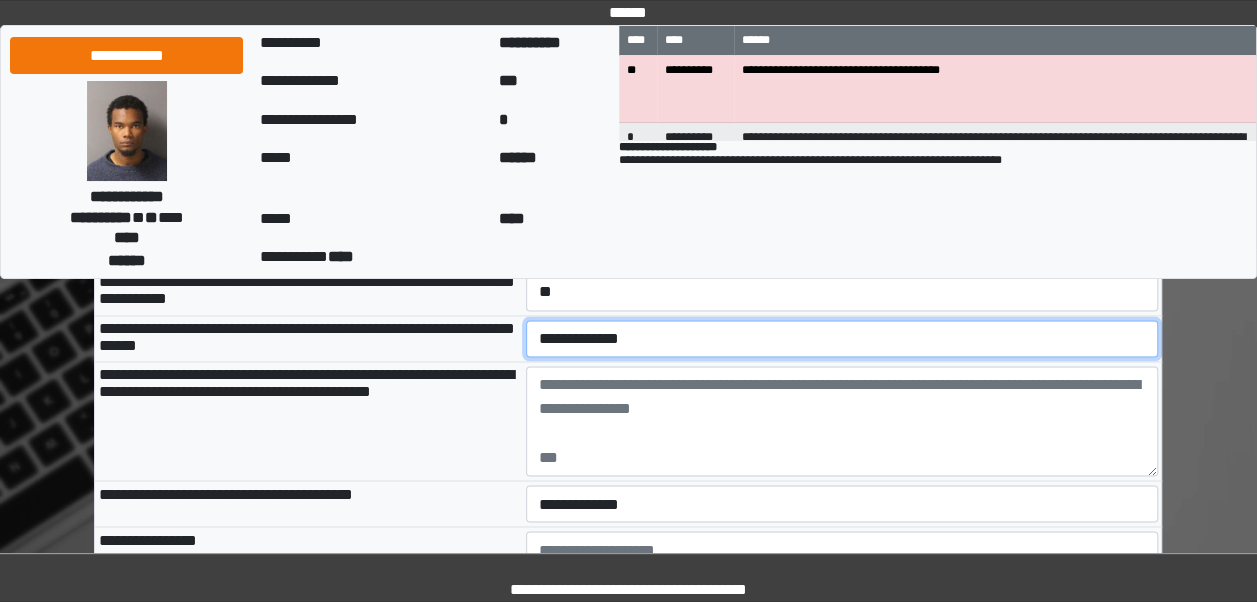 click on "**********" at bounding box center (842, 338) 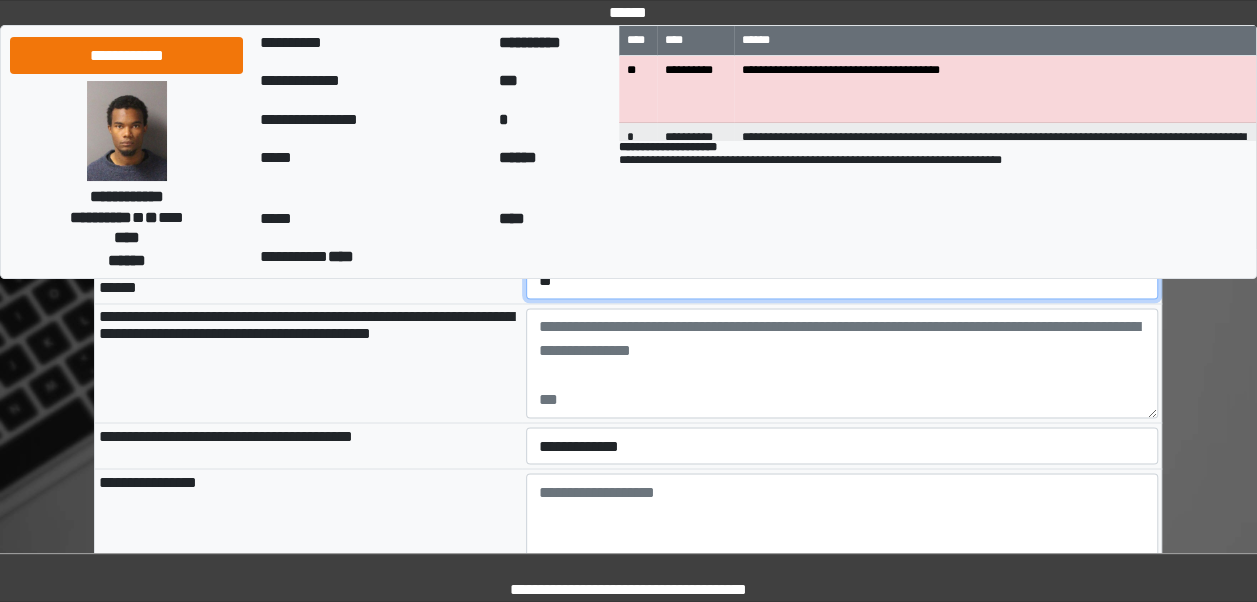 scroll, scrollTop: 1574, scrollLeft: 0, axis: vertical 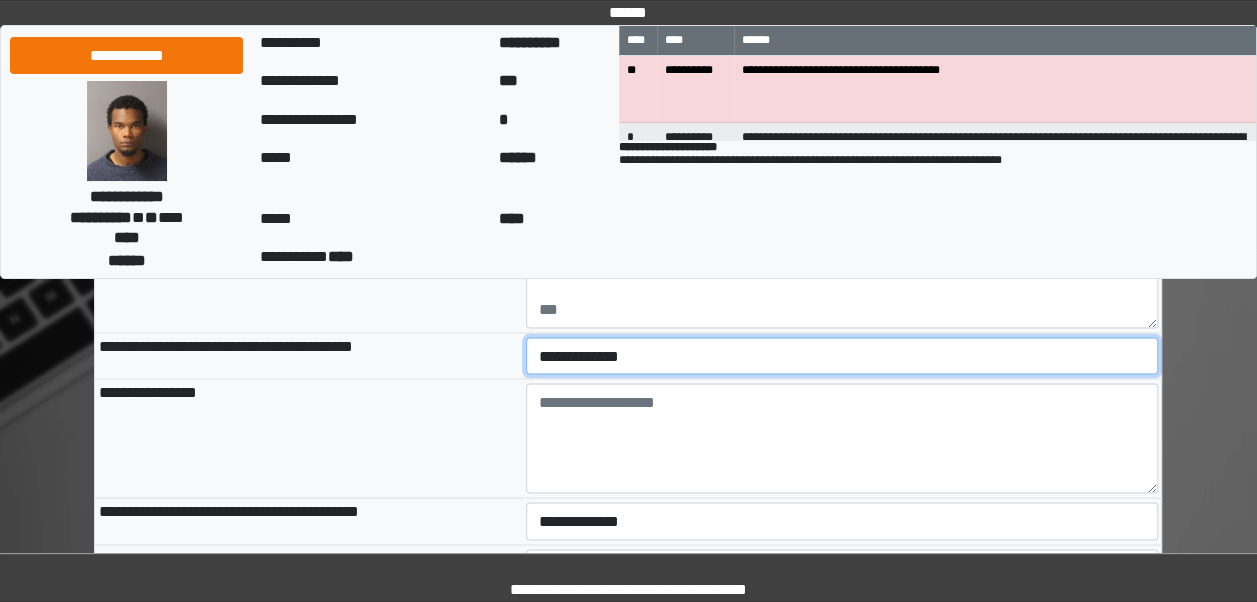 click on "**********" at bounding box center [842, 355] 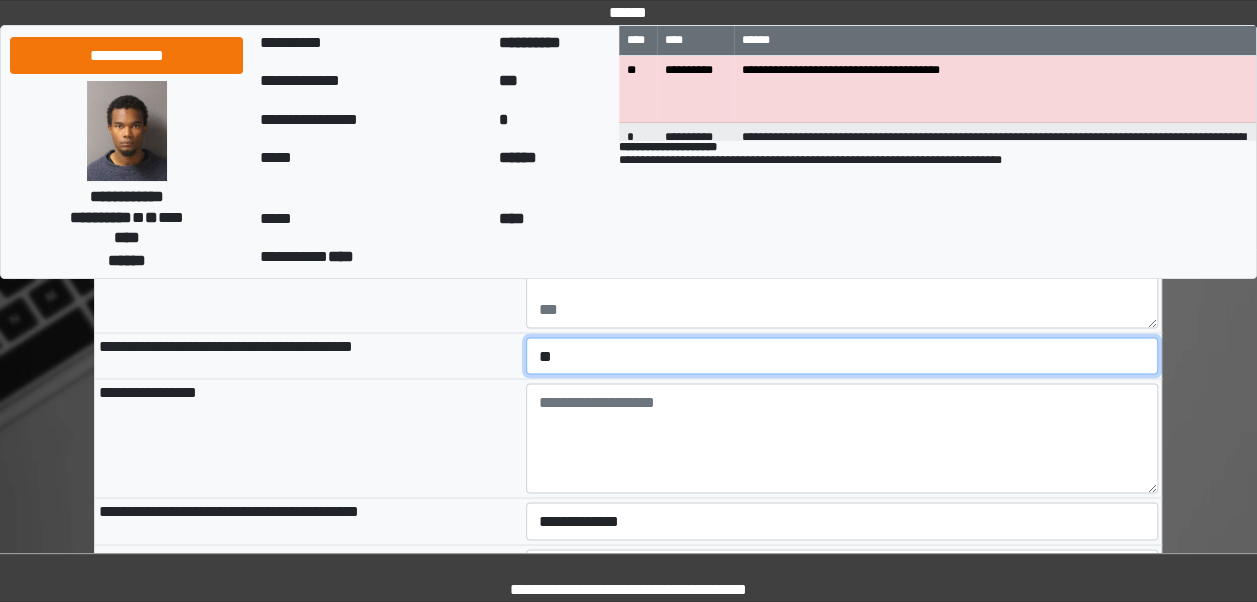 scroll, scrollTop: 1776, scrollLeft: 0, axis: vertical 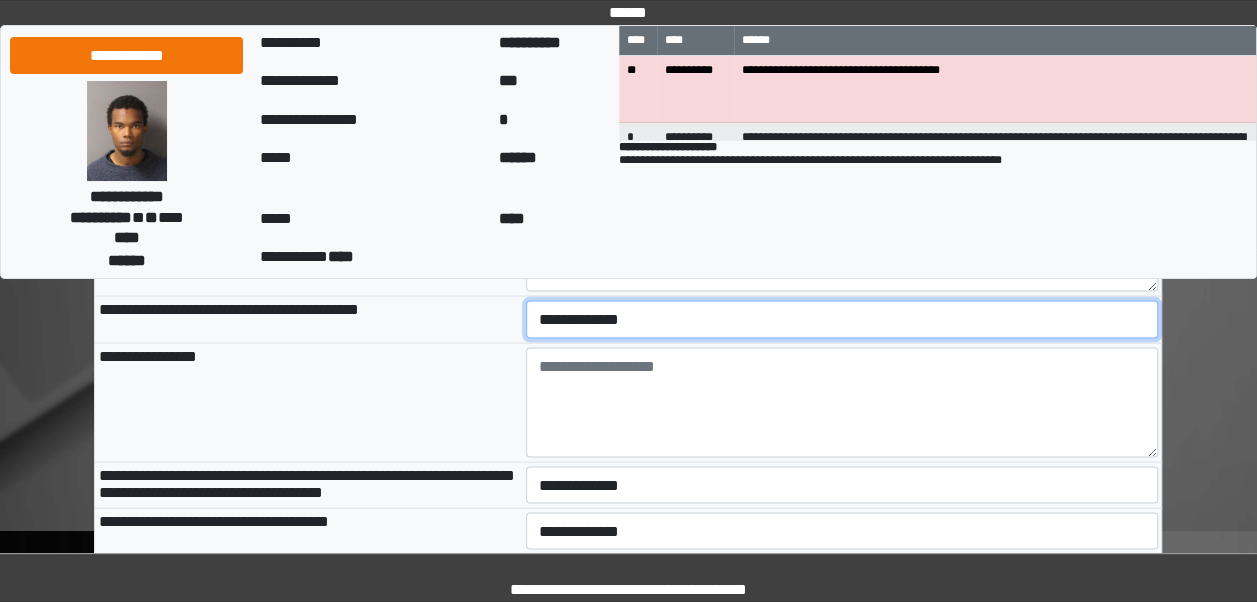 click on "**********" at bounding box center [842, 318] 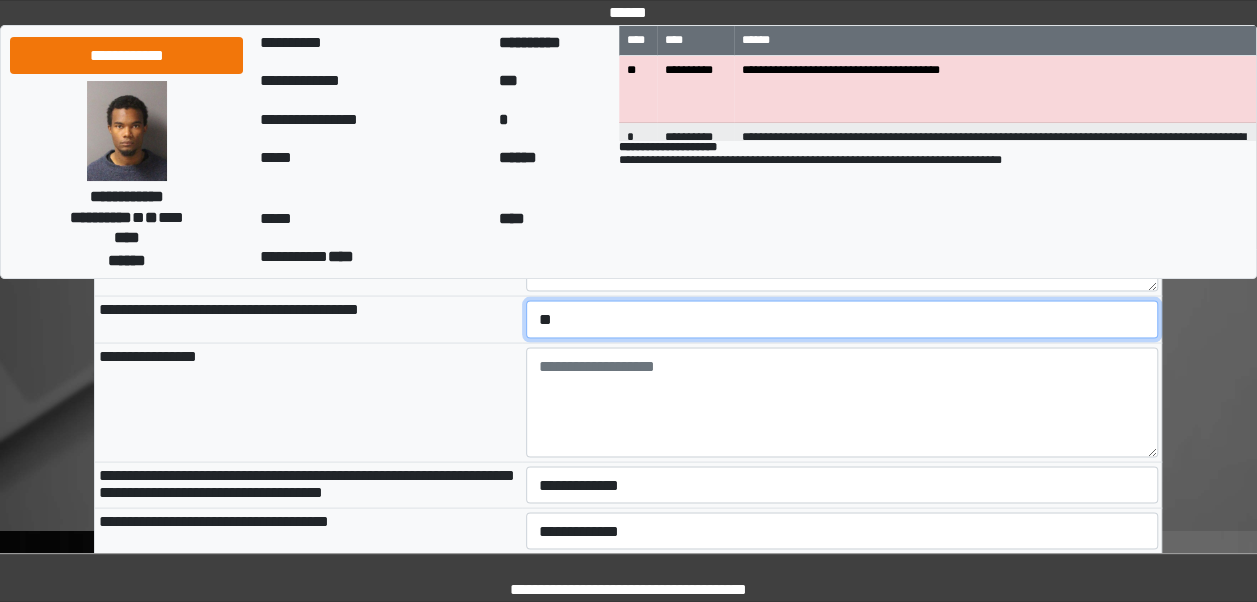 click on "**********" at bounding box center (842, 318) 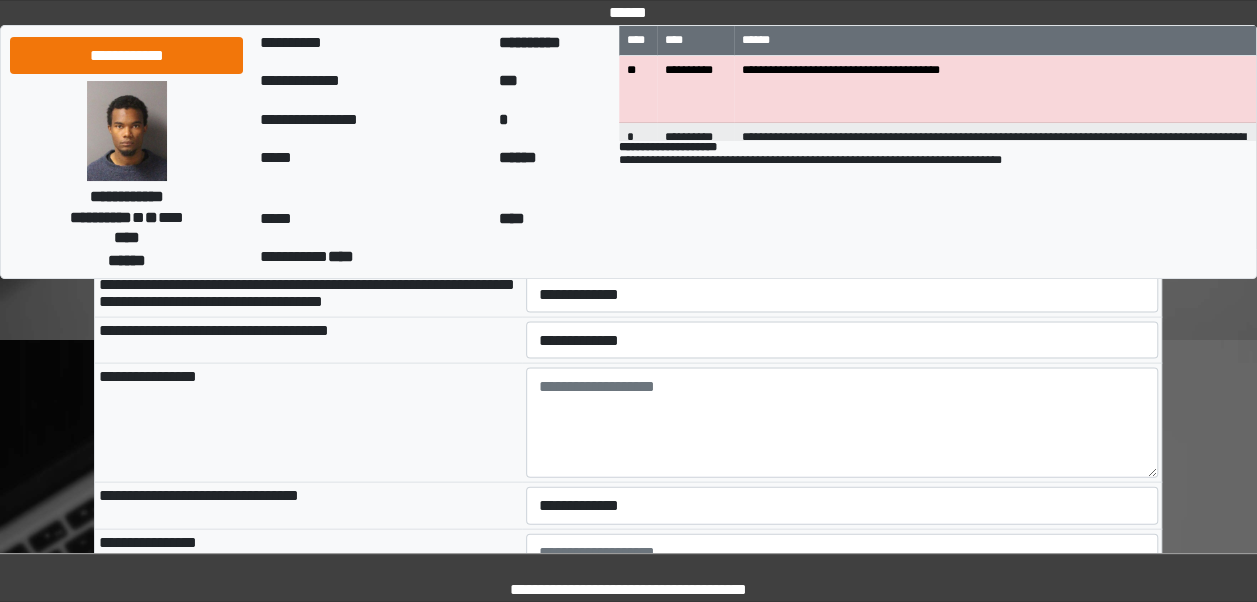 scroll, scrollTop: 1965, scrollLeft: 0, axis: vertical 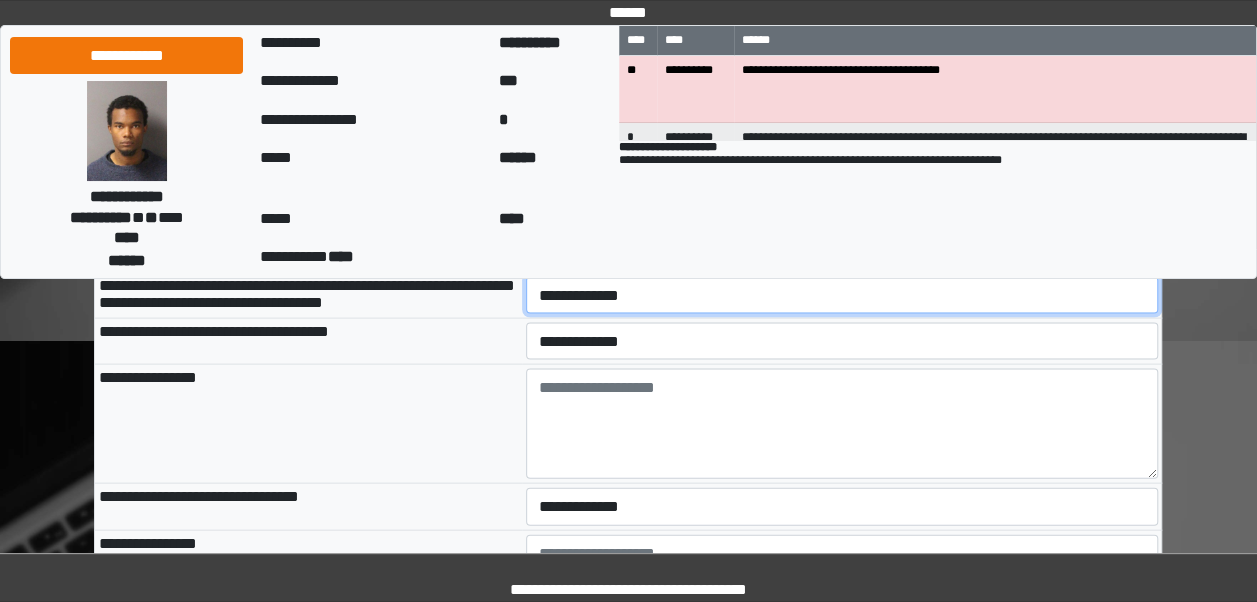 click on "**********" at bounding box center (842, 295) 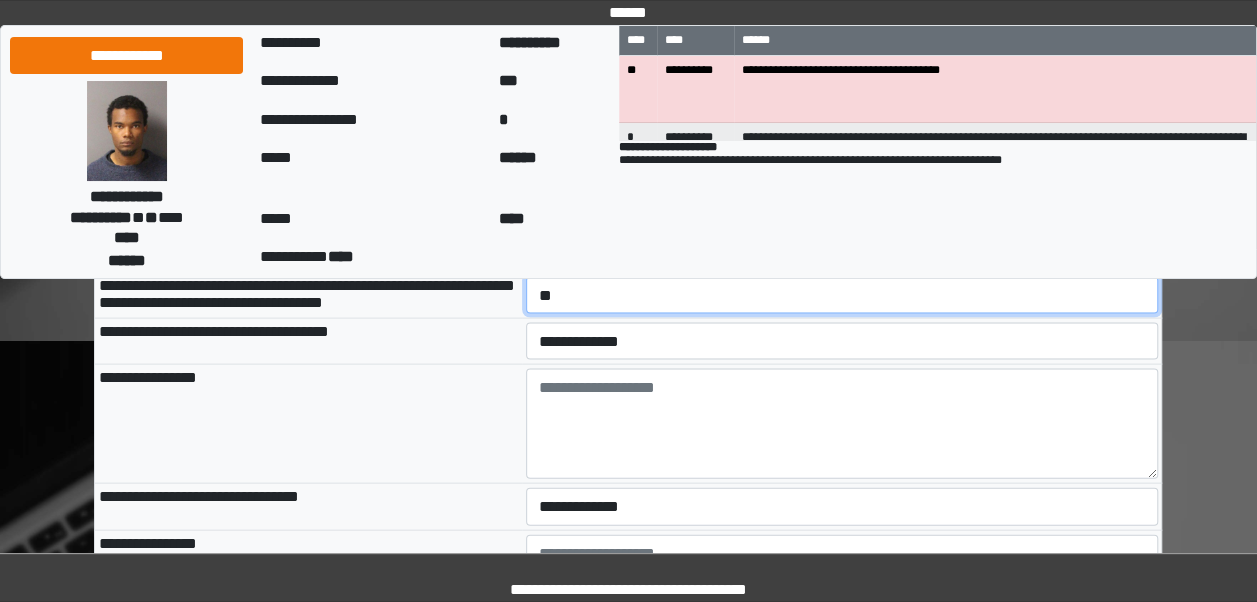 scroll, scrollTop: 2003, scrollLeft: 0, axis: vertical 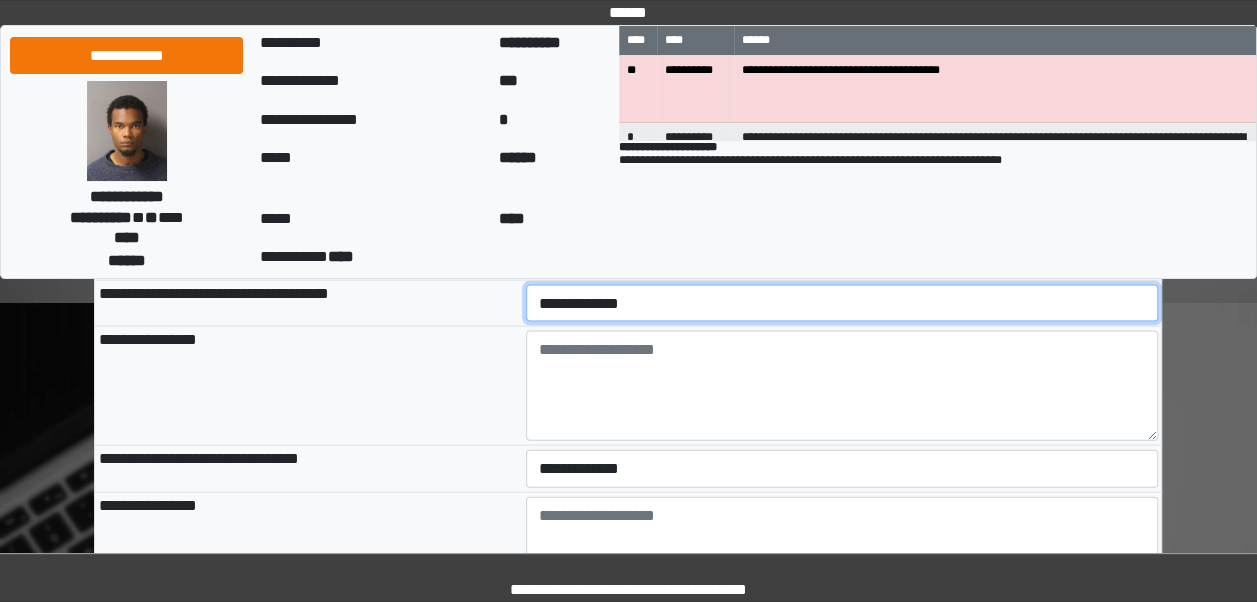 click on "**********" at bounding box center (842, 303) 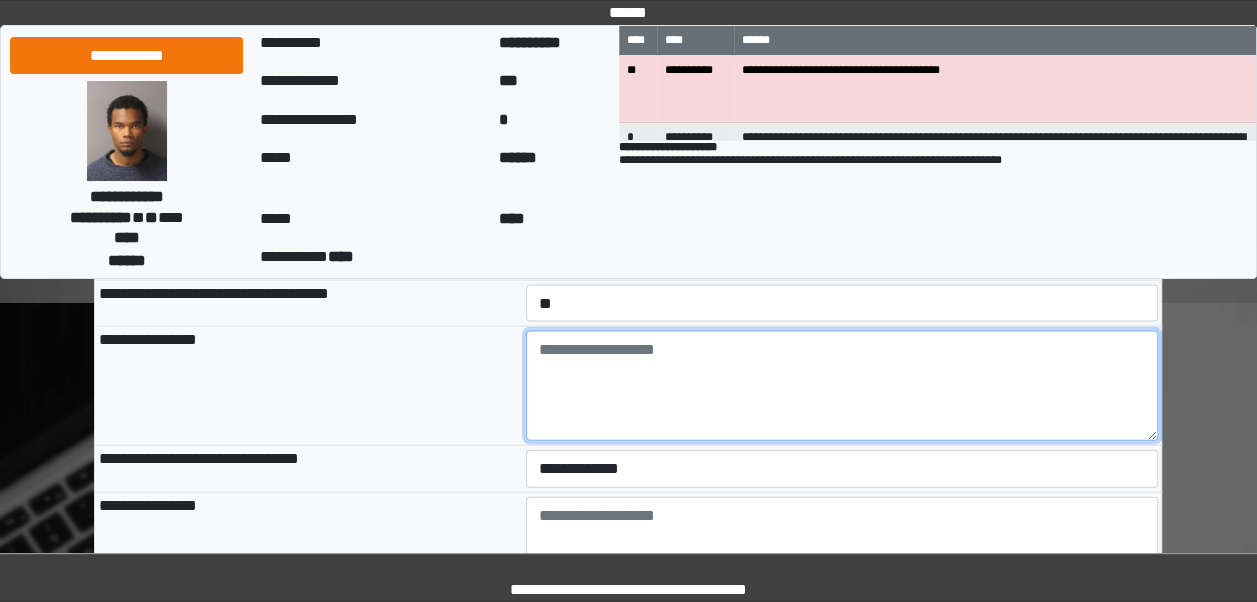 click at bounding box center [842, 386] 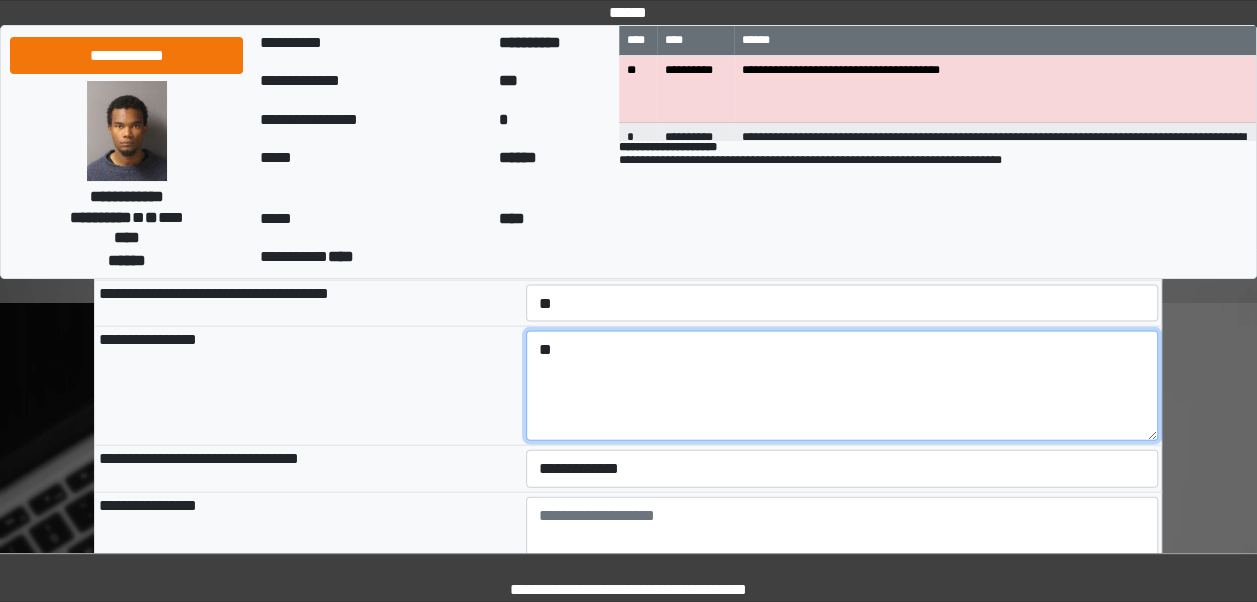 type on "*" 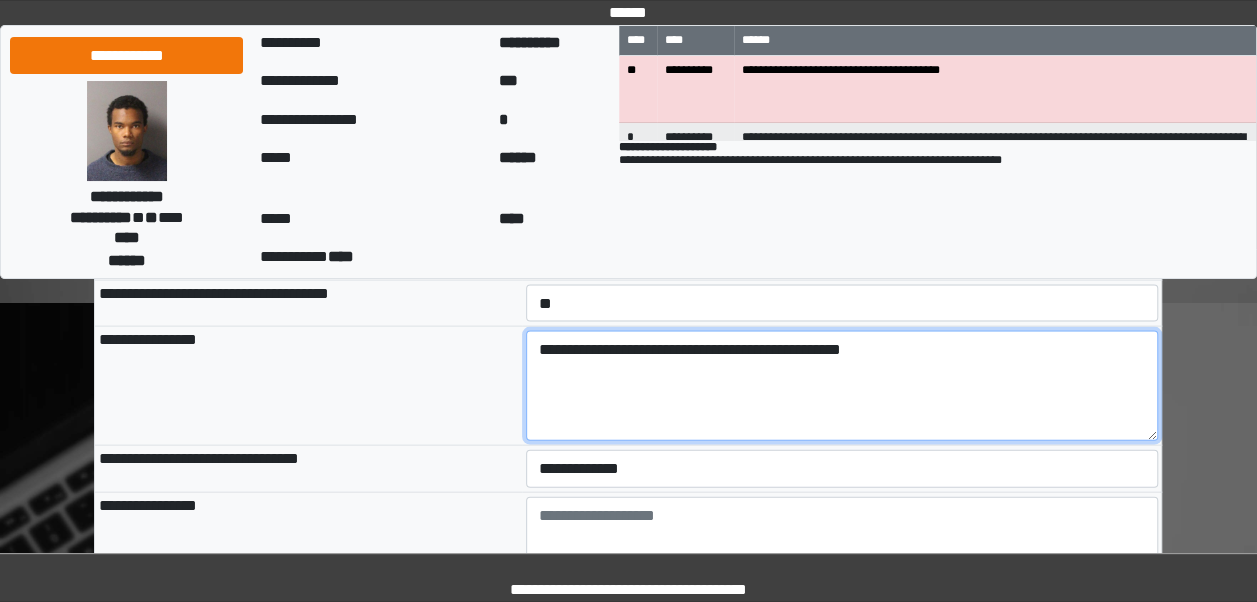 click on "**********" at bounding box center (842, 386) 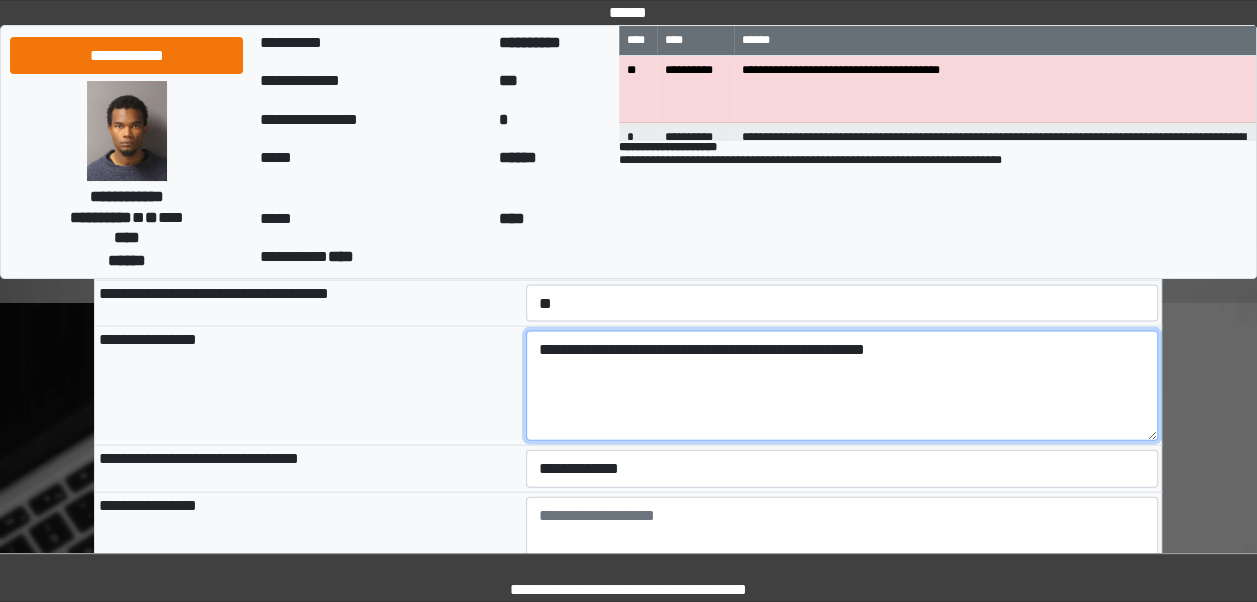 click on "**********" at bounding box center (842, 386) 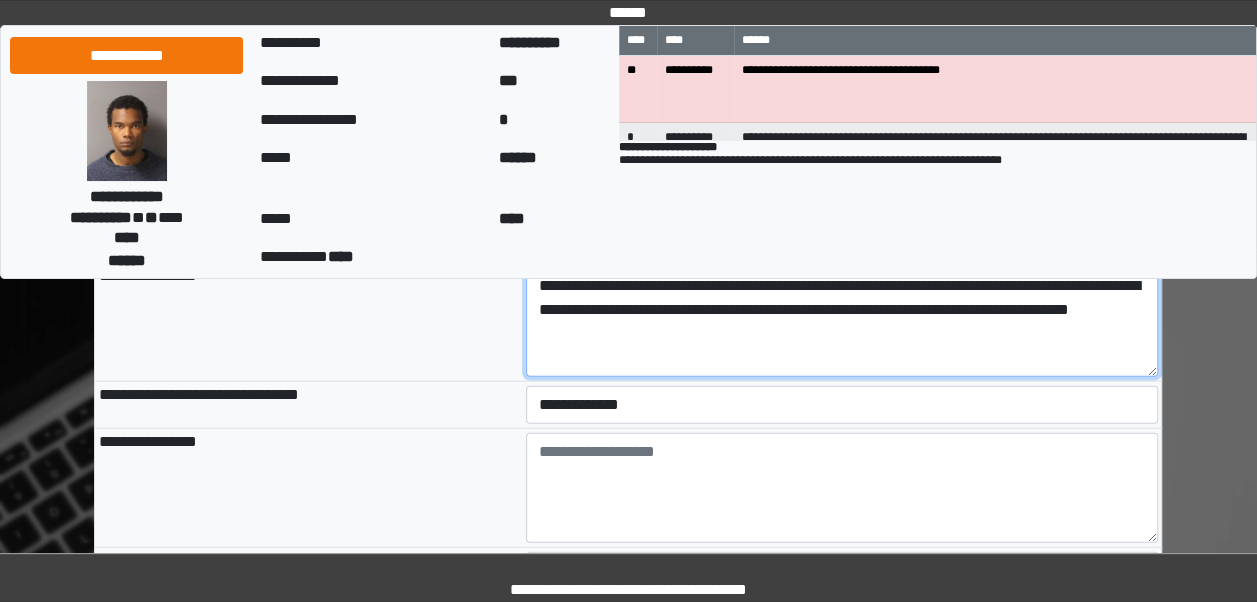 scroll, scrollTop: 2126, scrollLeft: 0, axis: vertical 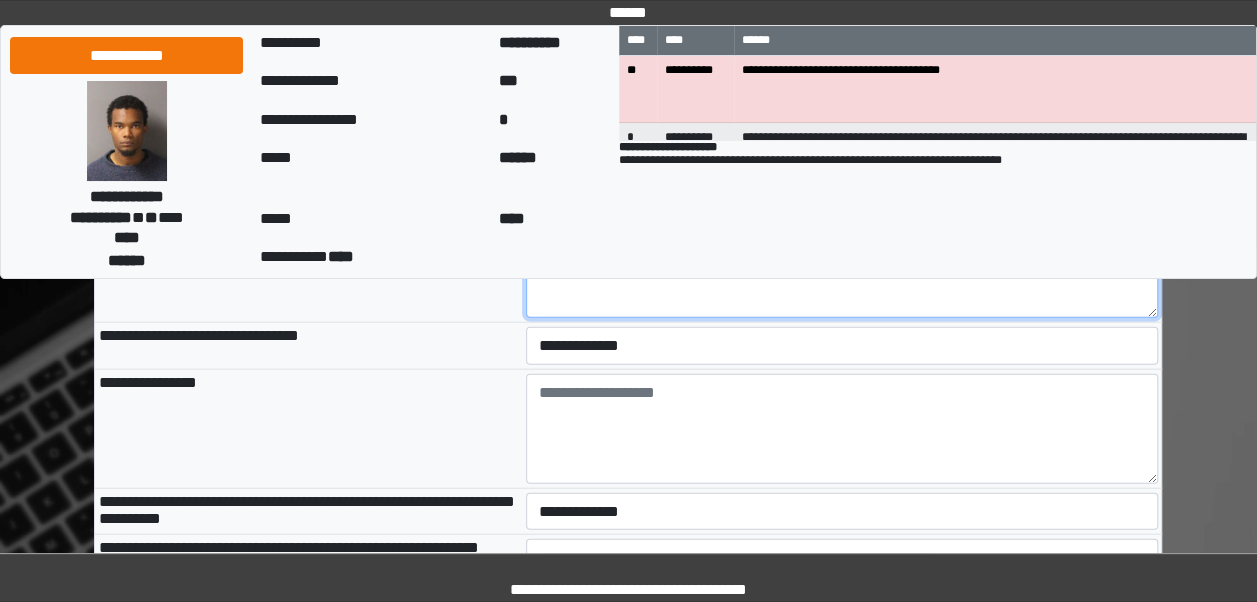 type on "**********" 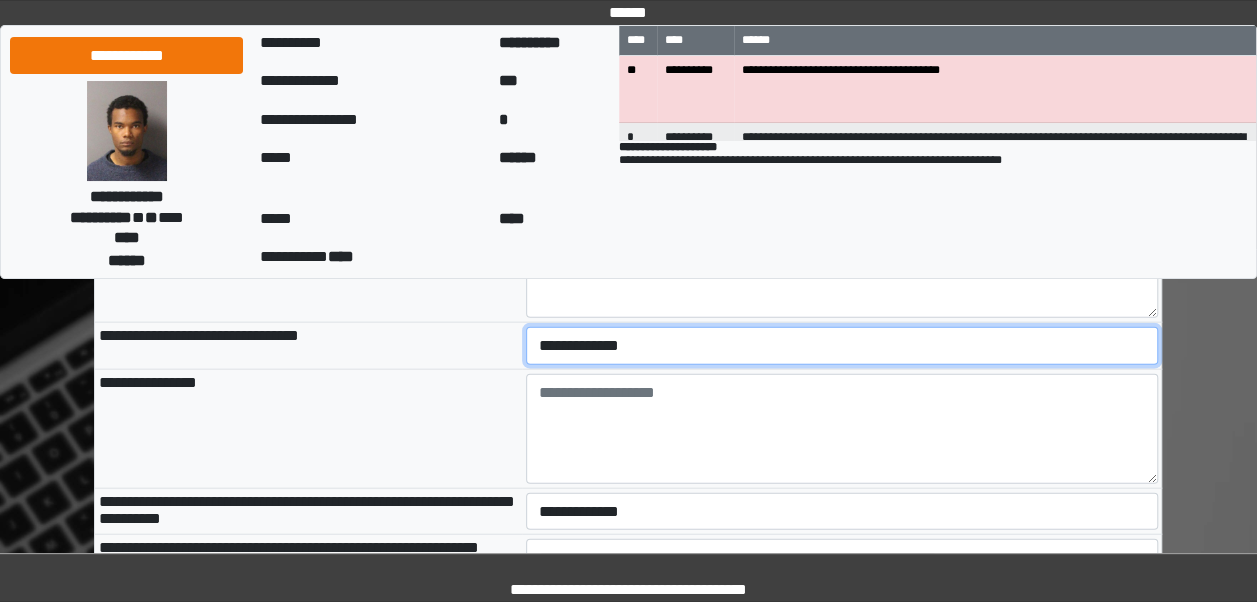 click on "**********" at bounding box center [842, 345] 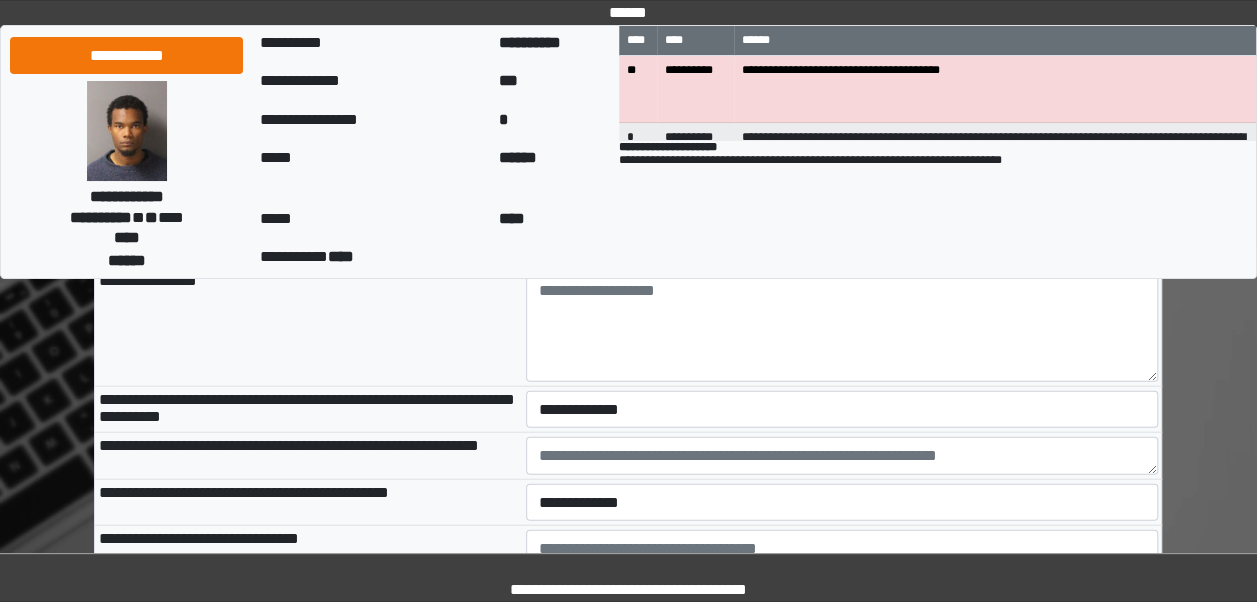 scroll, scrollTop: 2302, scrollLeft: 0, axis: vertical 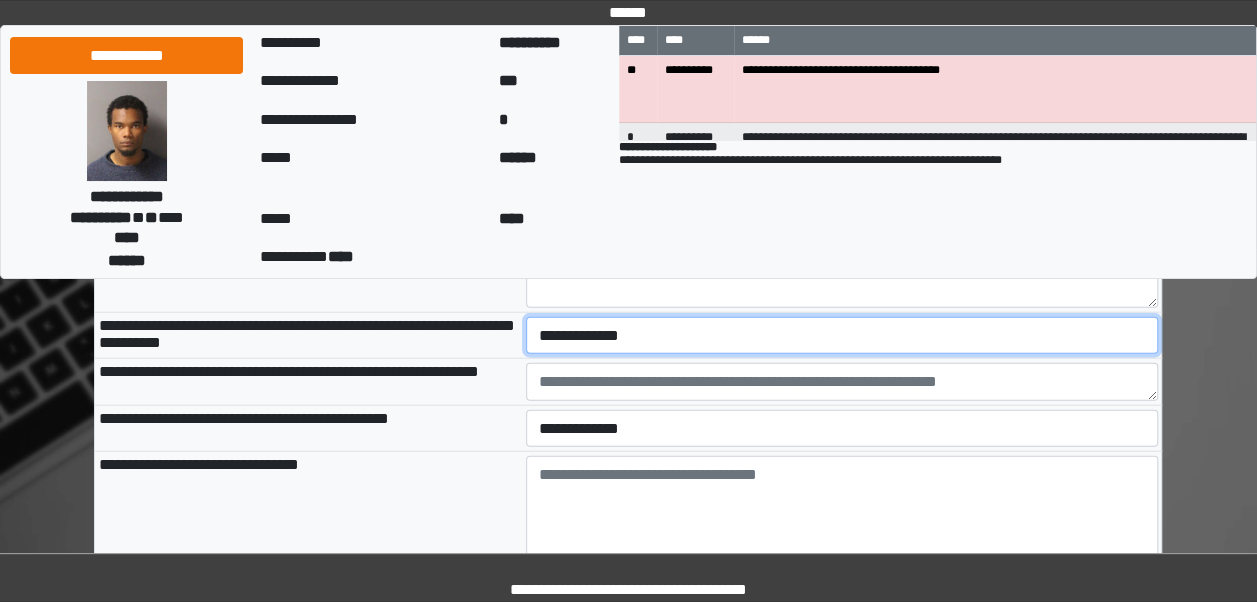 click on "**********" at bounding box center [842, 335] 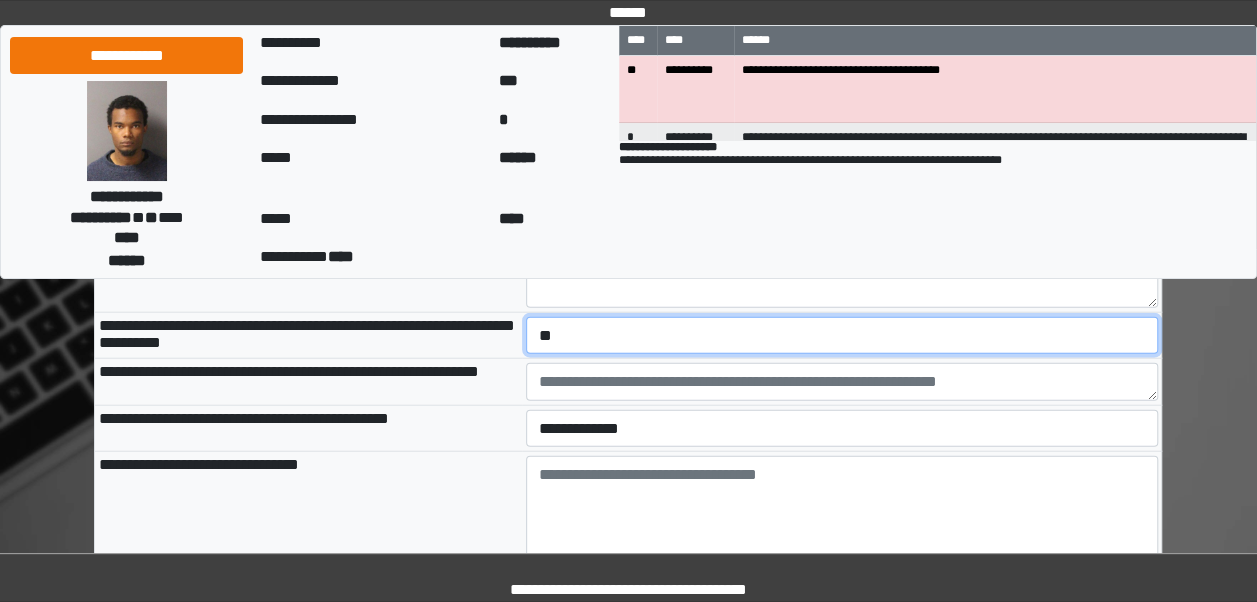 click on "**********" at bounding box center (842, 335) 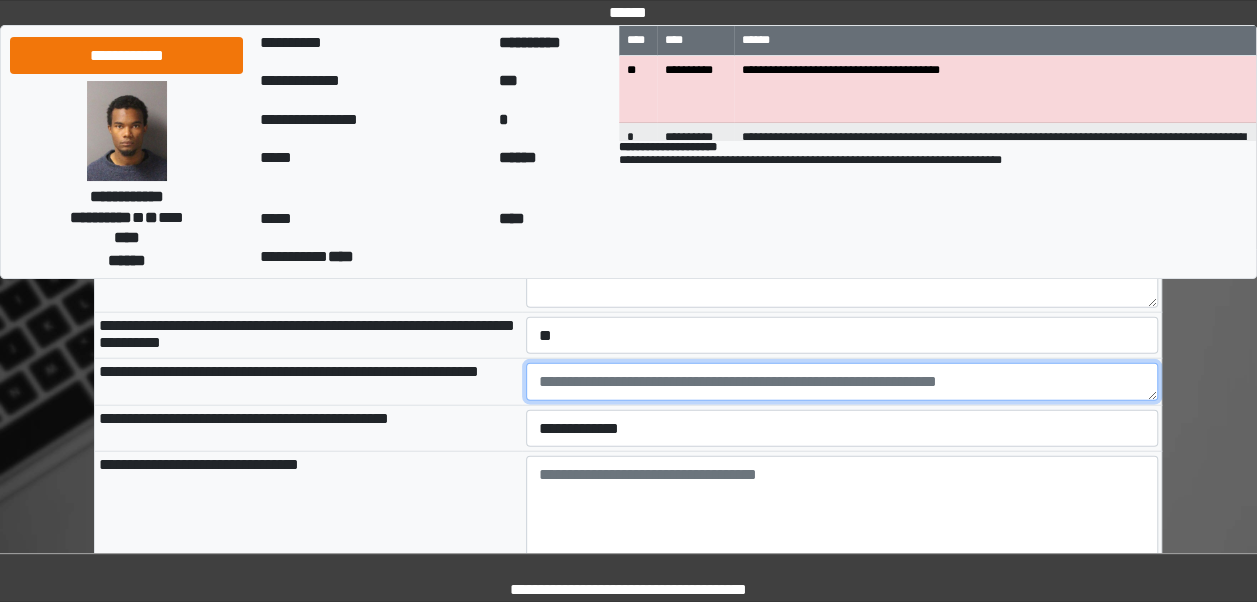 click at bounding box center [842, 382] 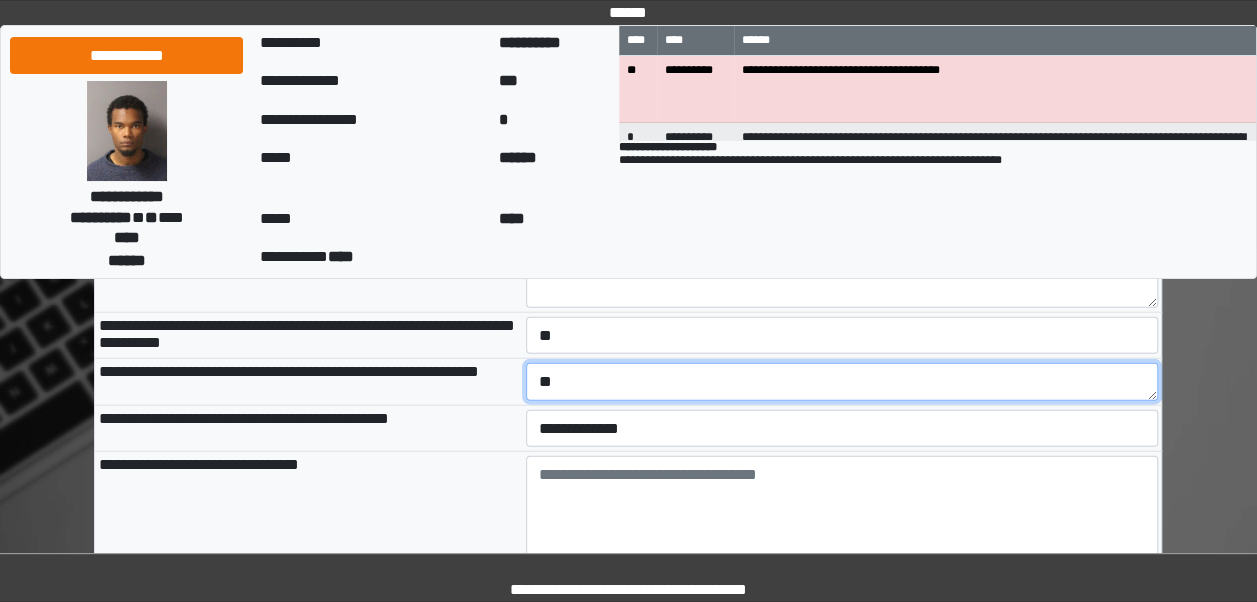 type on "*" 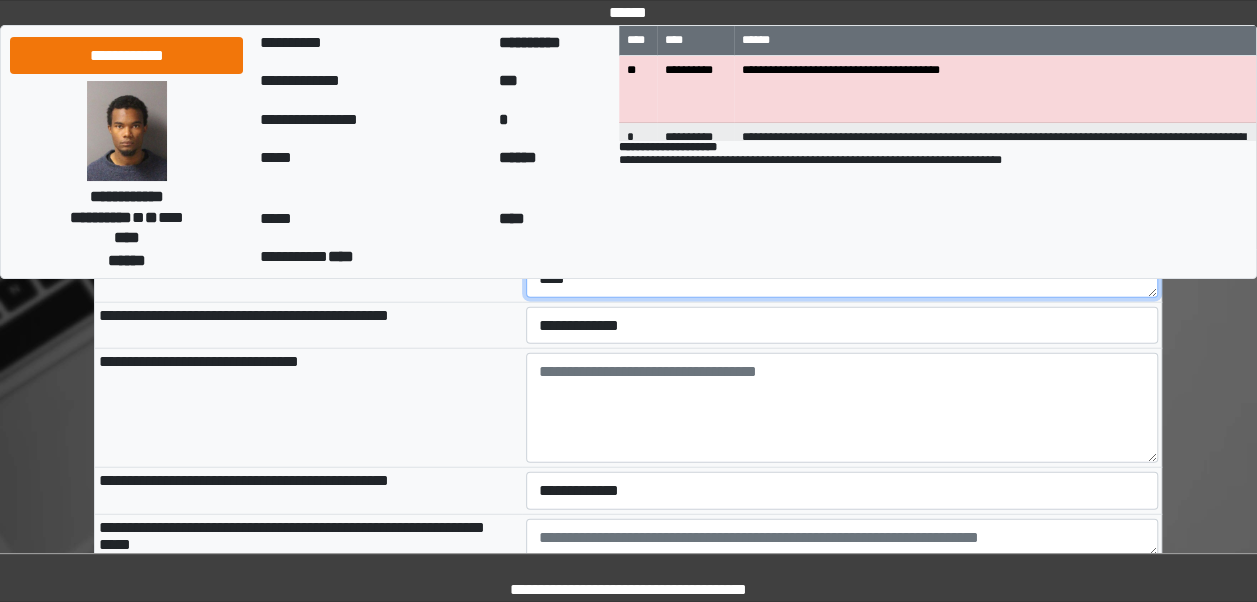 scroll, scrollTop: 2404, scrollLeft: 0, axis: vertical 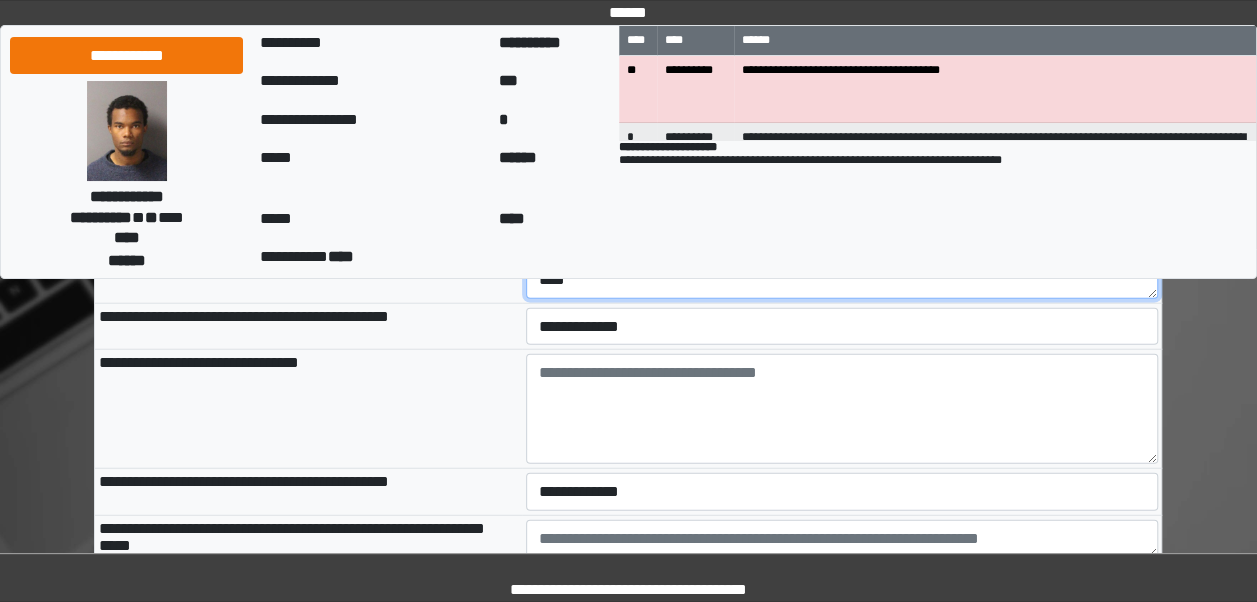 type on "***" 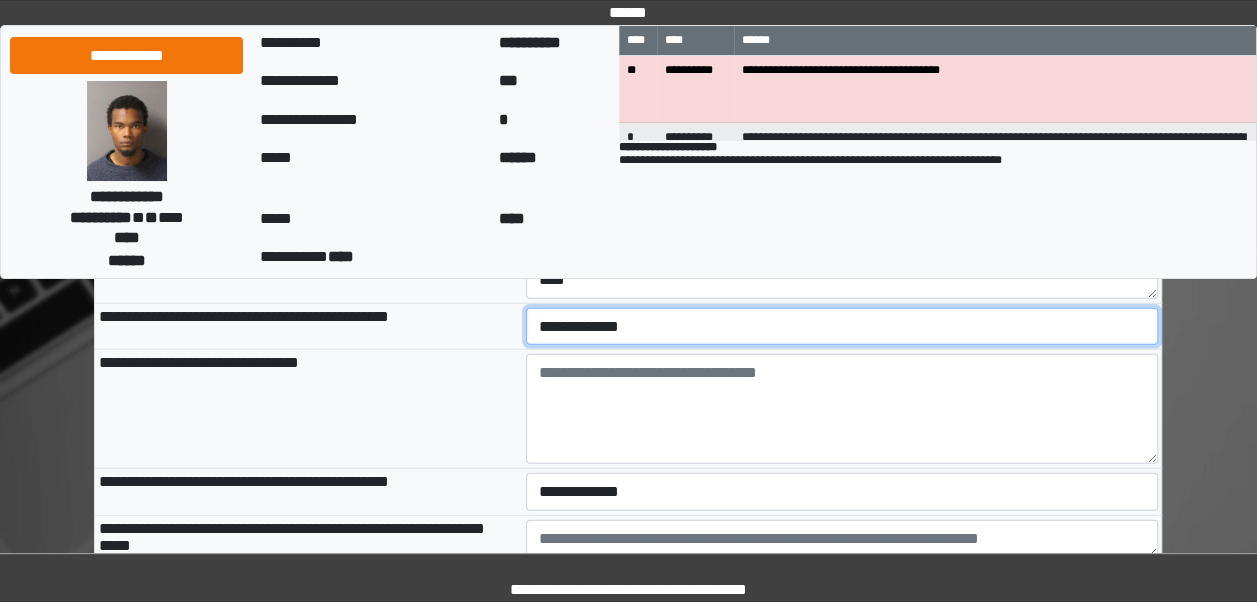 click on "**********" at bounding box center [842, 326] 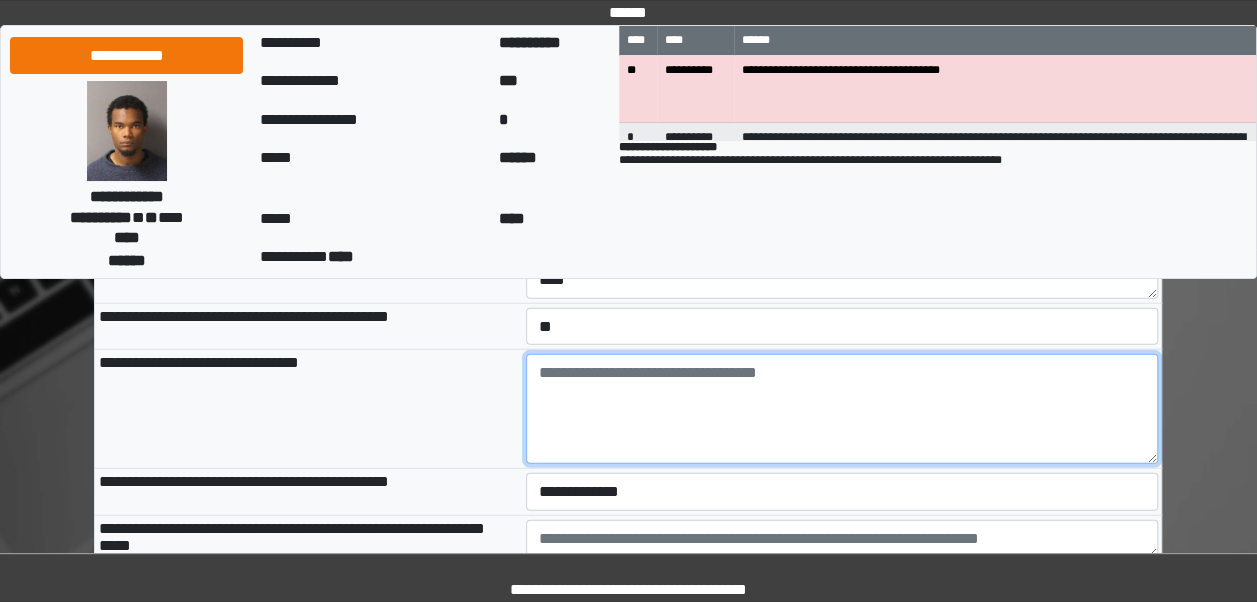 click at bounding box center [842, 409] 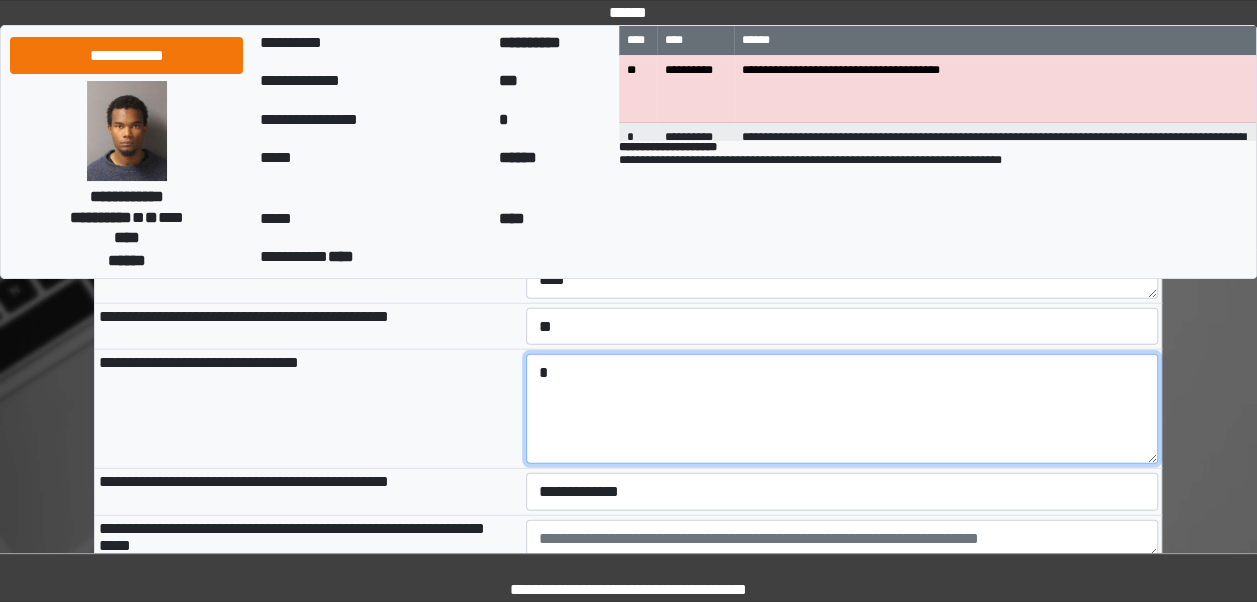 type 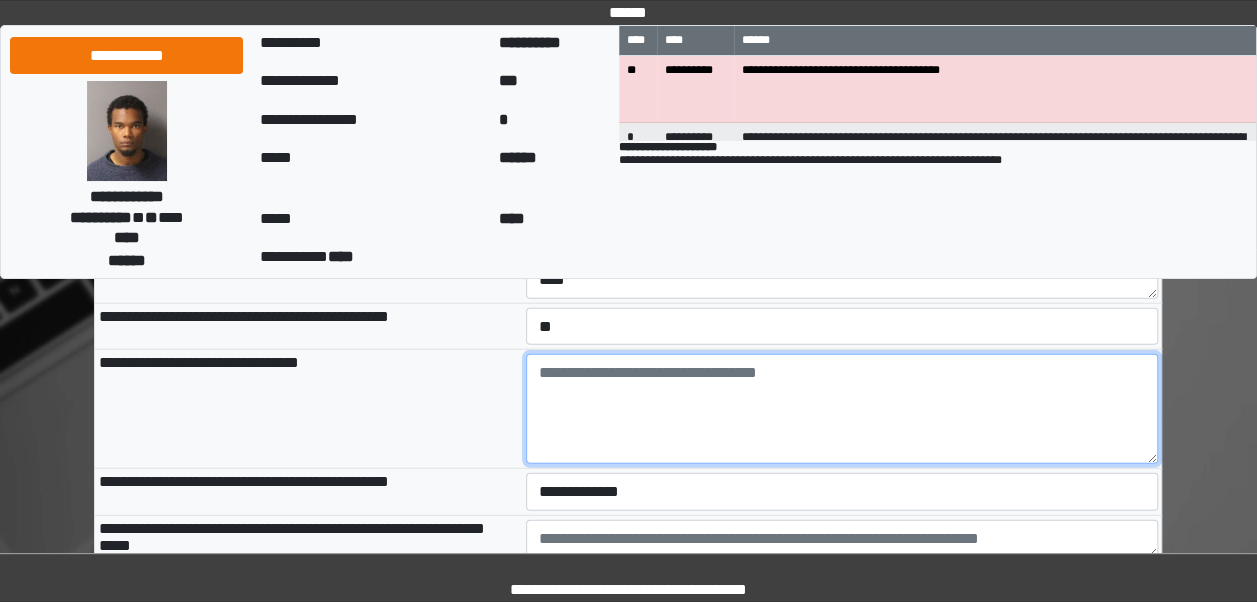 scroll, scrollTop: 2504, scrollLeft: 0, axis: vertical 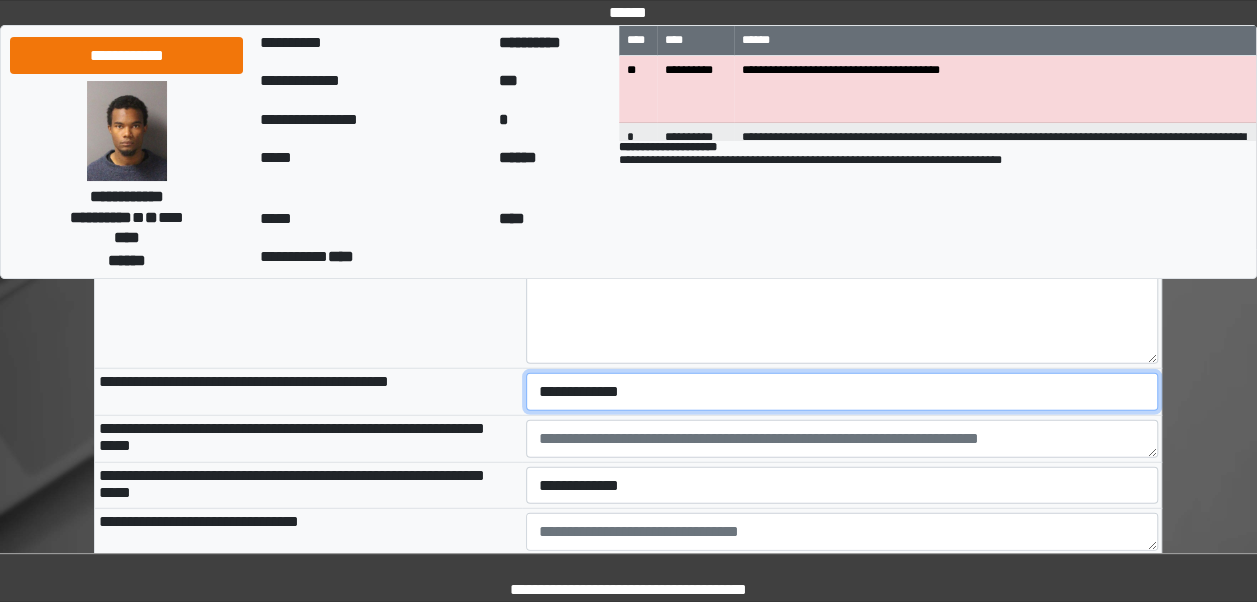 click on "**********" at bounding box center (842, 391) 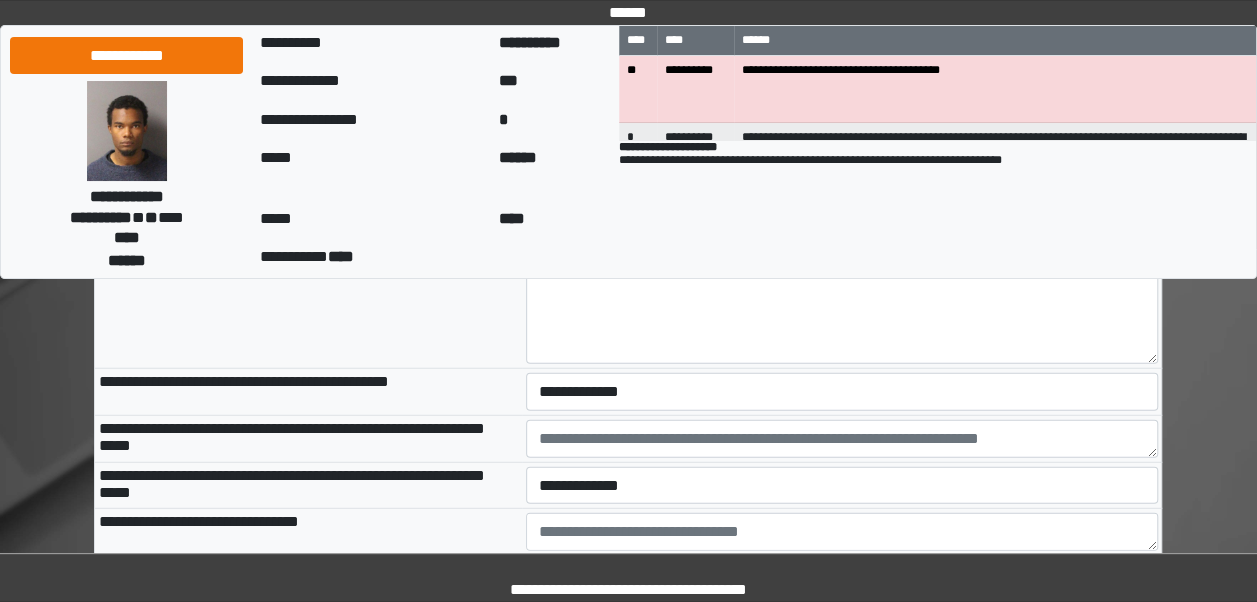 click on "**********" at bounding box center (308, 309) 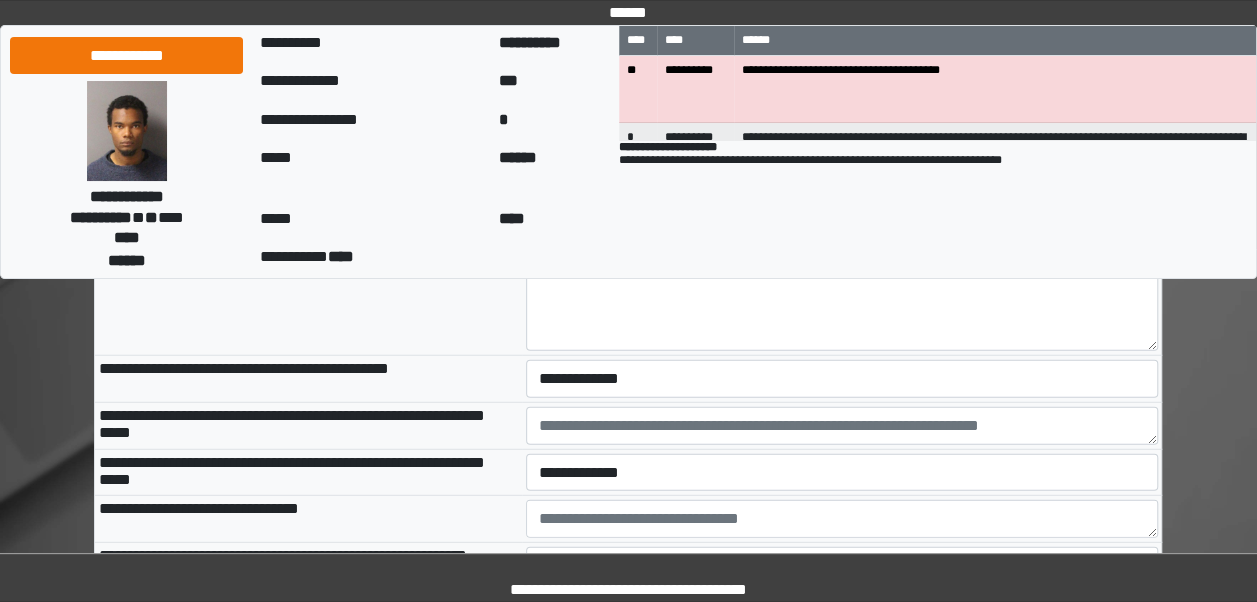 scroll, scrollTop: 2506, scrollLeft: 0, axis: vertical 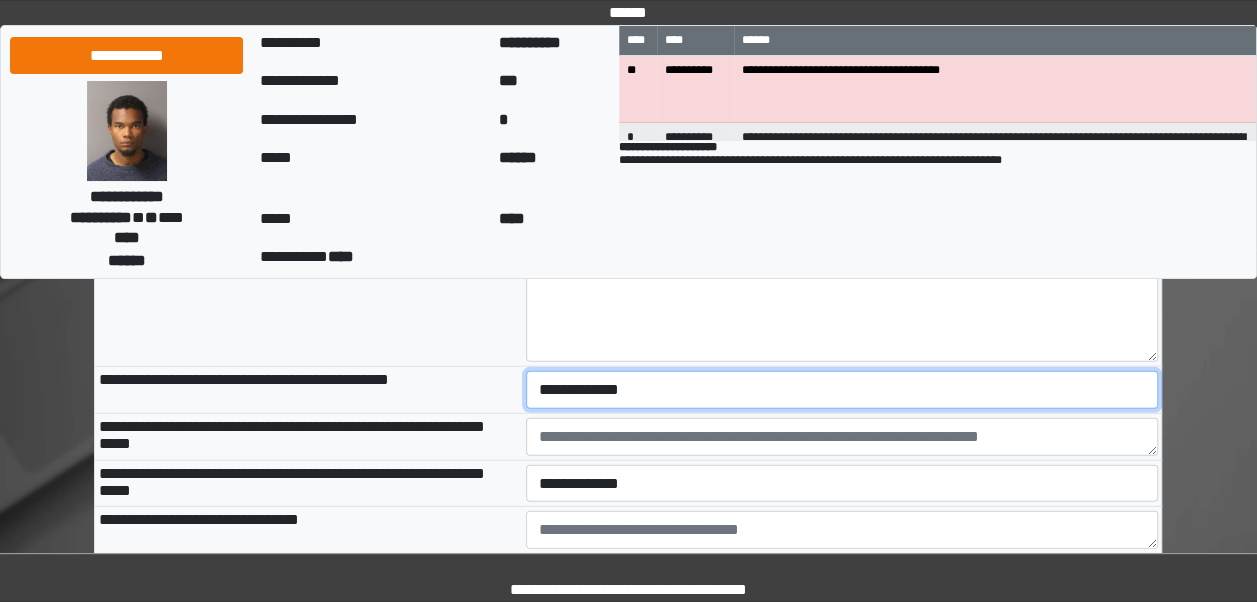 click on "**********" at bounding box center [842, 389] 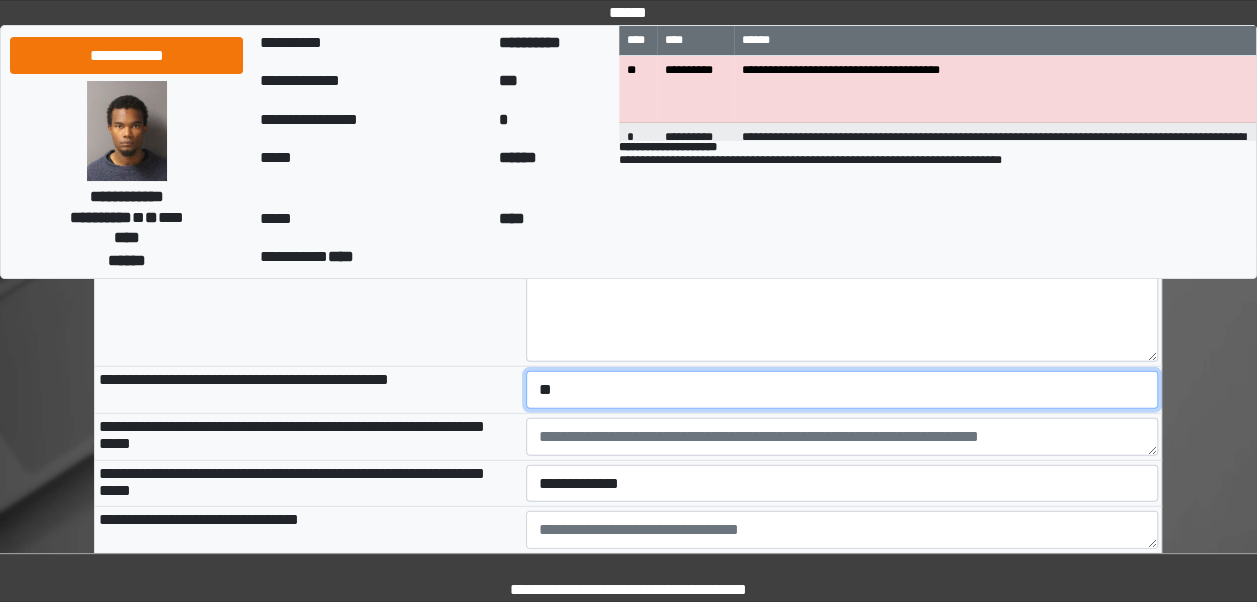 click on "**********" at bounding box center [842, 389] 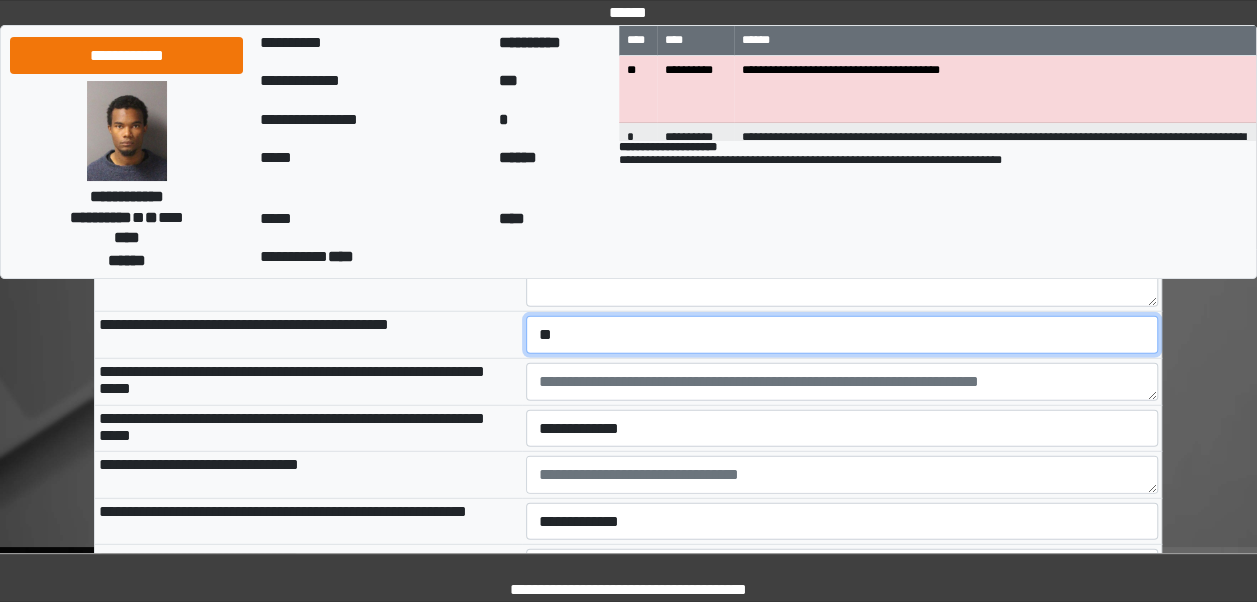 scroll, scrollTop: 2605, scrollLeft: 0, axis: vertical 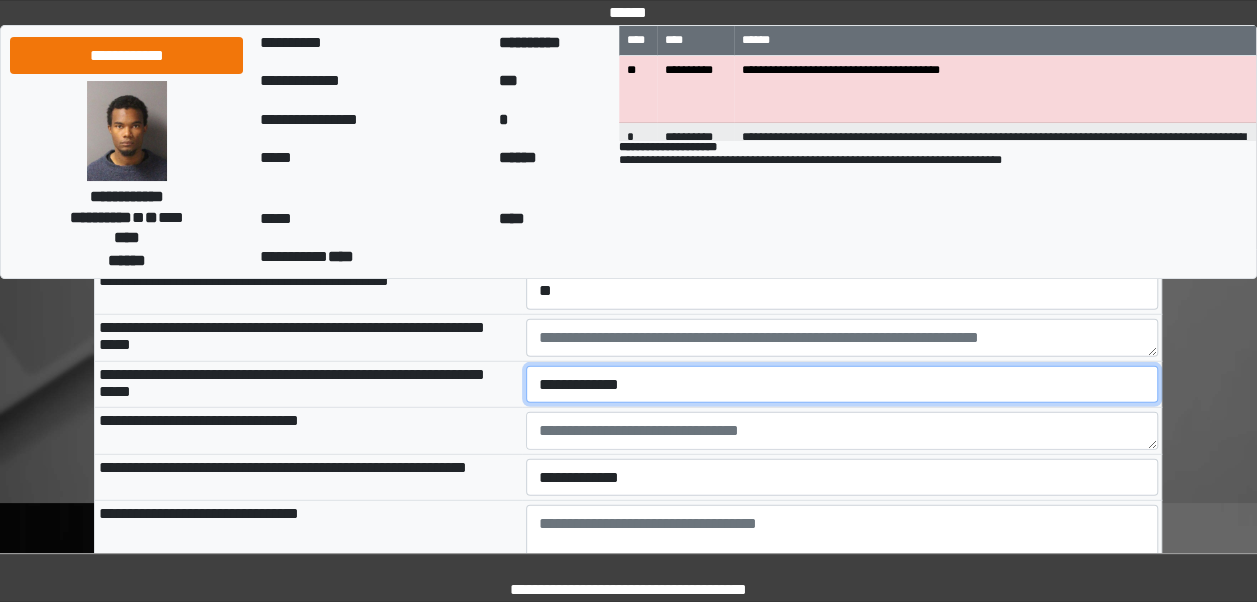 click on "**********" at bounding box center [842, 384] 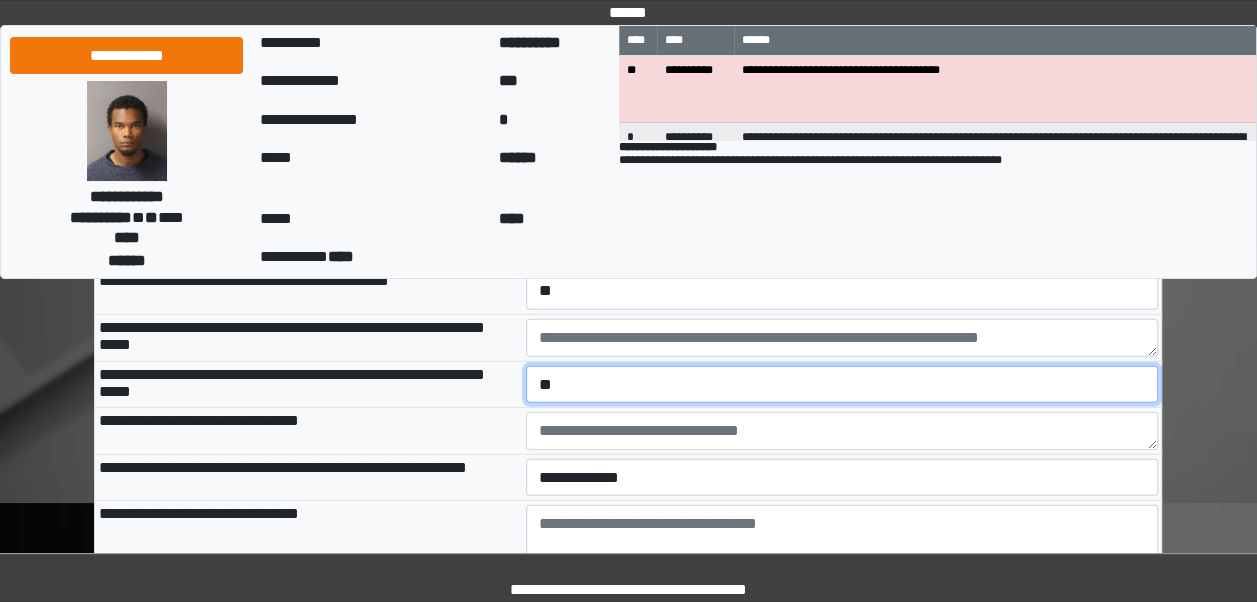click on "**********" at bounding box center (842, 384) 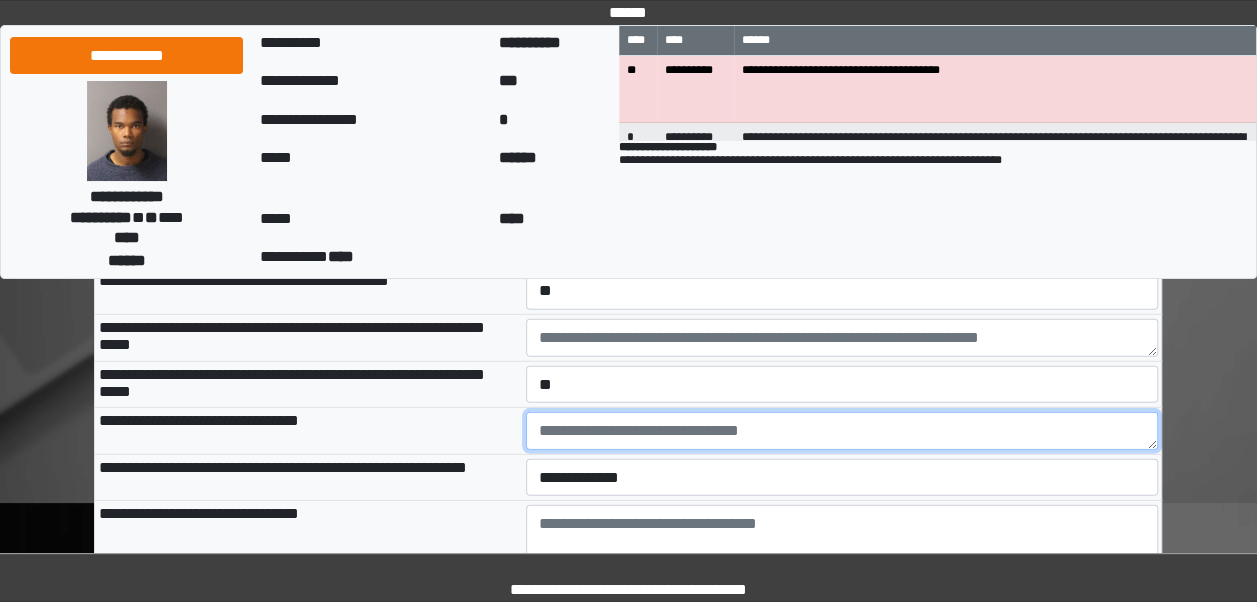 click at bounding box center [842, 431] 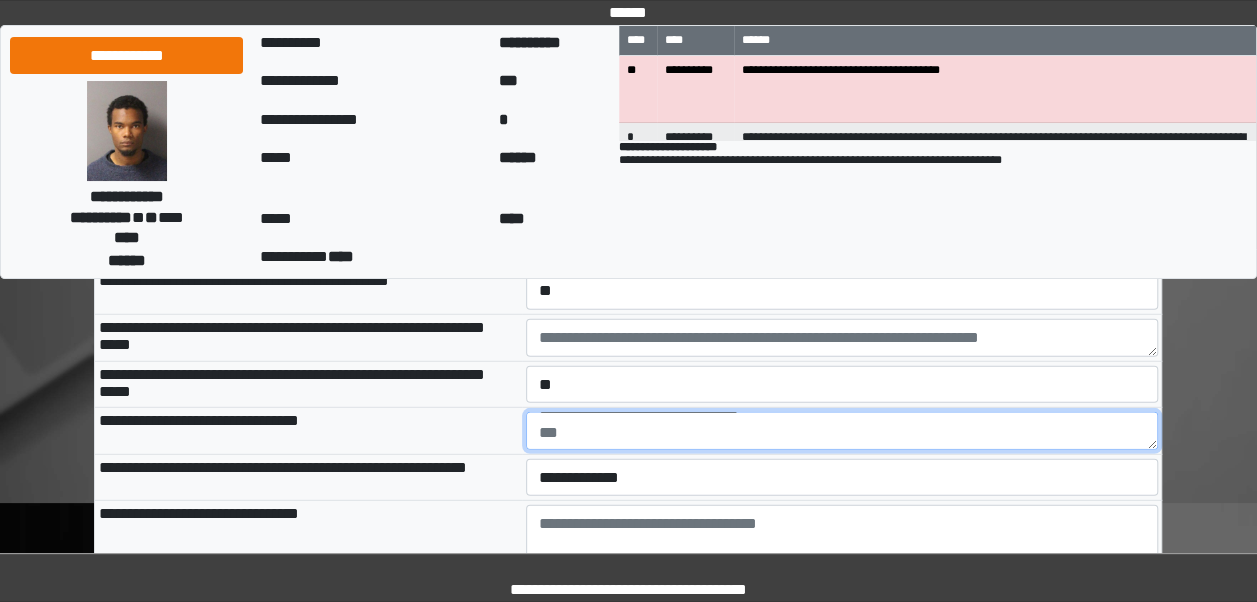 scroll, scrollTop: 0, scrollLeft: 0, axis: both 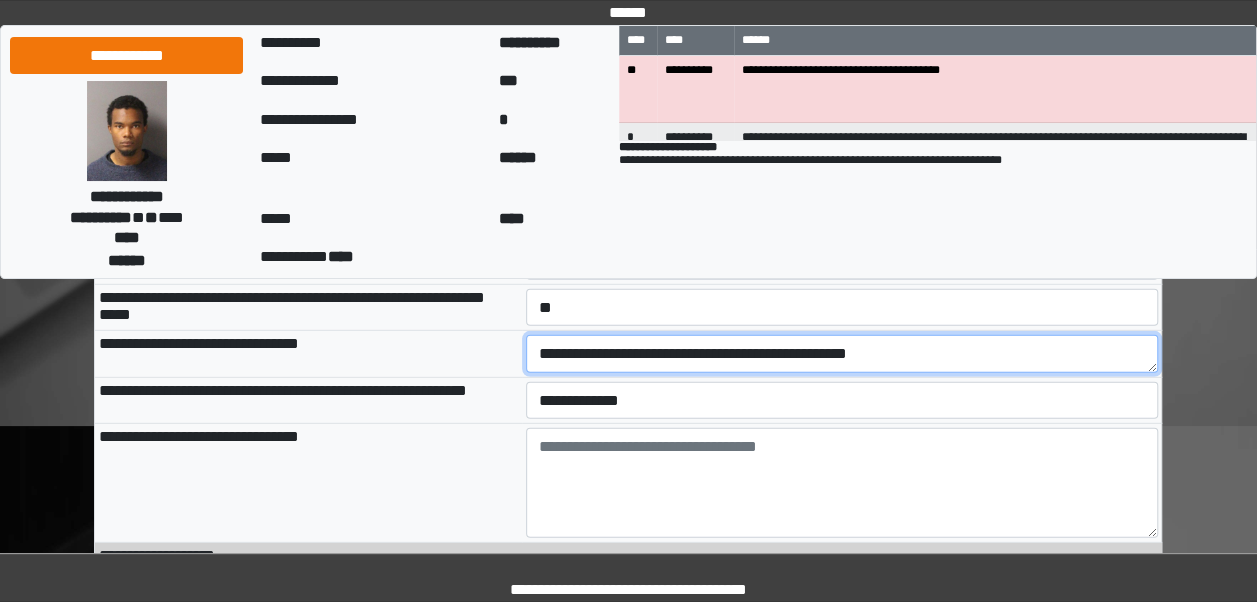 type on "**********" 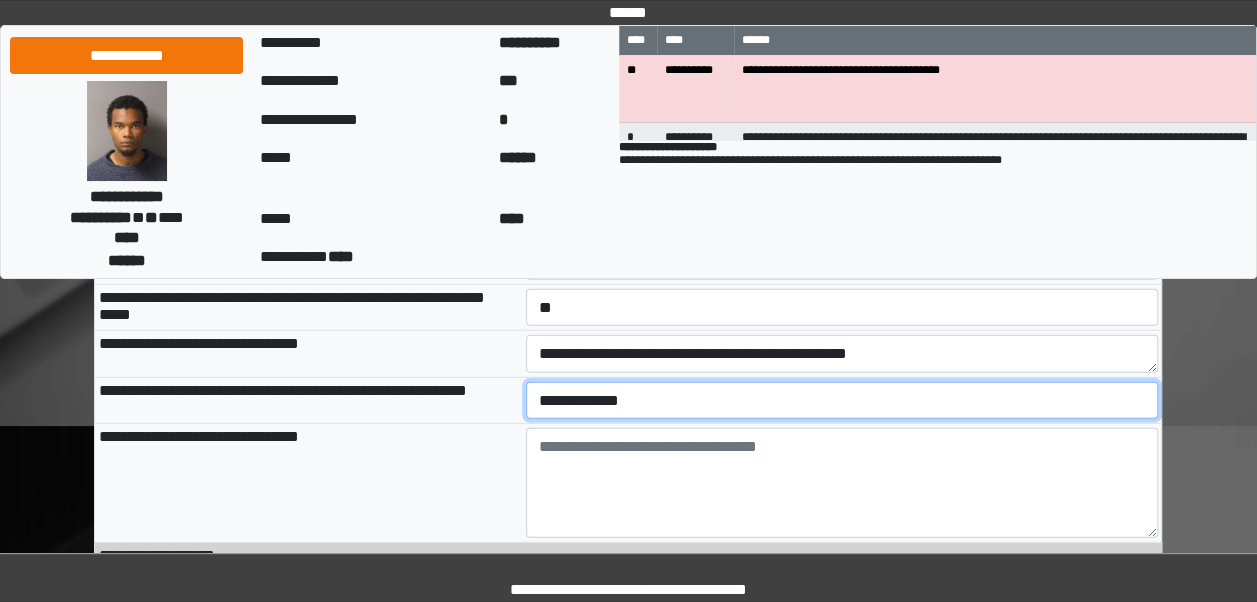 click on "**********" at bounding box center (842, 400) 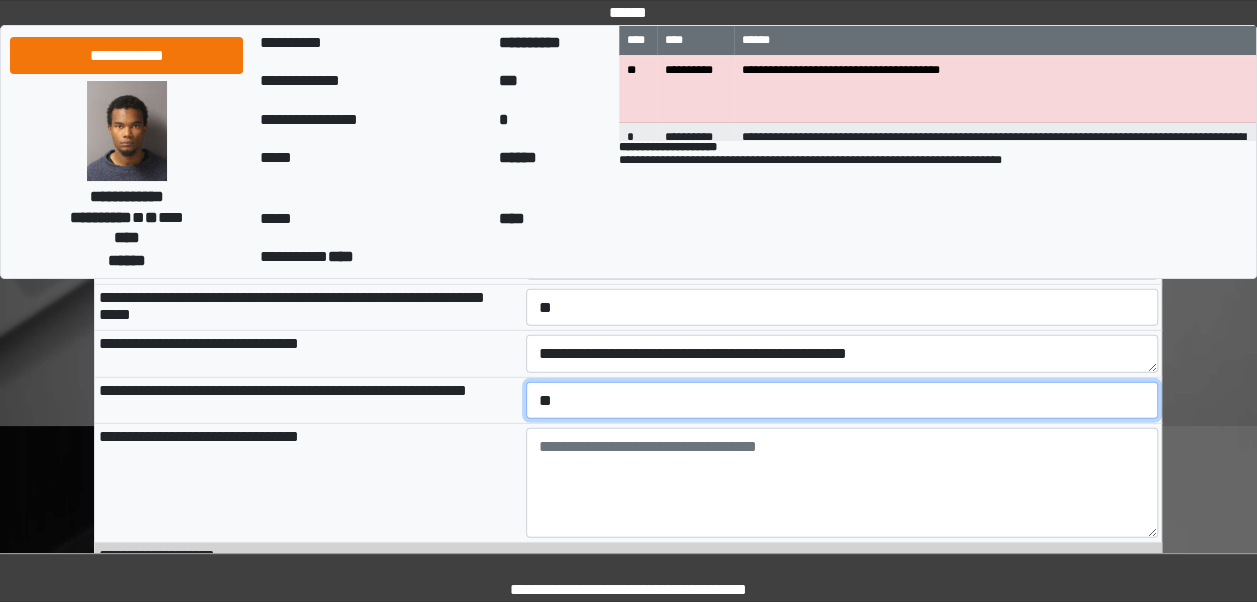 click on "**********" at bounding box center (842, 400) 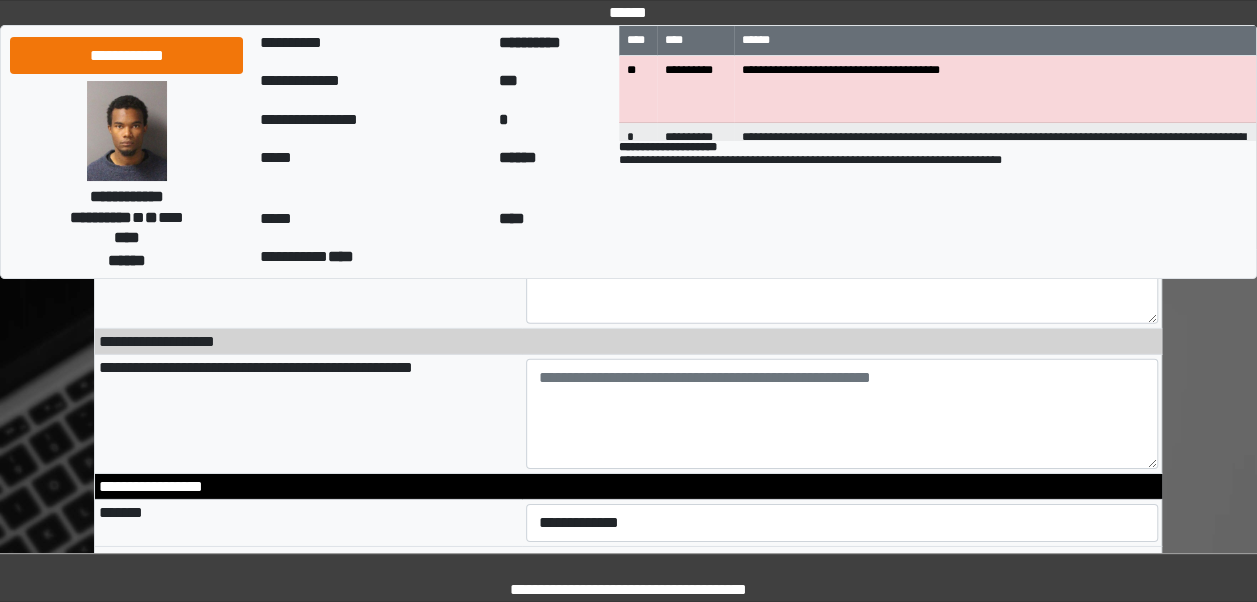 scroll, scrollTop: 2897, scrollLeft: 0, axis: vertical 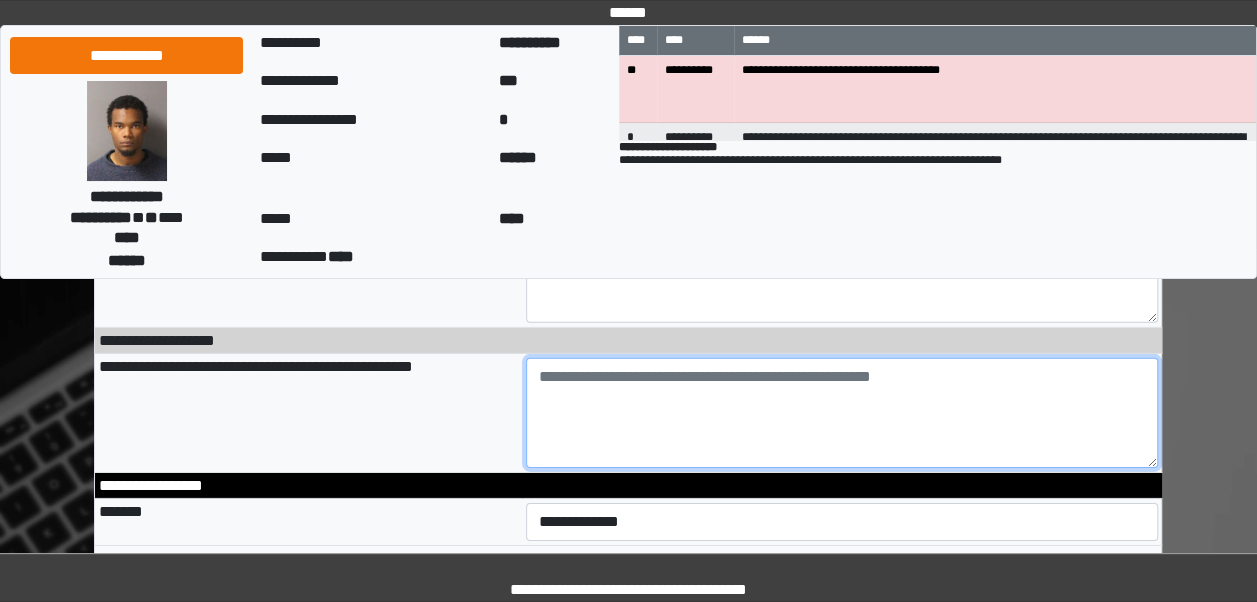 click at bounding box center (842, 413) 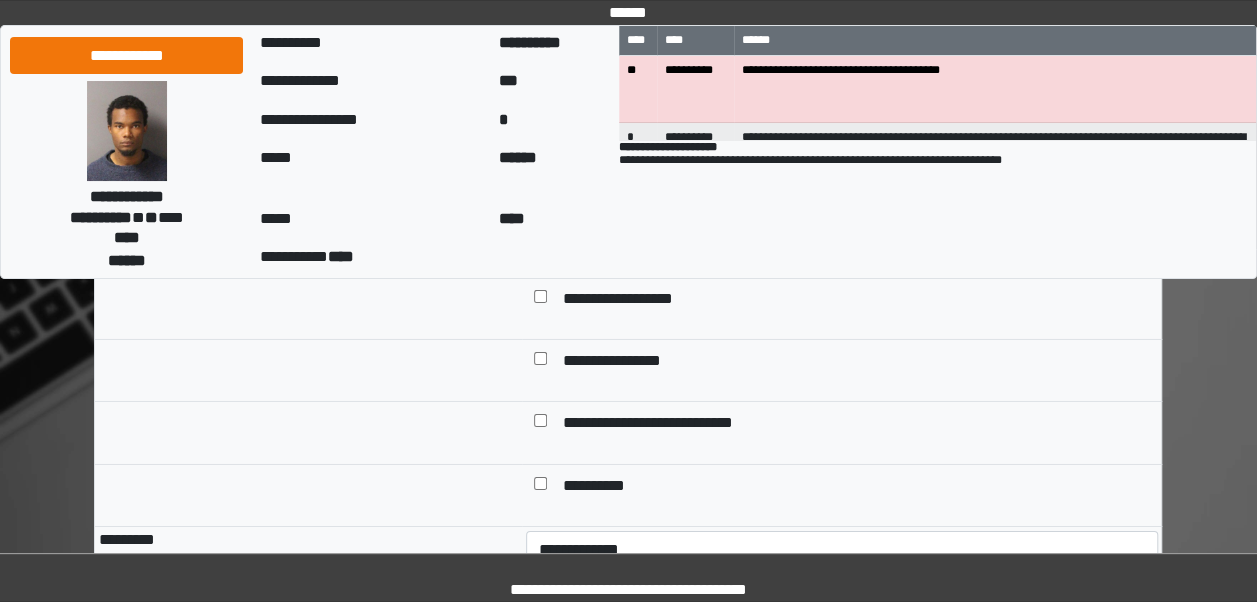scroll, scrollTop: 3089, scrollLeft: 0, axis: vertical 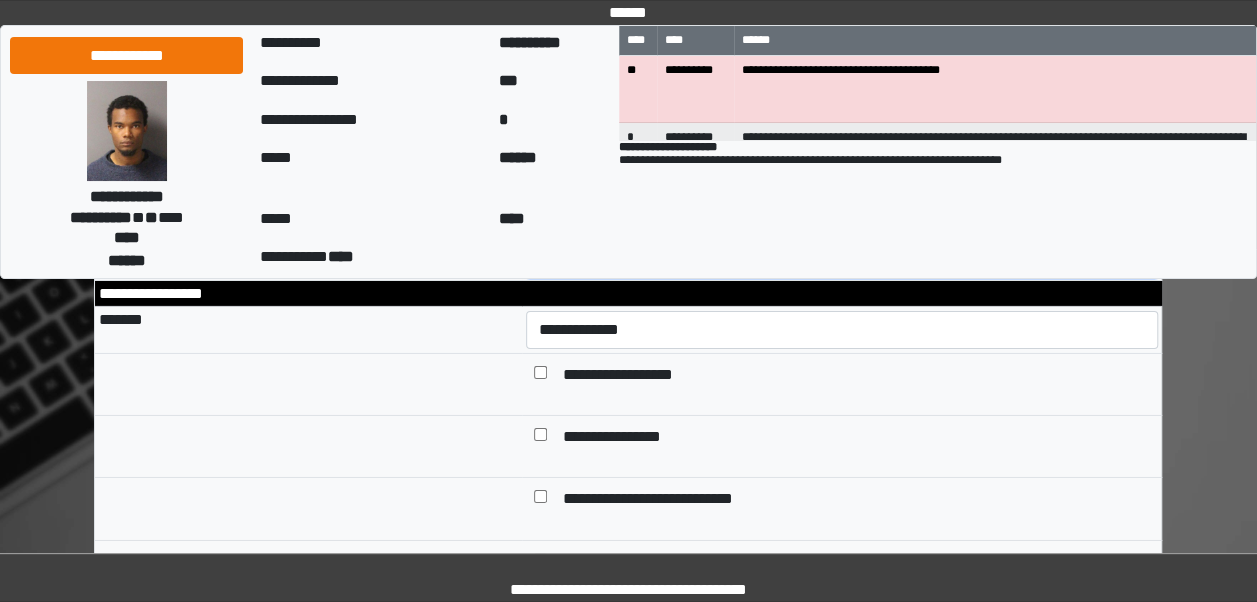 type on "******" 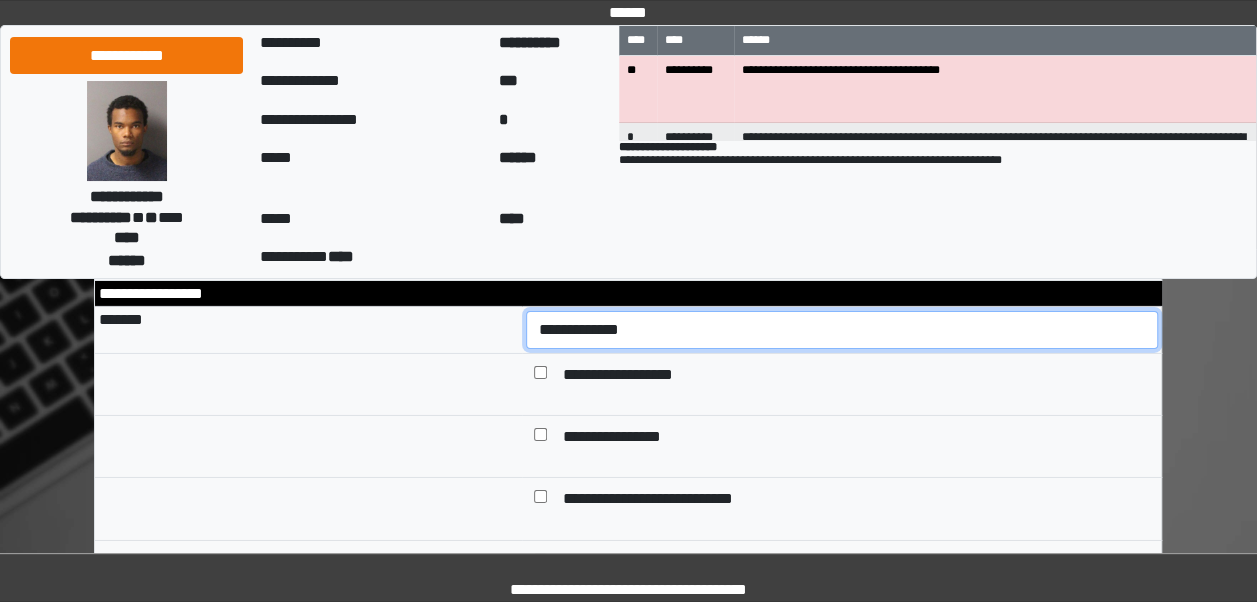 click on "**********" at bounding box center [842, 329] 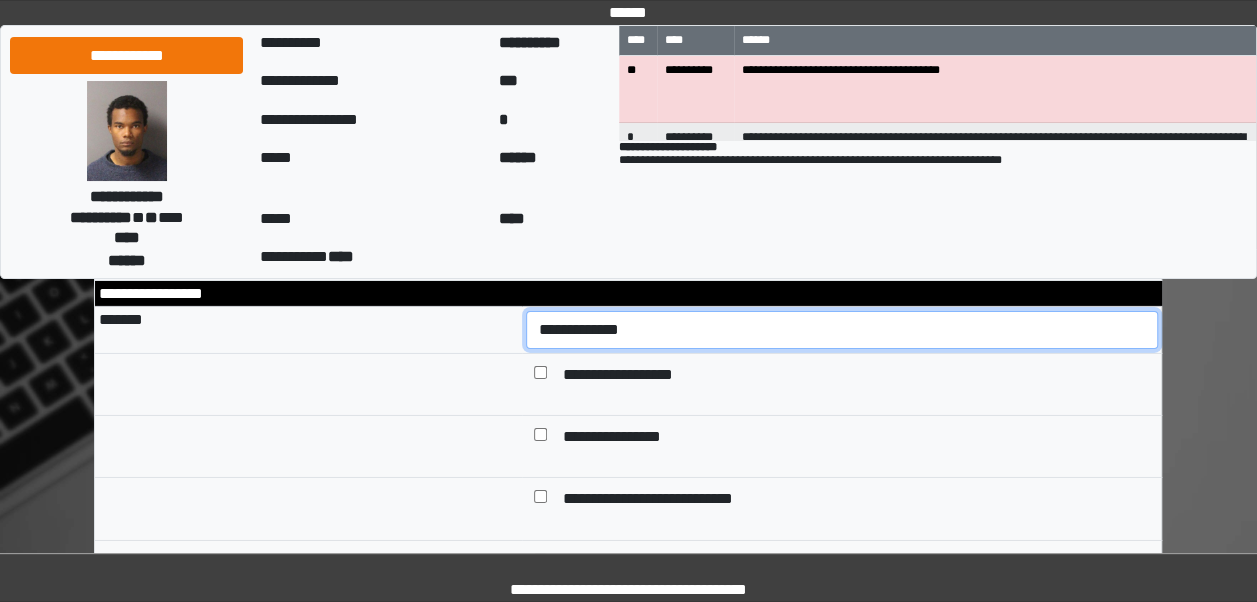 select on "*" 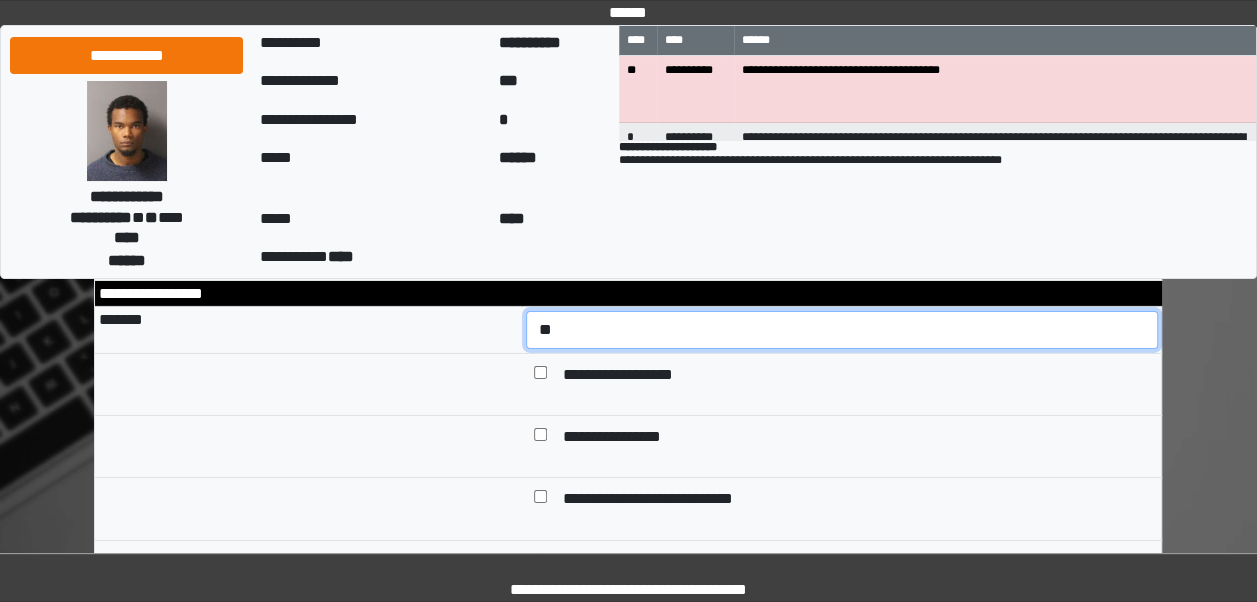 click on "**********" at bounding box center (842, 329) 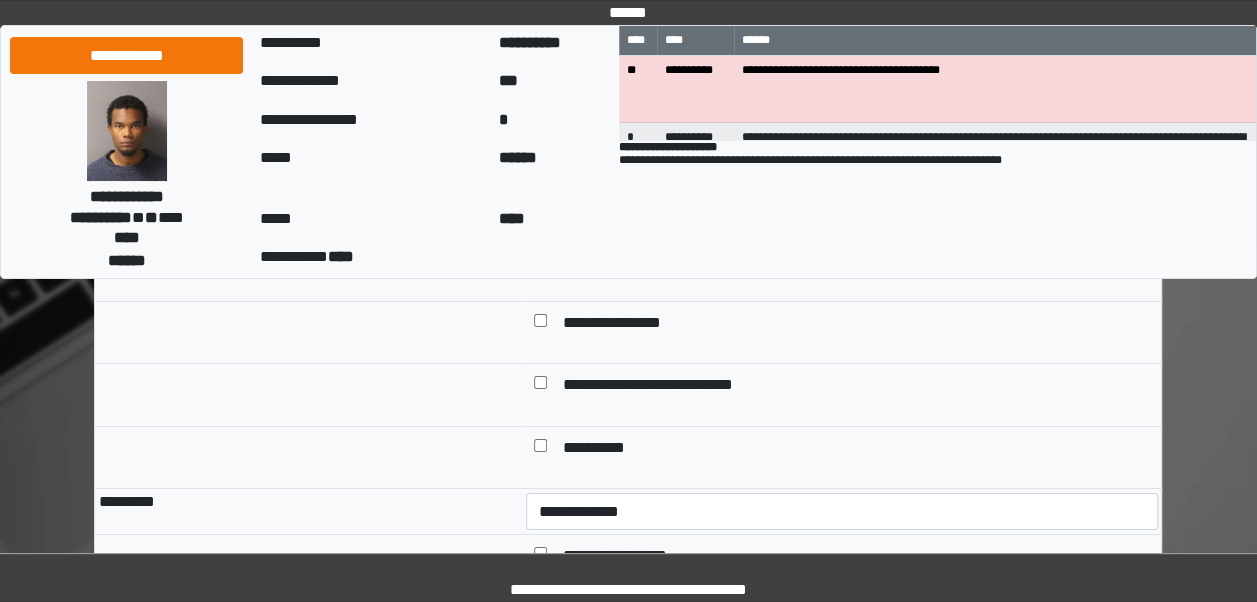 scroll, scrollTop: 3147, scrollLeft: 0, axis: vertical 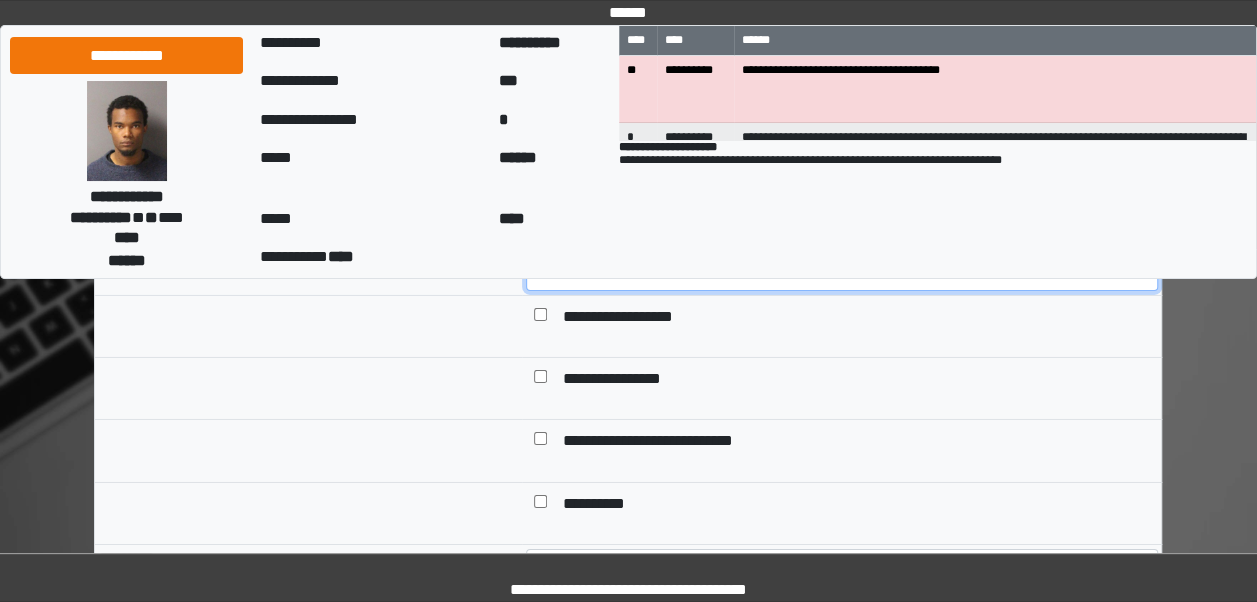 click on "**********" at bounding box center [842, 271] 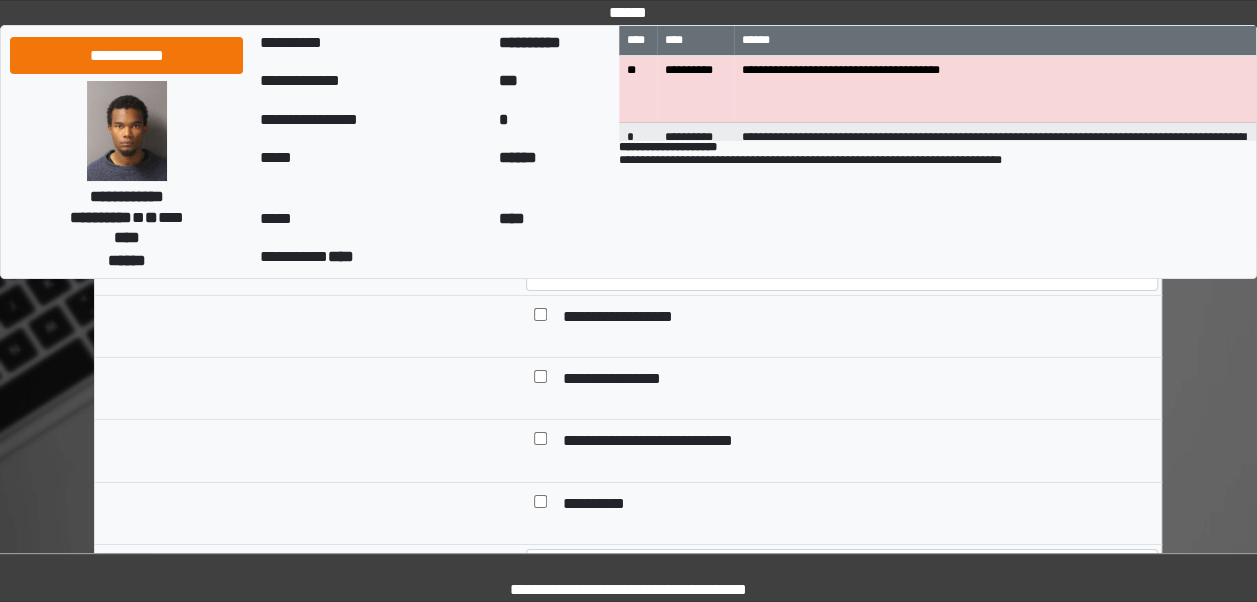 click at bounding box center (540, 318) 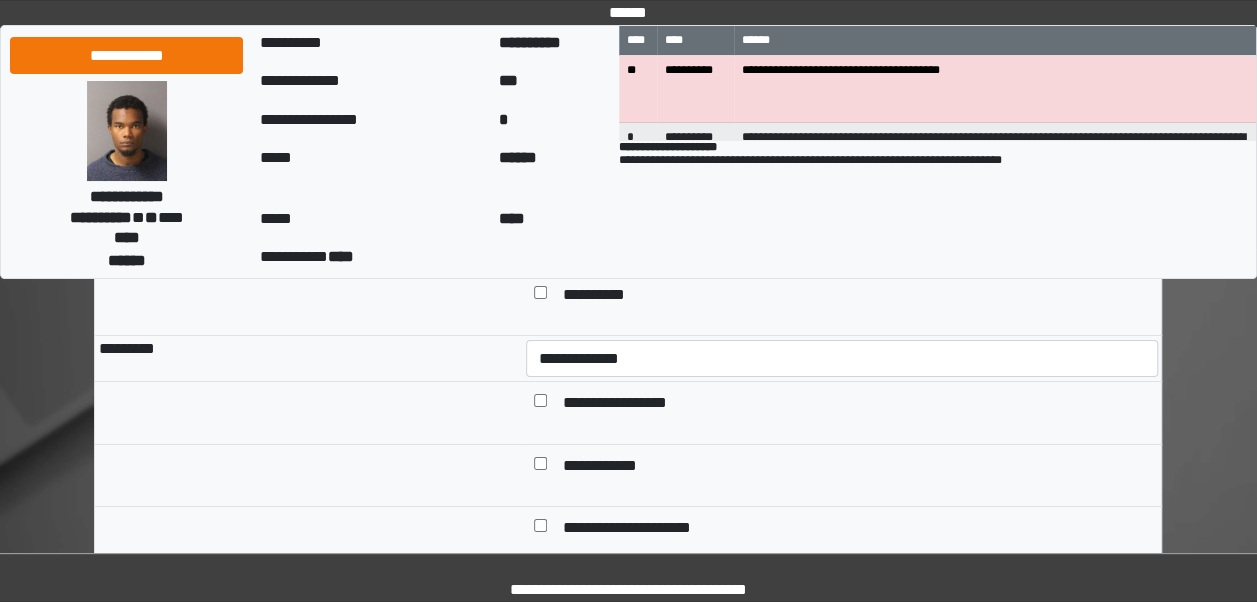 scroll, scrollTop: 3341, scrollLeft: 0, axis: vertical 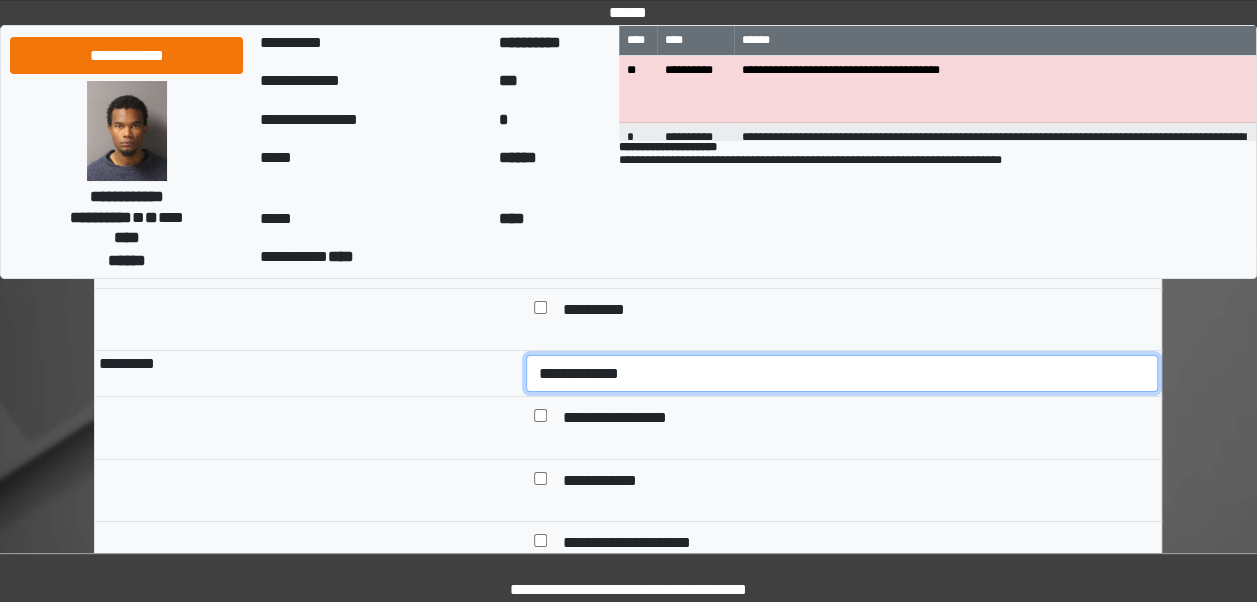 click on "**********" at bounding box center [842, 373] 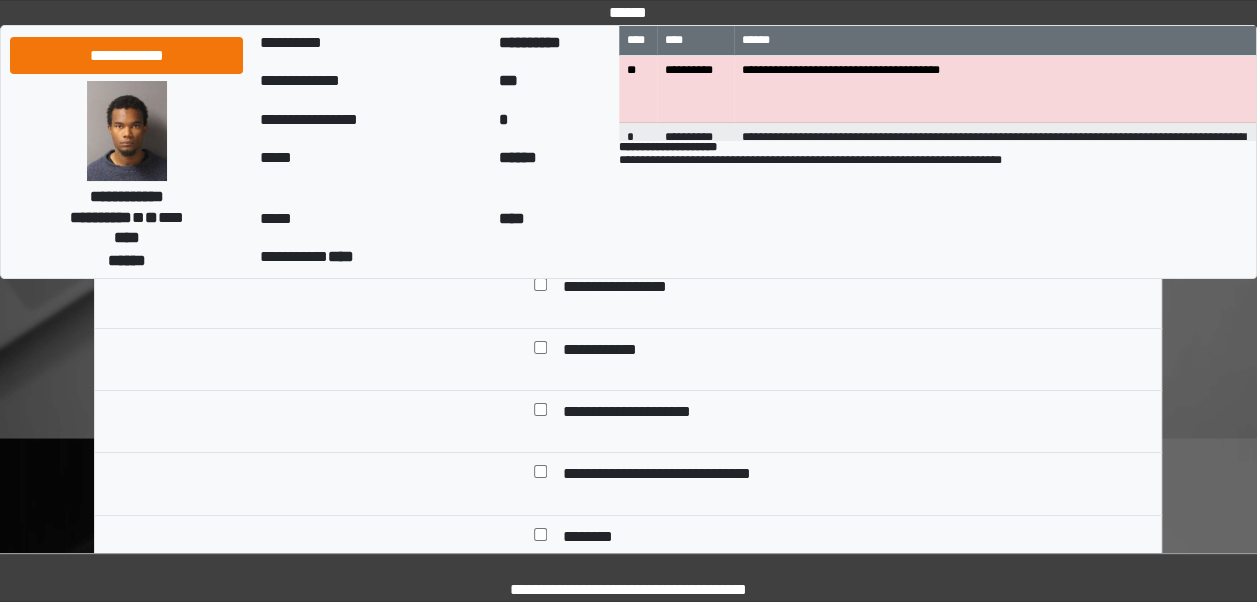 scroll, scrollTop: 3473, scrollLeft: 0, axis: vertical 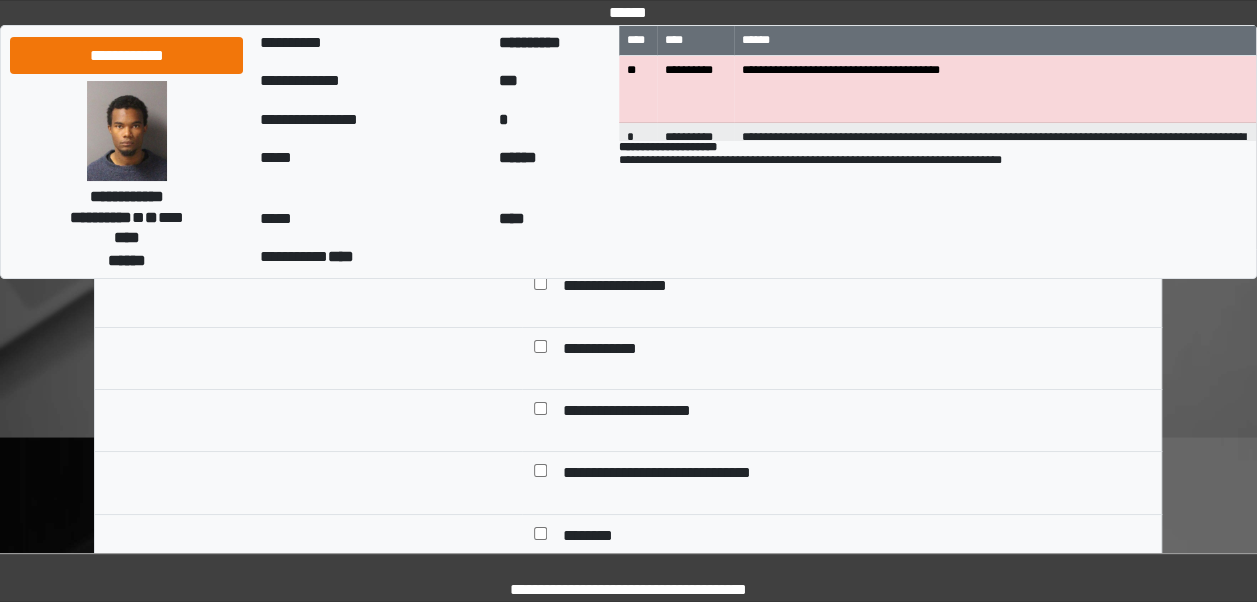 click at bounding box center [540, 287] 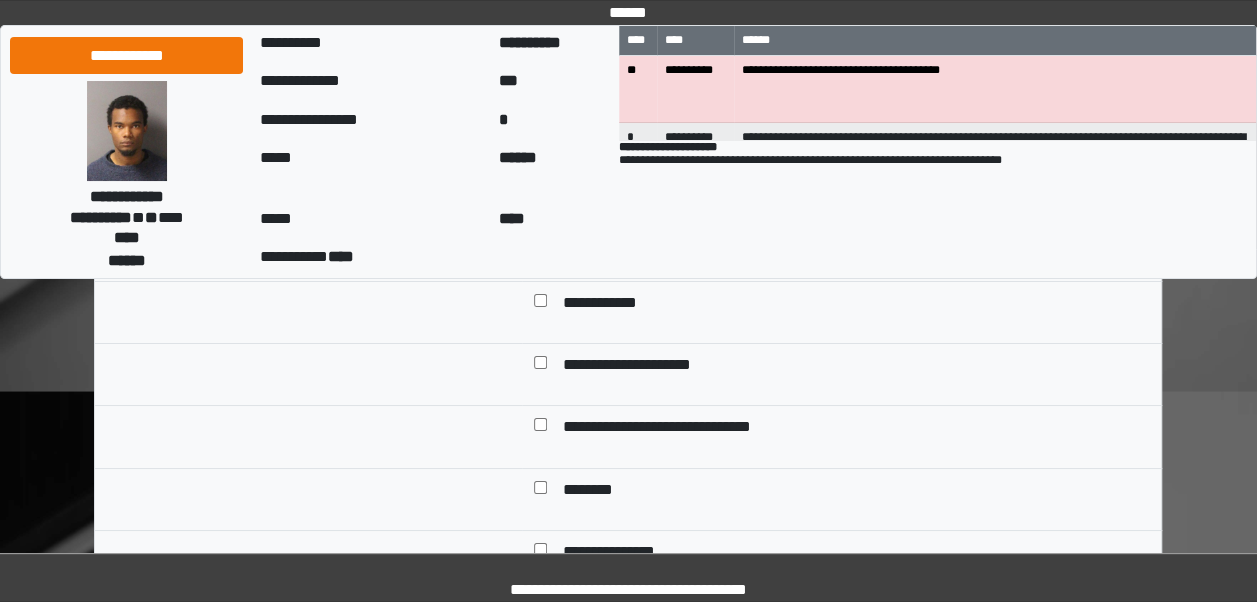 scroll, scrollTop: 3504, scrollLeft: 0, axis: vertical 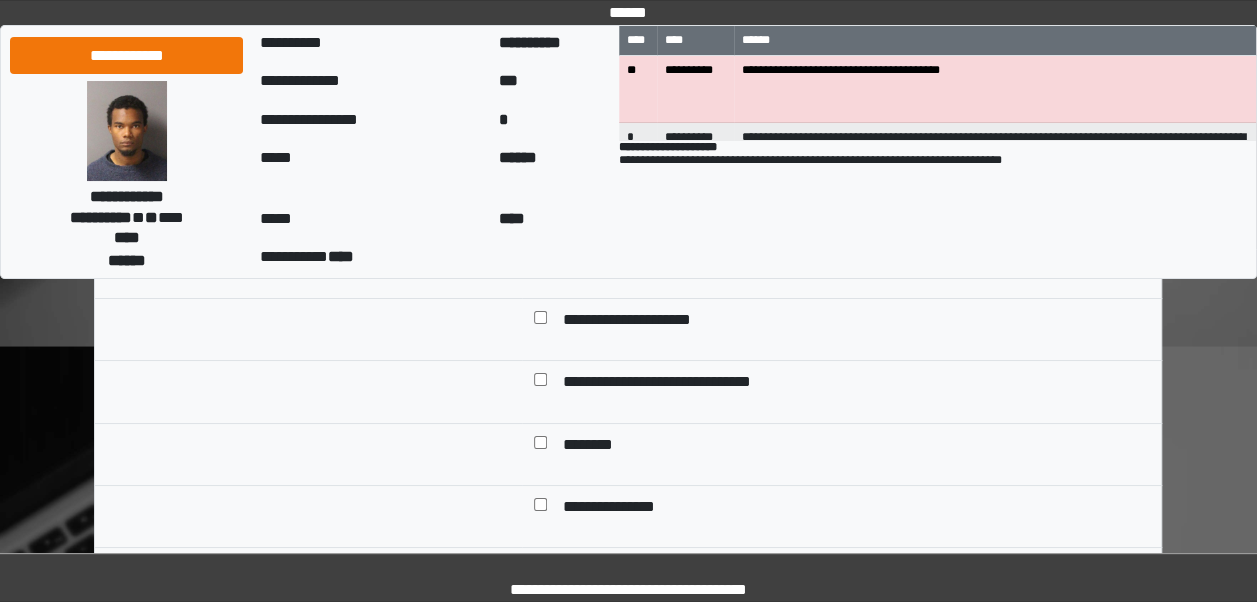 click at bounding box center [540, 383] 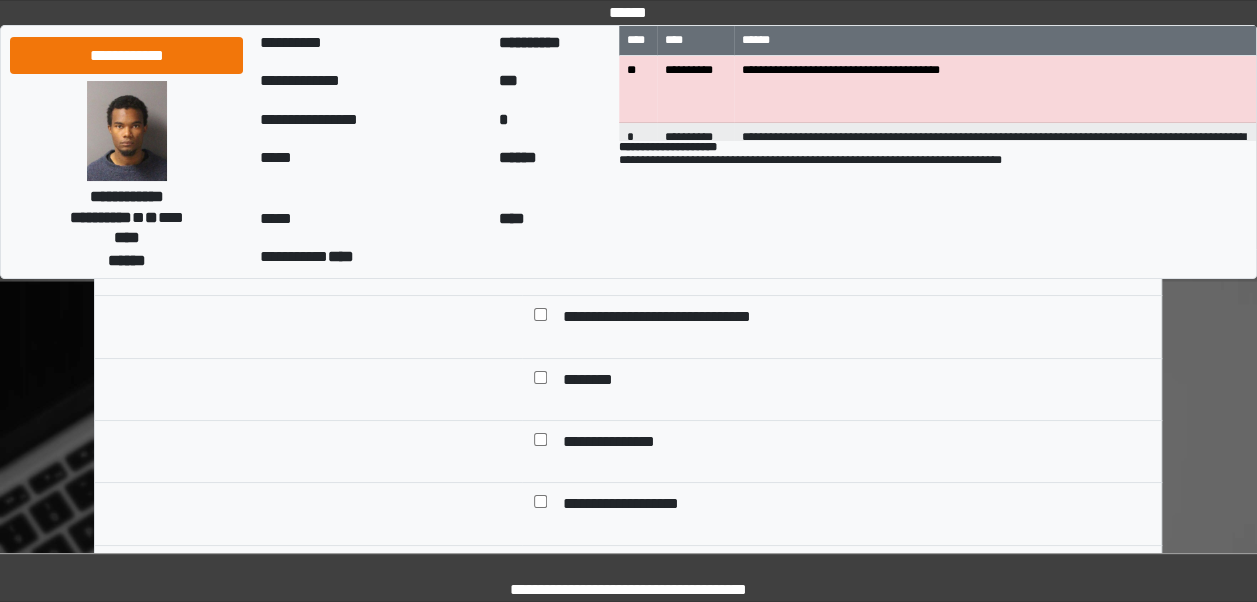 scroll, scrollTop: 3832, scrollLeft: 0, axis: vertical 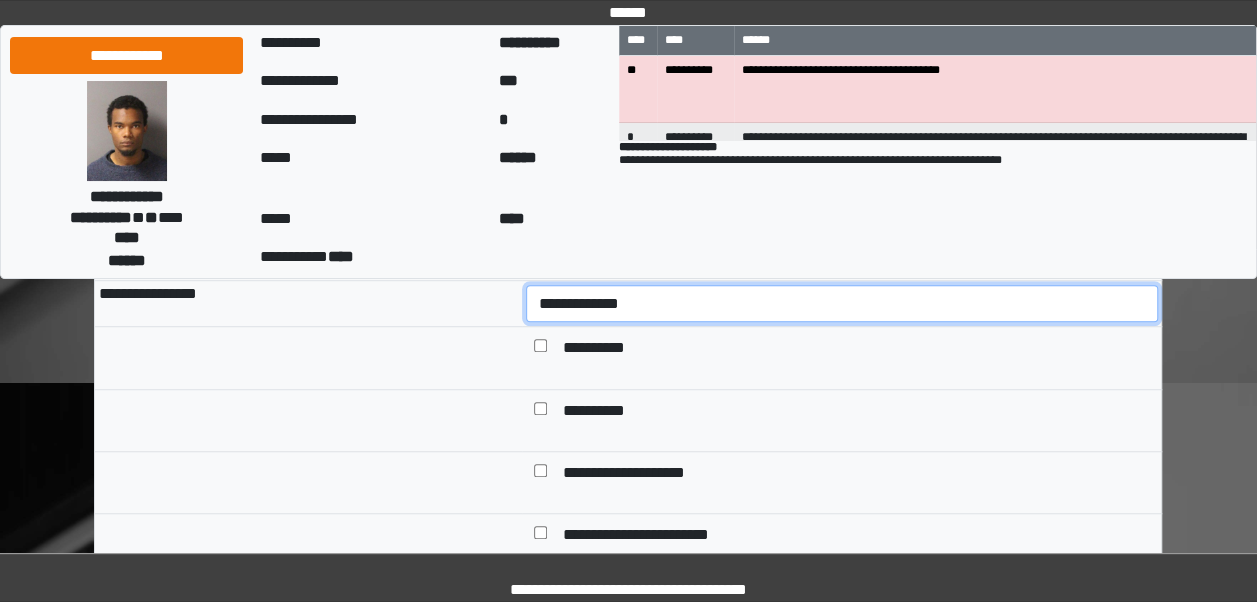 click on "**********" at bounding box center [842, 303] 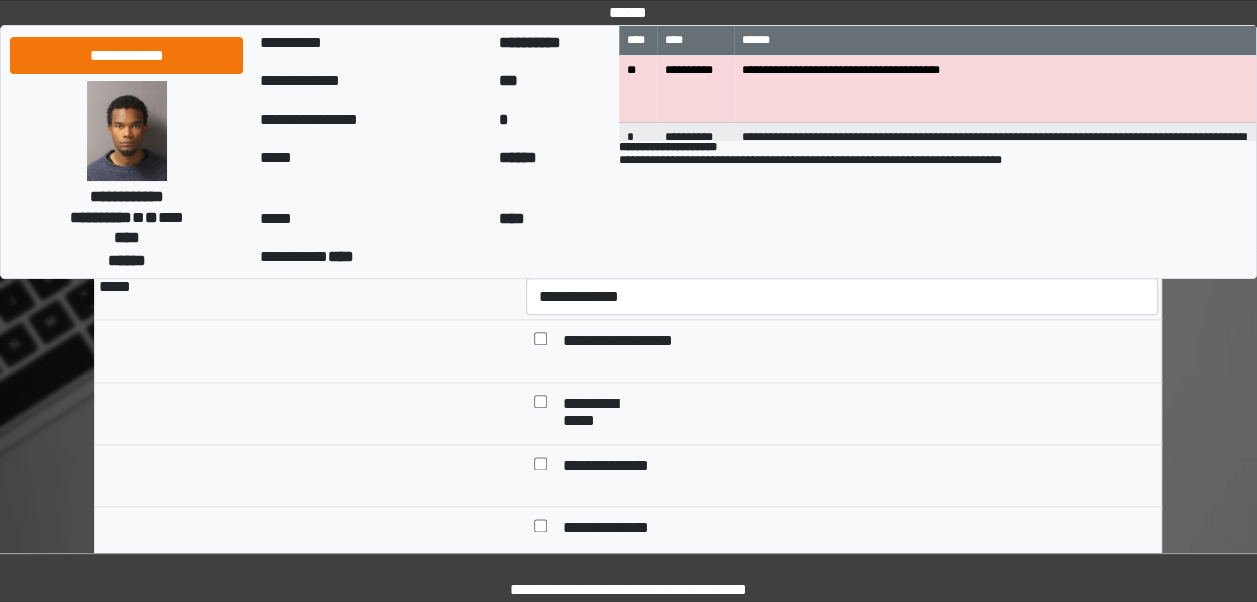 scroll, scrollTop: 4756, scrollLeft: 0, axis: vertical 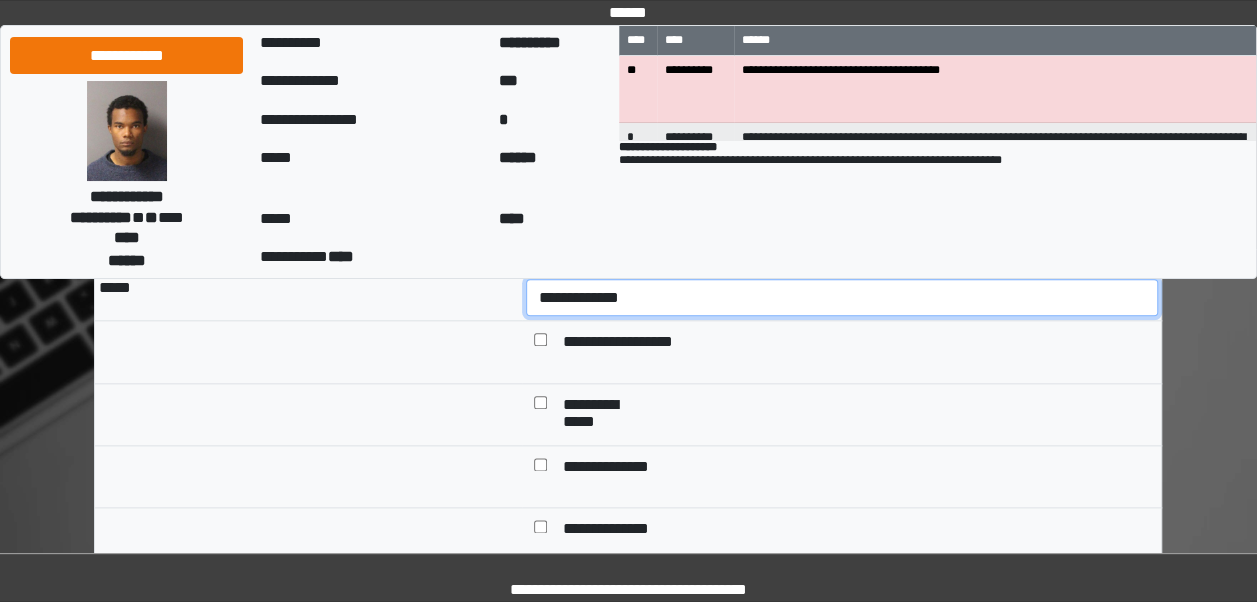 click on "**********" at bounding box center (842, 297) 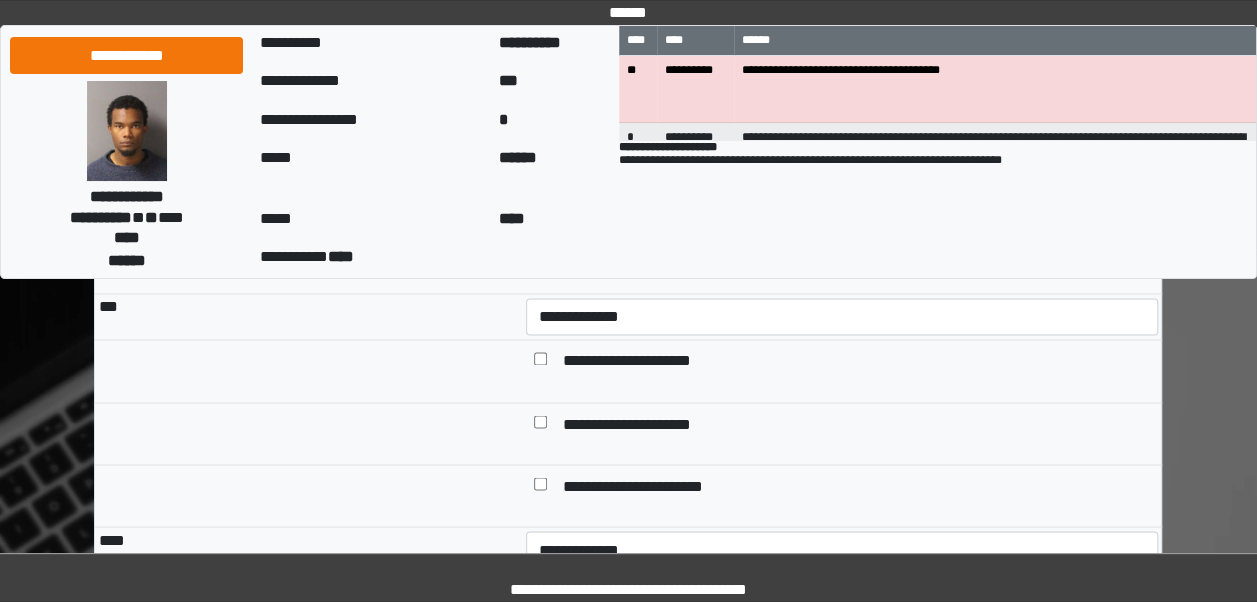 scroll, scrollTop: 5284, scrollLeft: 0, axis: vertical 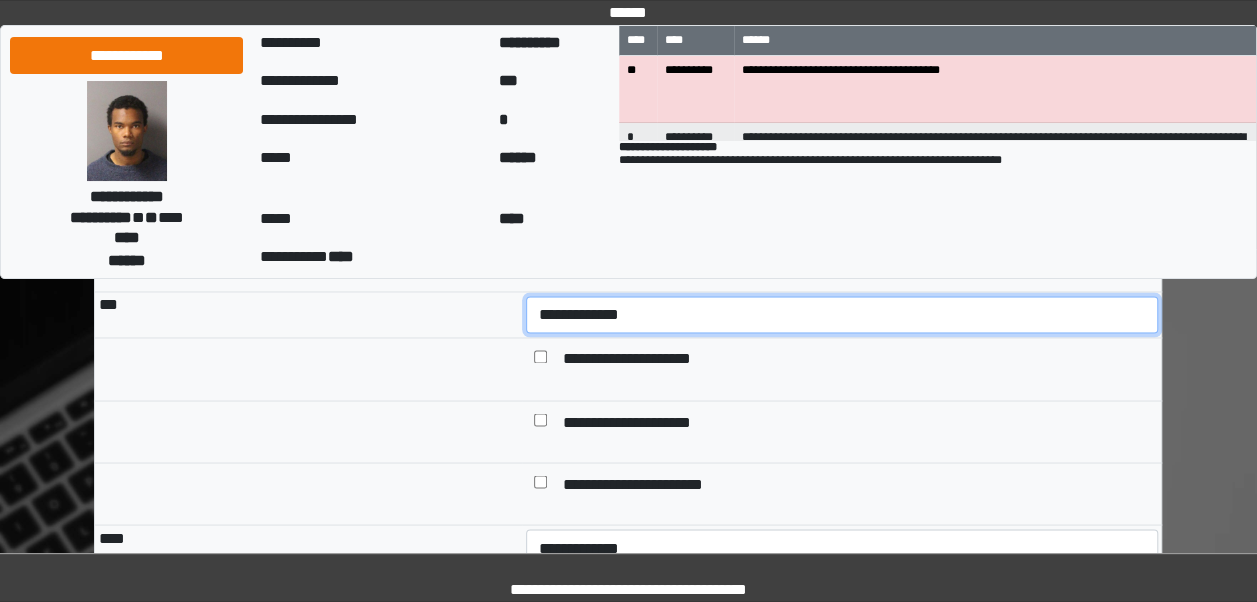 click on "**********" at bounding box center (842, 314) 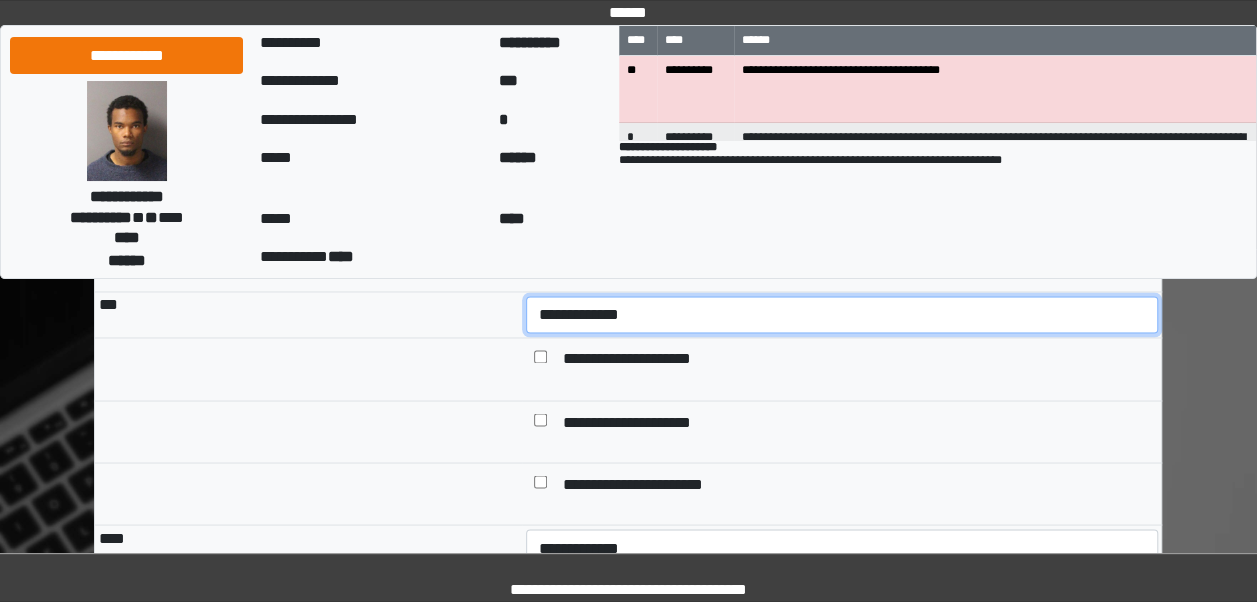 select on "*" 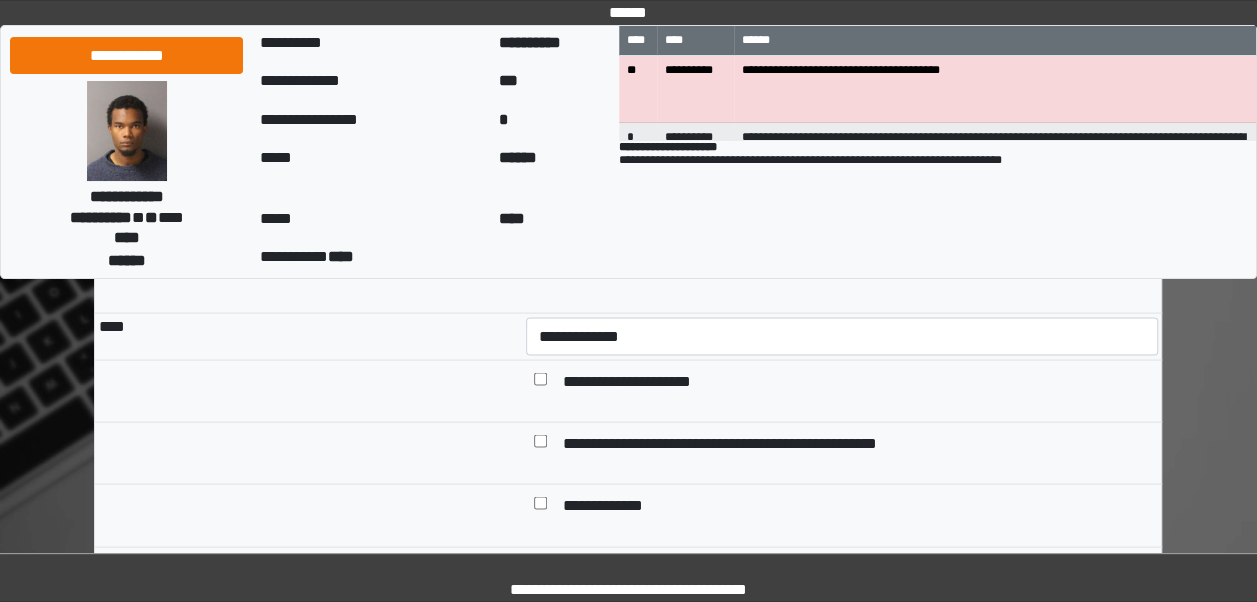 scroll, scrollTop: 5498, scrollLeft: 0, axis: vertical 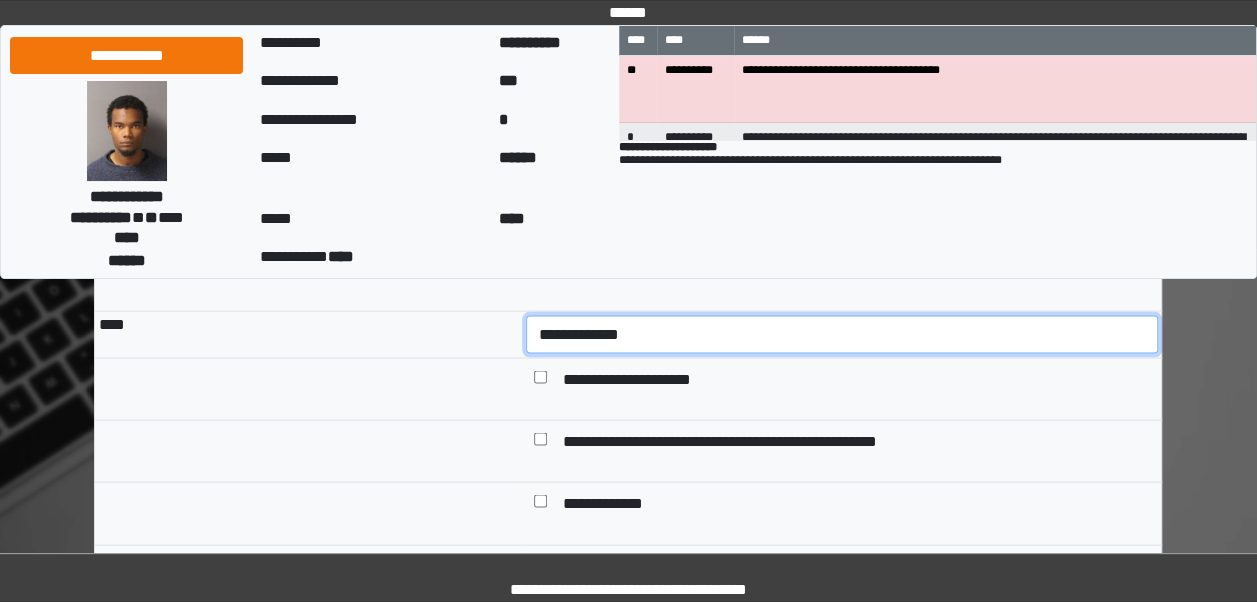 click on "**********" at bounding box center [842, 333] 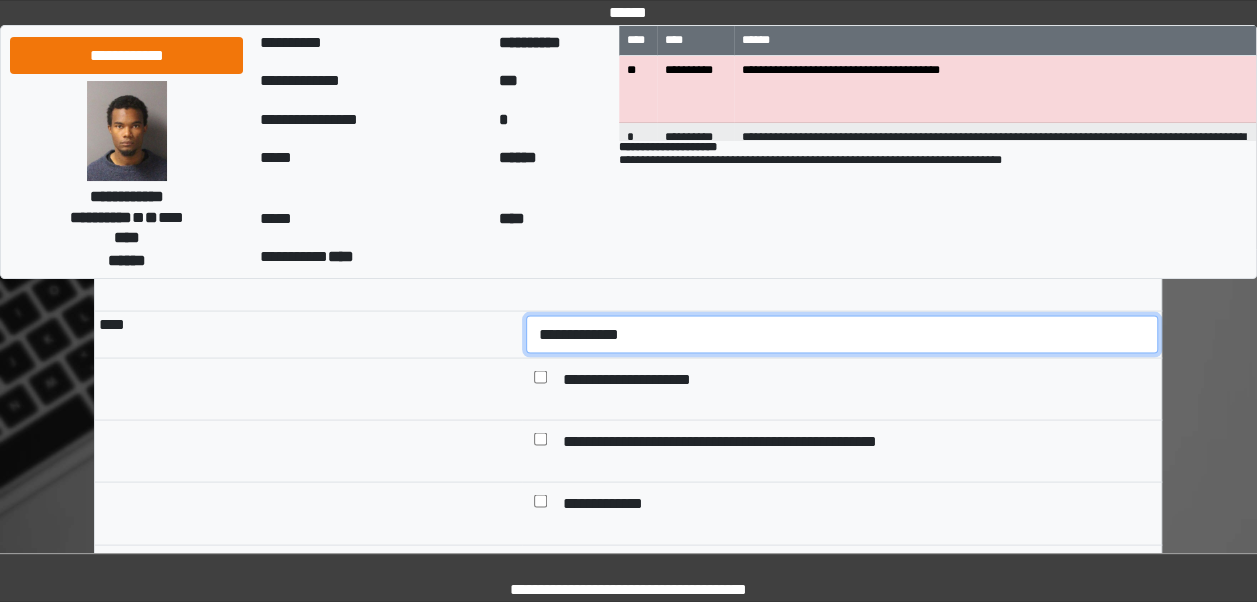 select on "*" 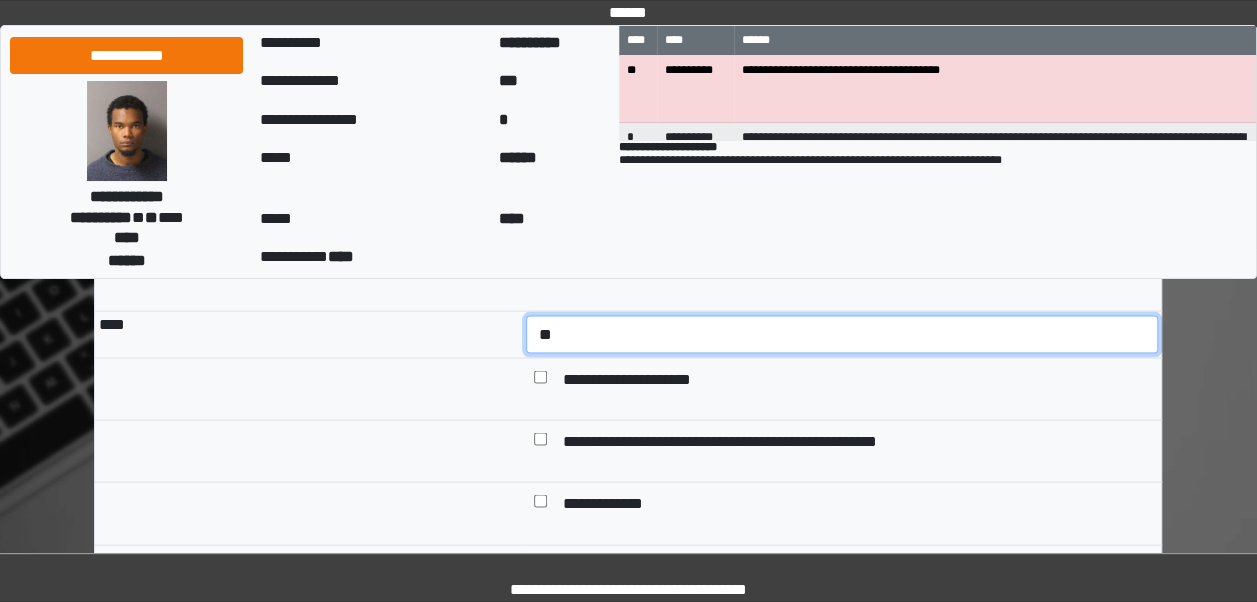click on "**********" at bounding box center [842, 333] 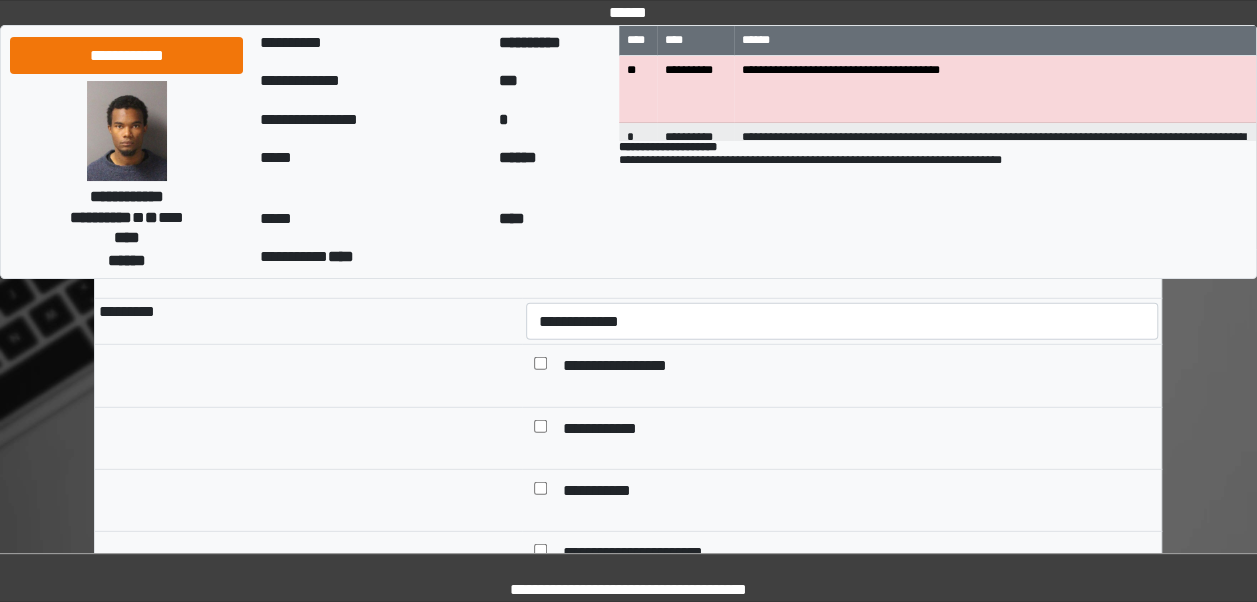 scroll, scrollTop: 6368, scrollLeft: 0, axis: vertical 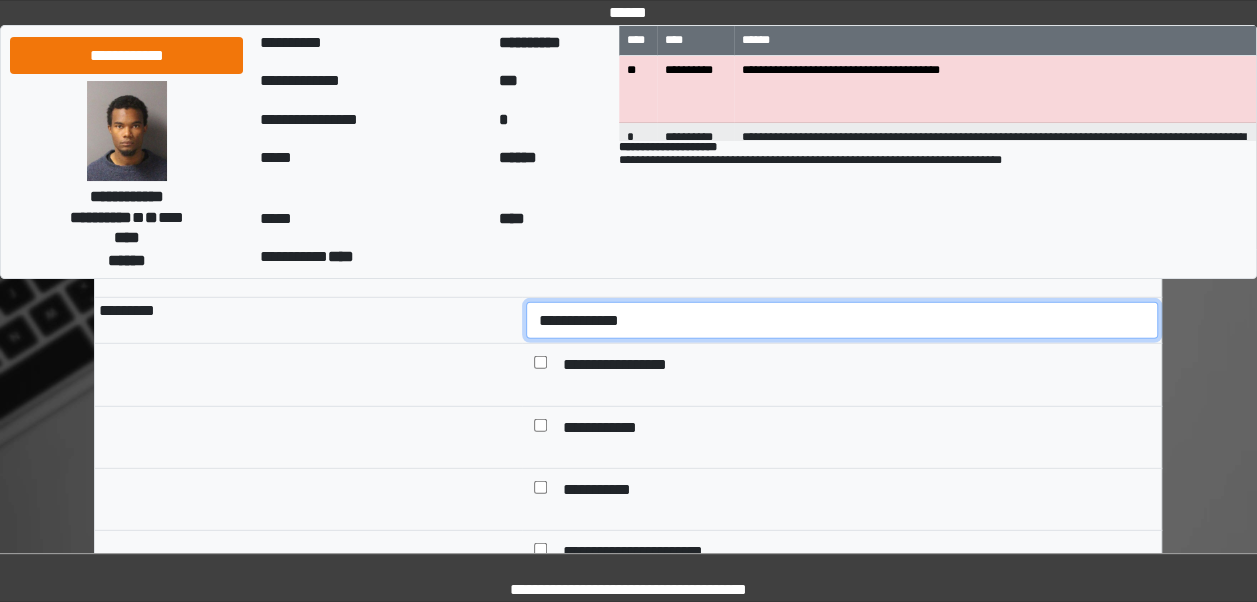 click on "**********" at bounding box center [842, 320] 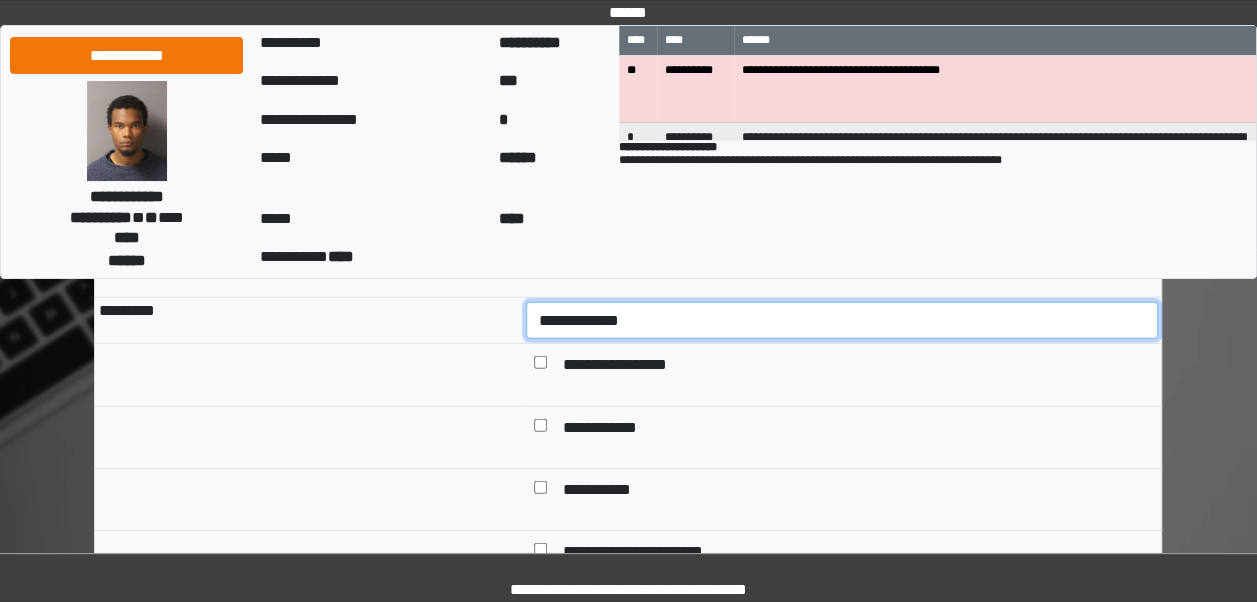 click on "**********" at bounding box center [842, 320] 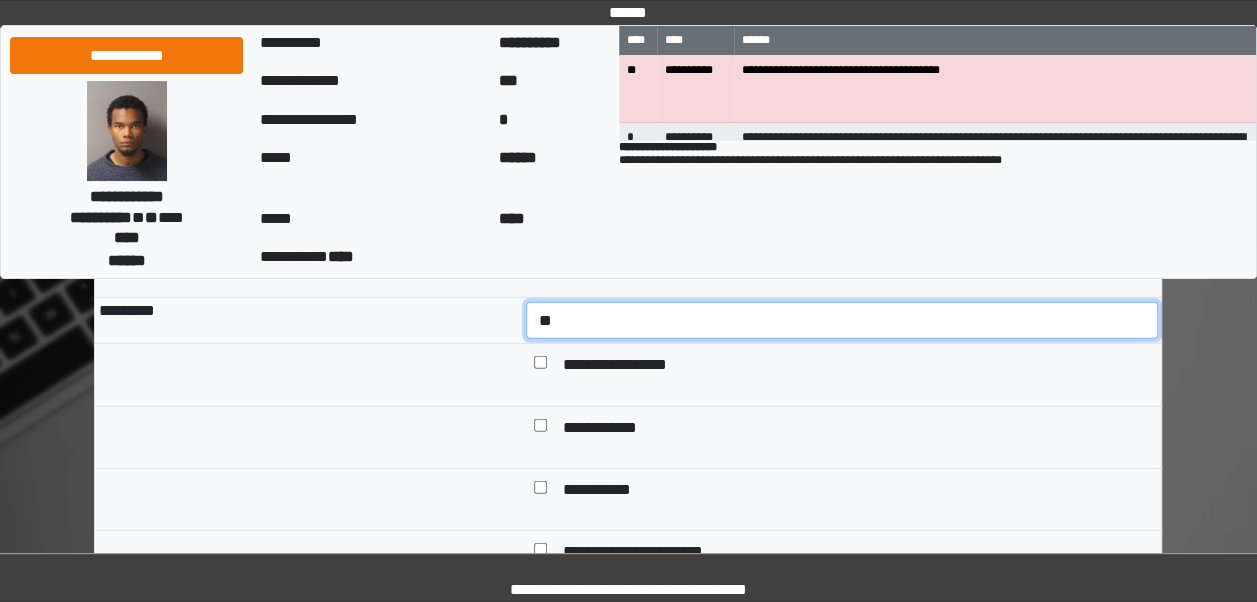 click on "**********" at bounding box center (842, 320) 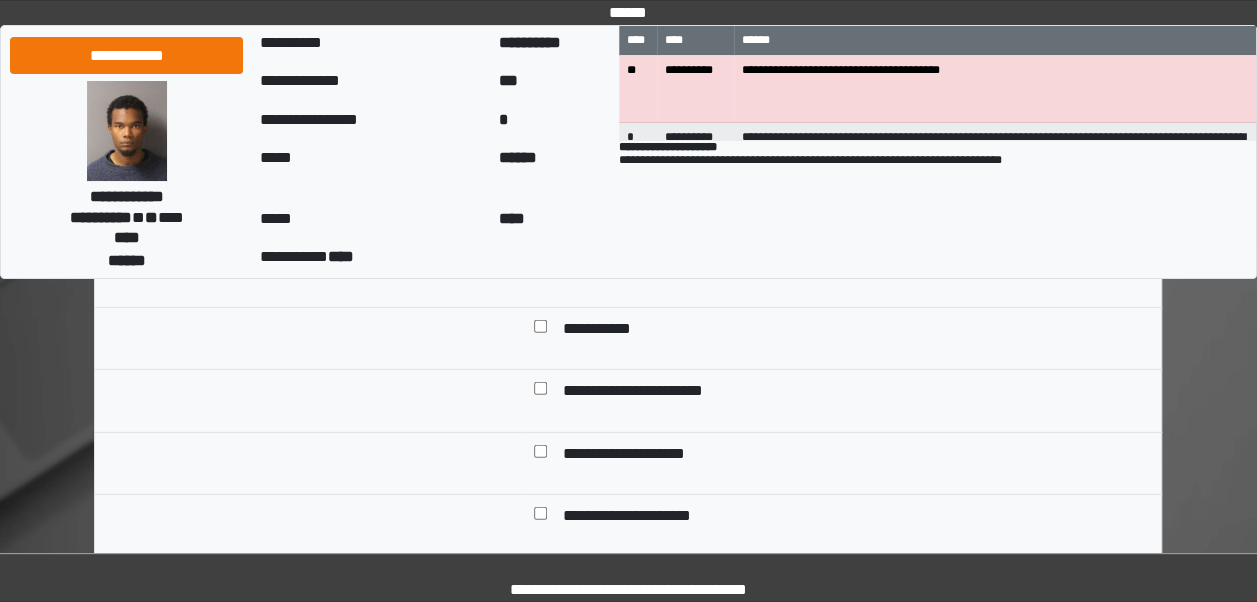 scroll, scrollTop: 6528, scrollLeft: 0, axis: vertical 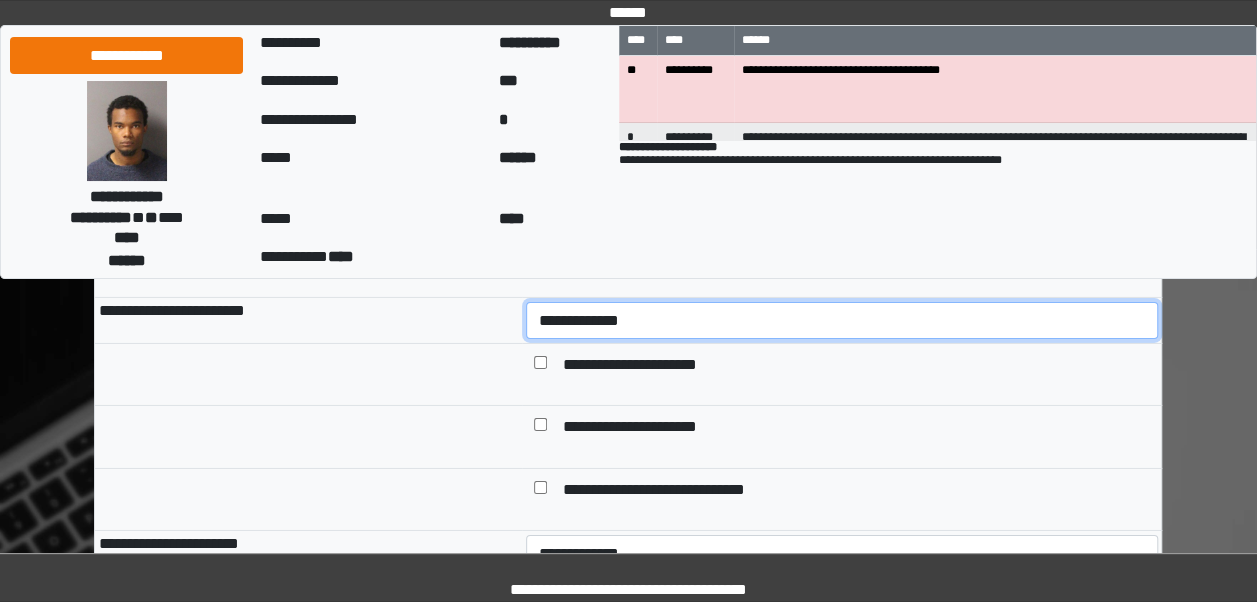 click on "**********" at bounding box center [842, 320] 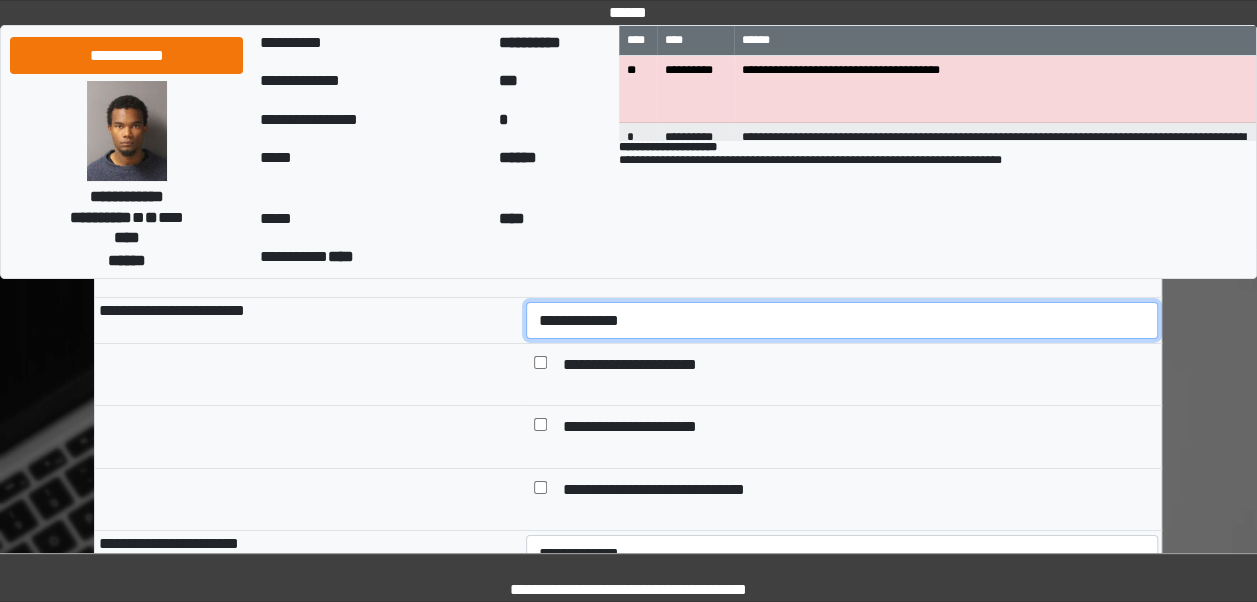 select on "*" 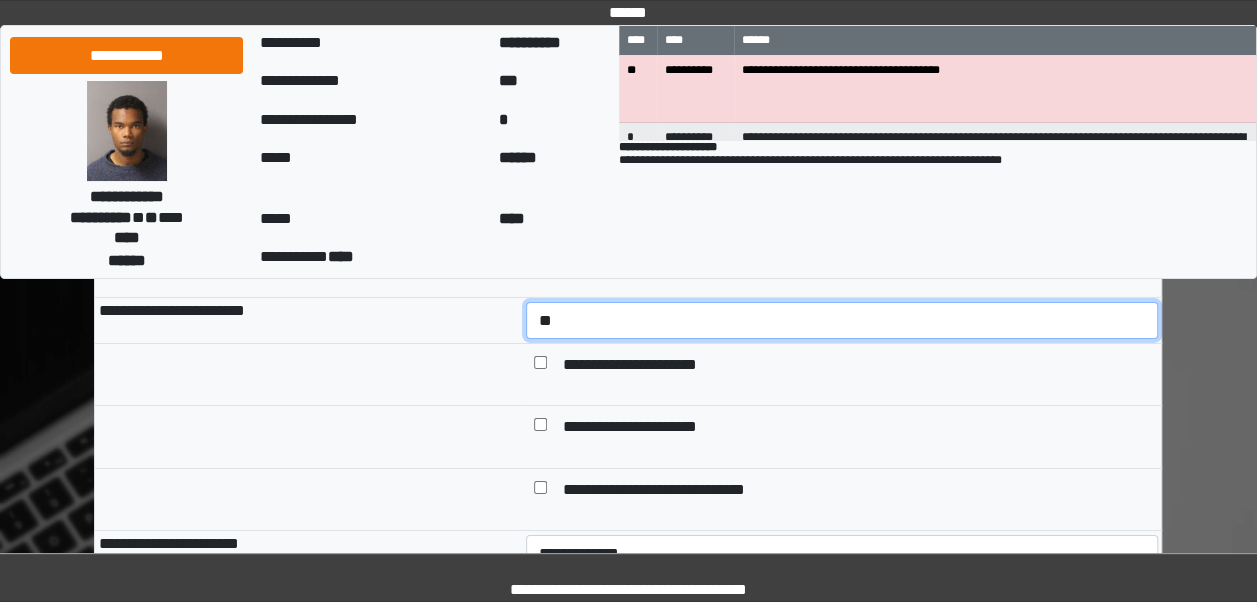 click on "**********" at bounding box center [842, 320] 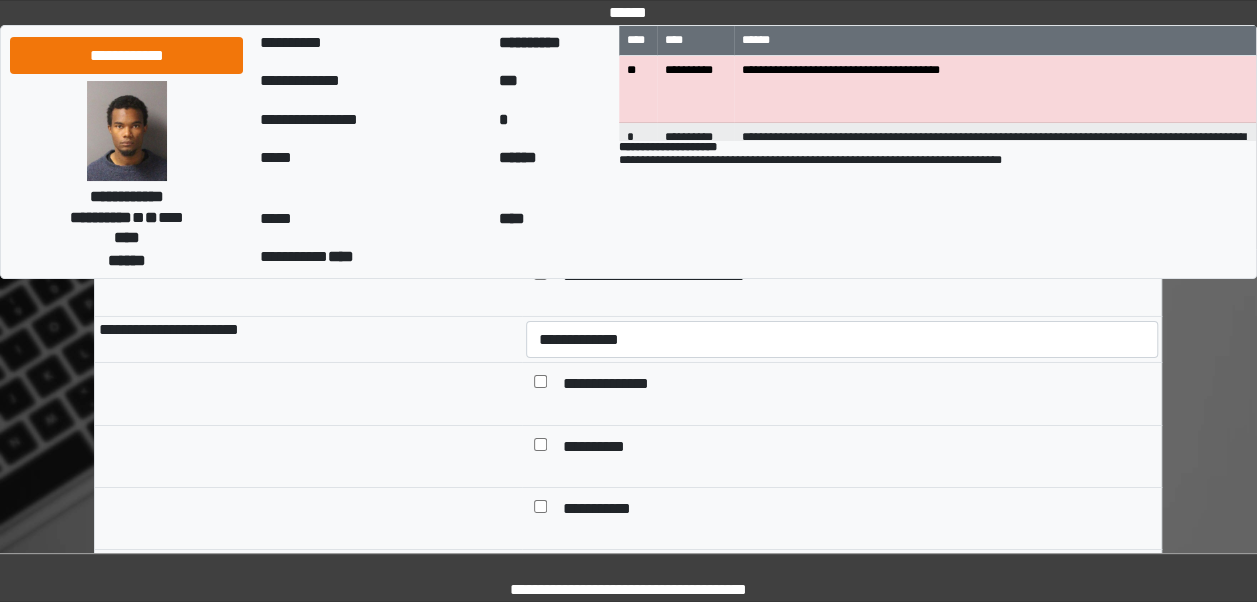 scroll, scrollTop: 7069, scrollLeft: 0, axis: vertical 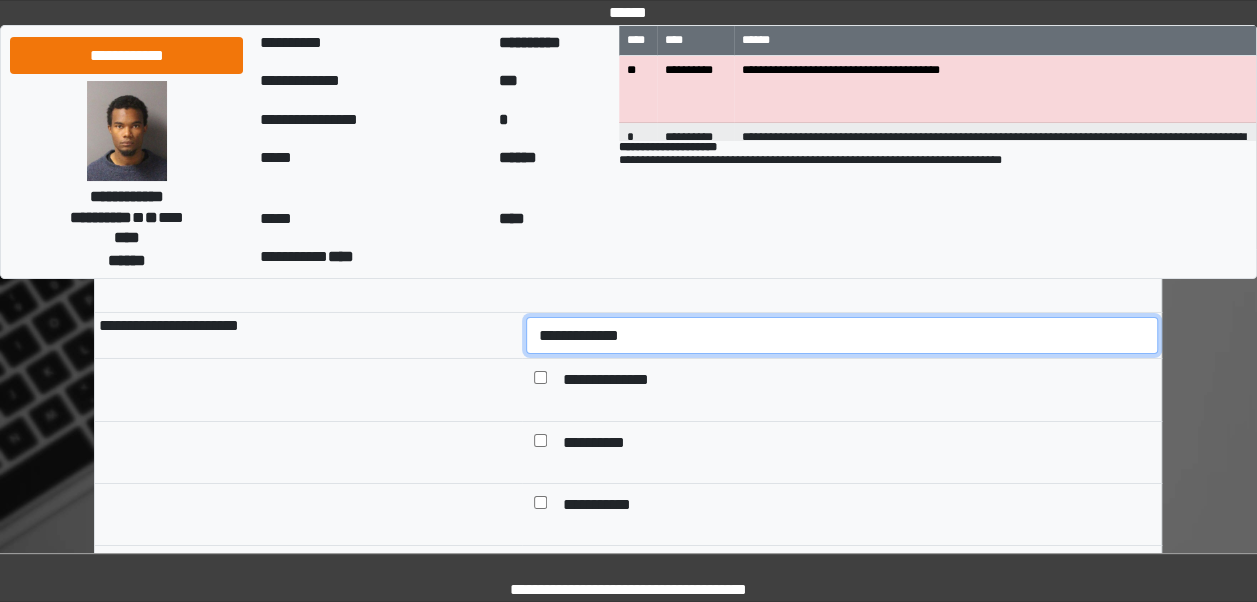 click on "**********" at bounding box center (842, 335) 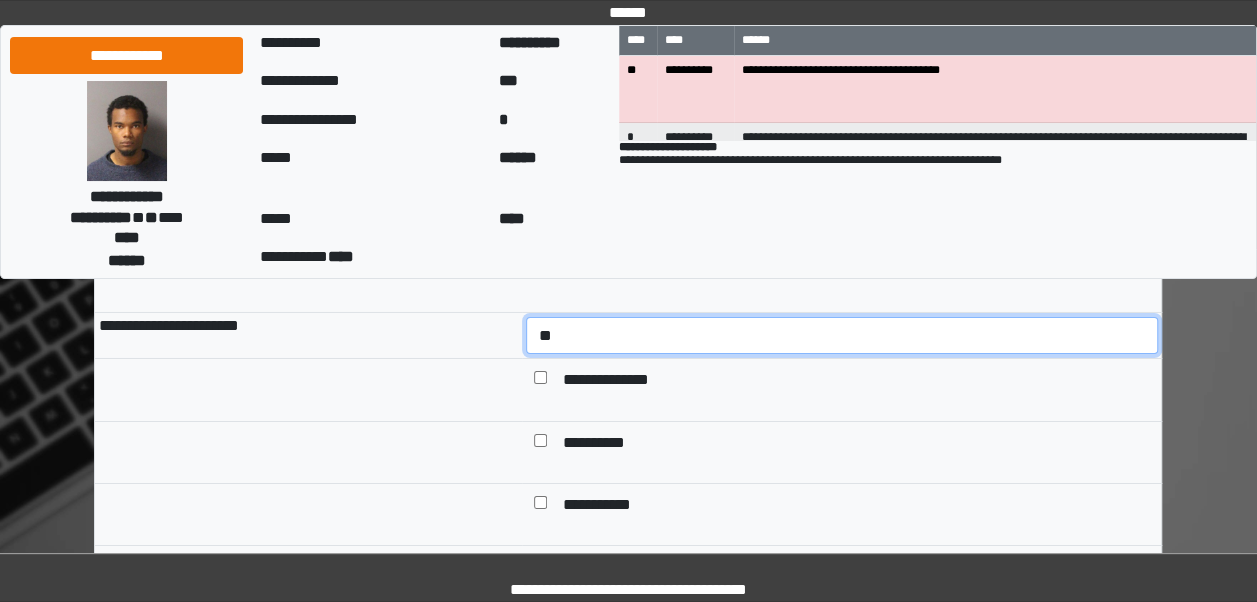 scroll, scrollTop: 7196, scrollLeft: 0, axis: vertical 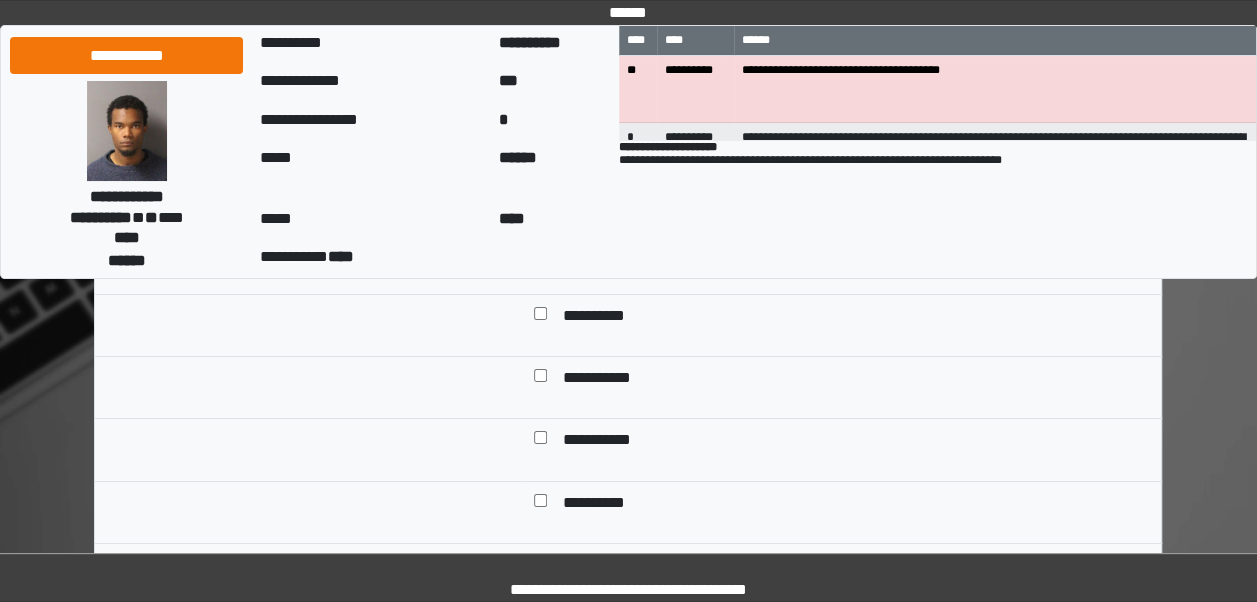click at bounding box center (540, 379) 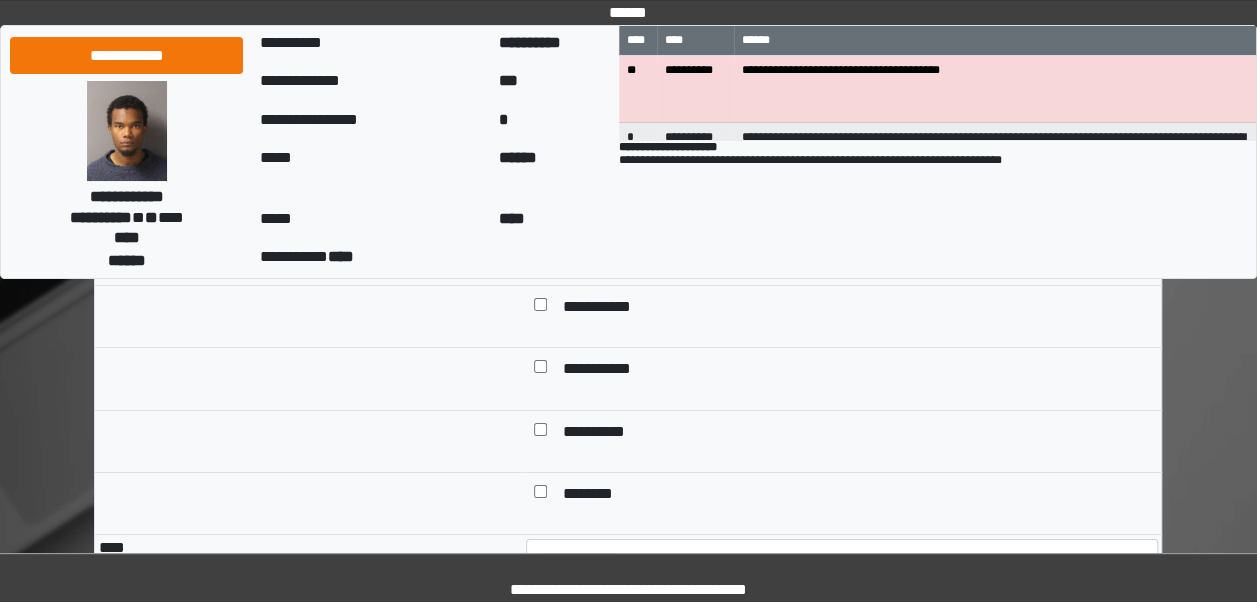 scroll, scrollTop: 7234, scrollLeft: 0, axis: vertical 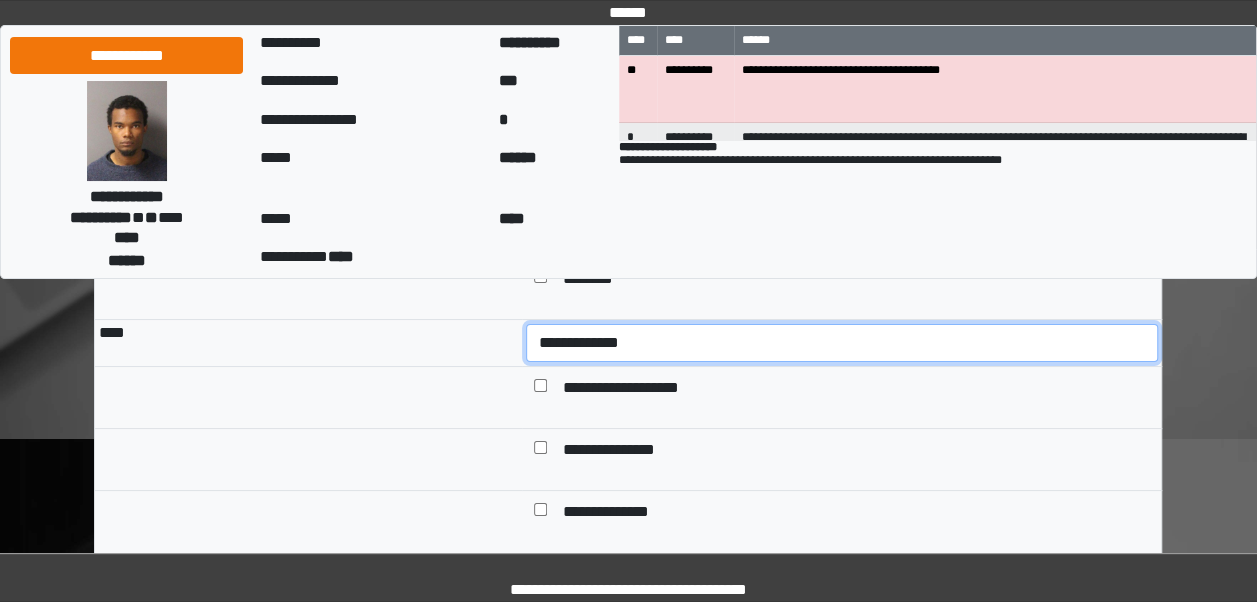 click on "**********" at bounding box center [842, 342] 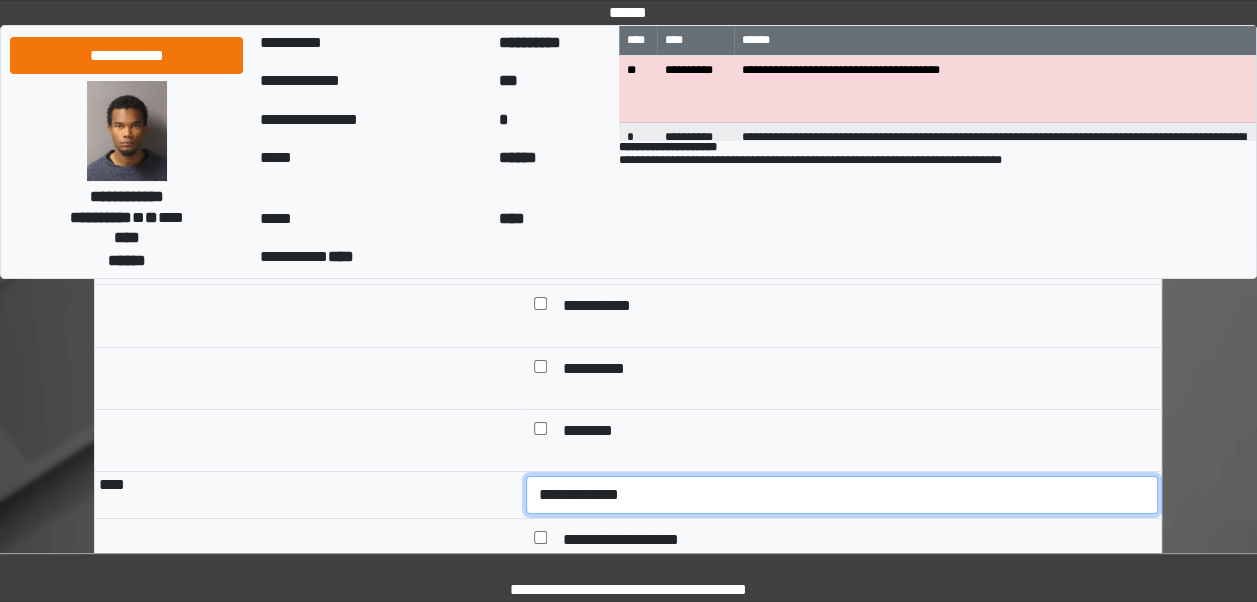scroll, scrollTop: 7326, scrollLeft: 0, axis: vertical 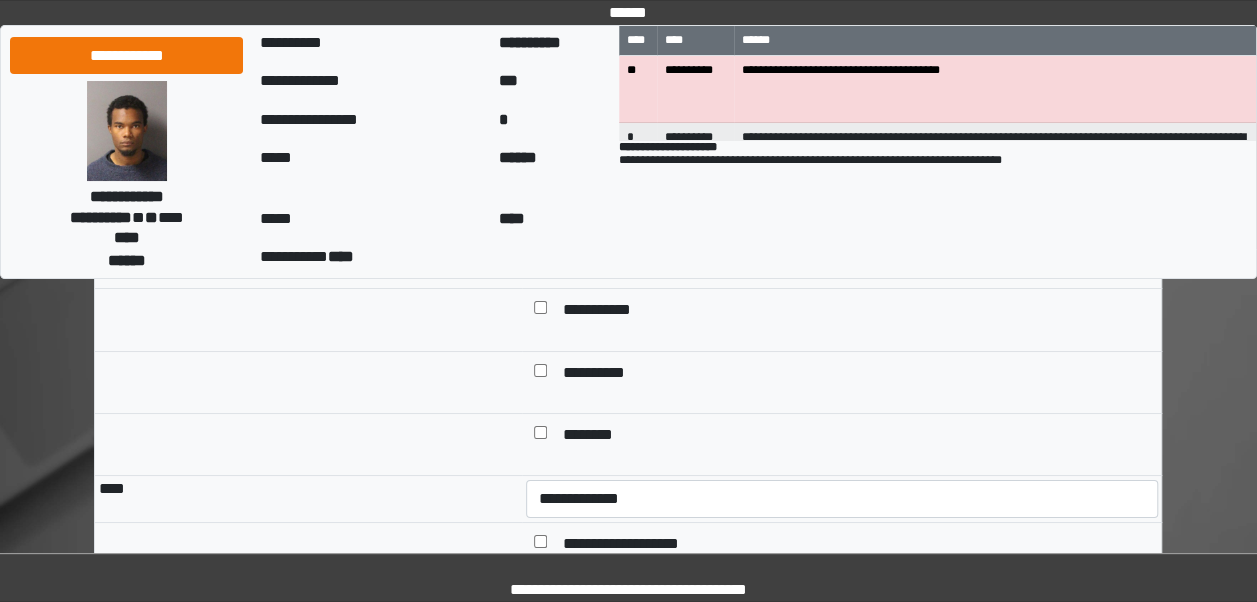 click at bounding box center [540, 436] 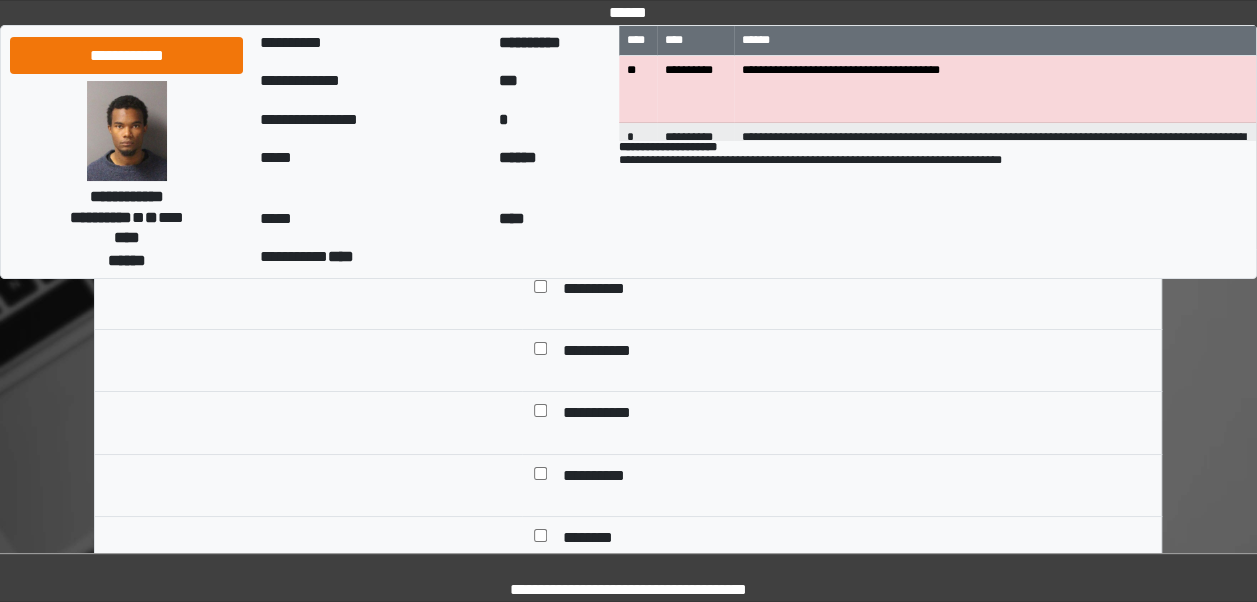 scroll, scrollTop: 7172, scrollLeft: 0, axis: vertical 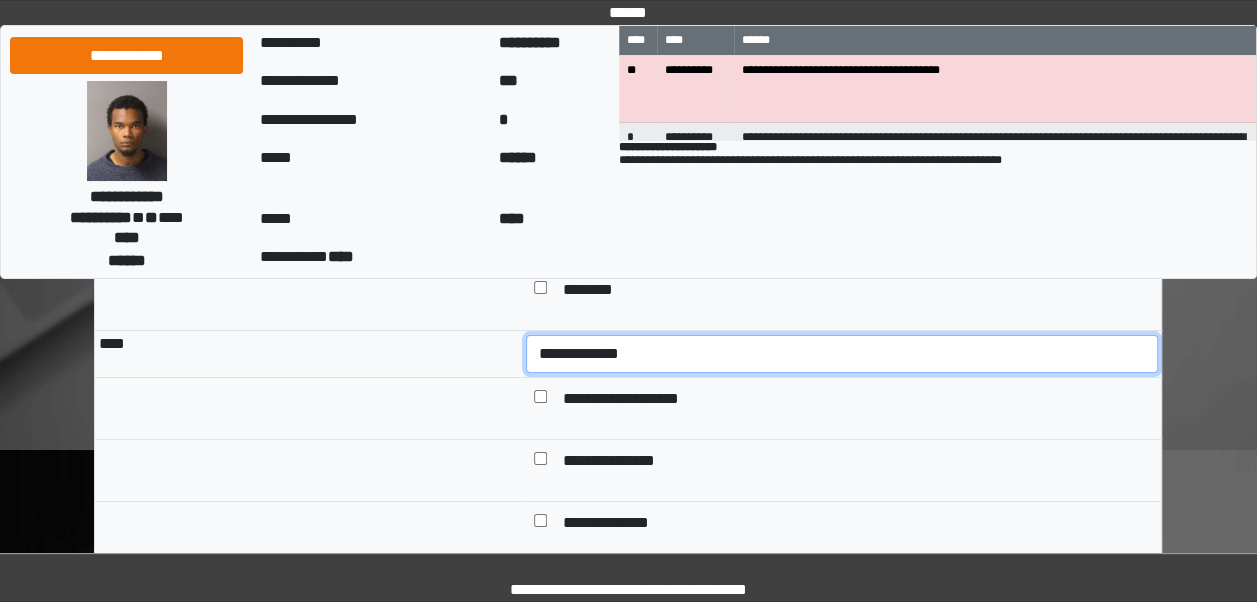 click on "**********" at bounding box center (842, 353) 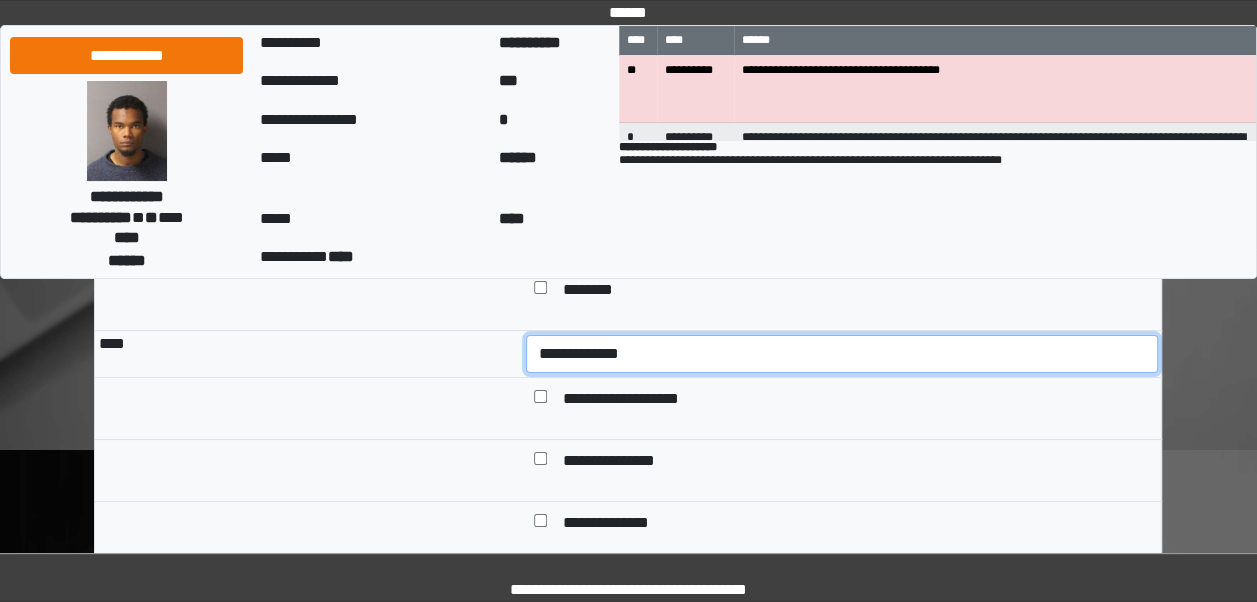 select on "*" 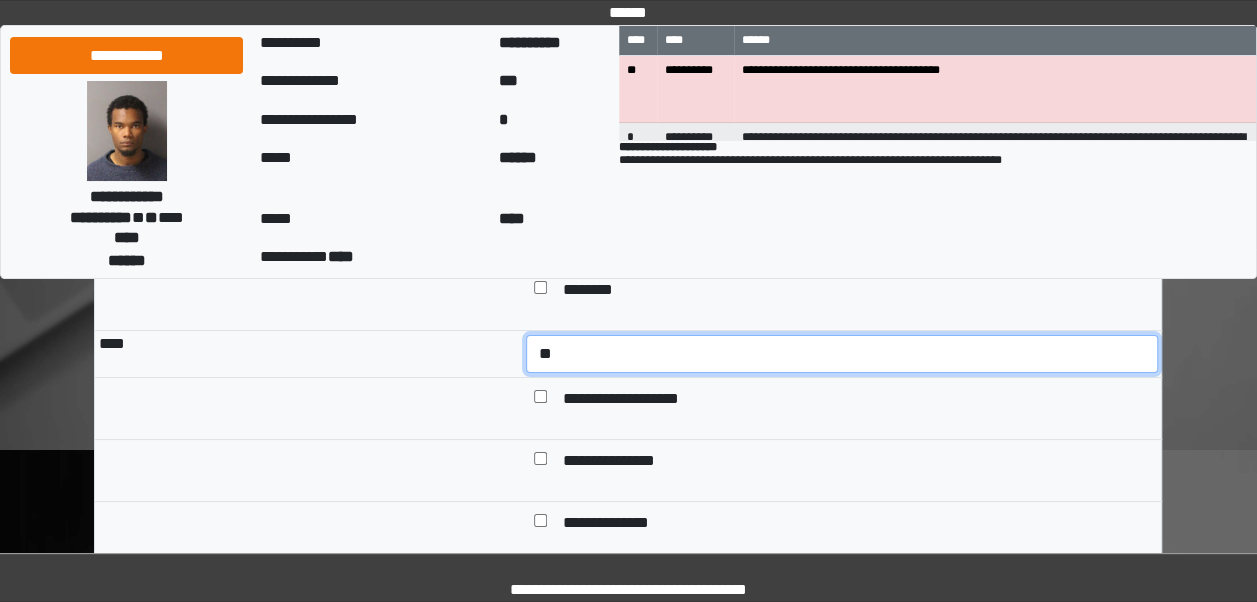 click on "**********" at bounding box center [842, 353] 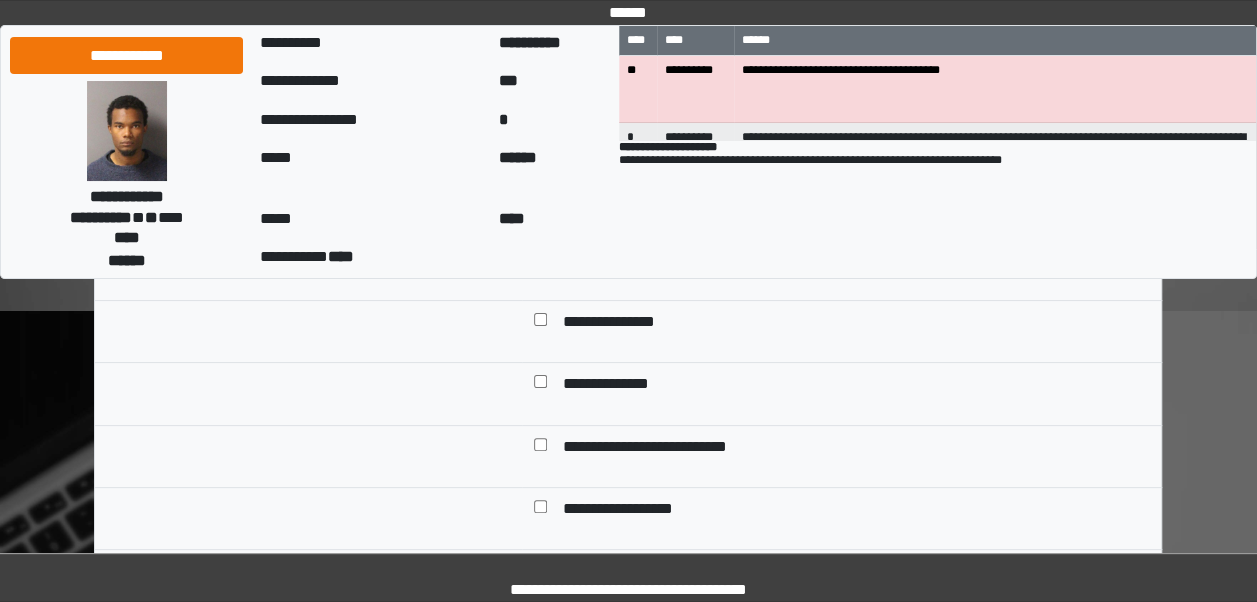 scroll, scrollTop: 7611, scrollLeft: 0, axis: vertical 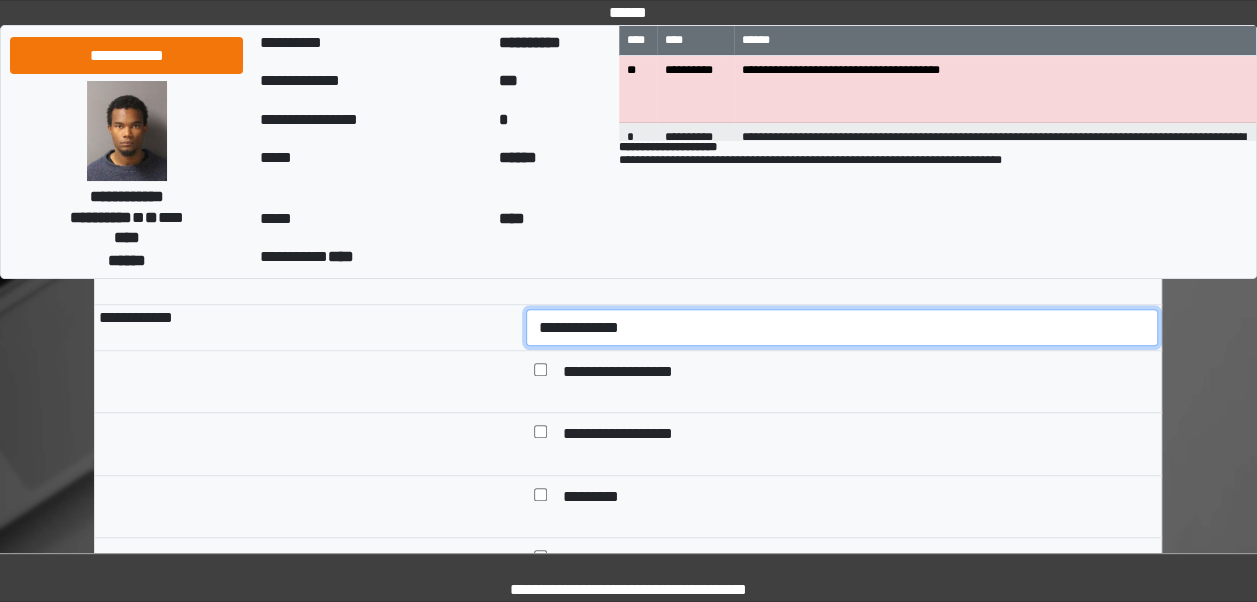 click on "**********" at bounding box center [842, 327] 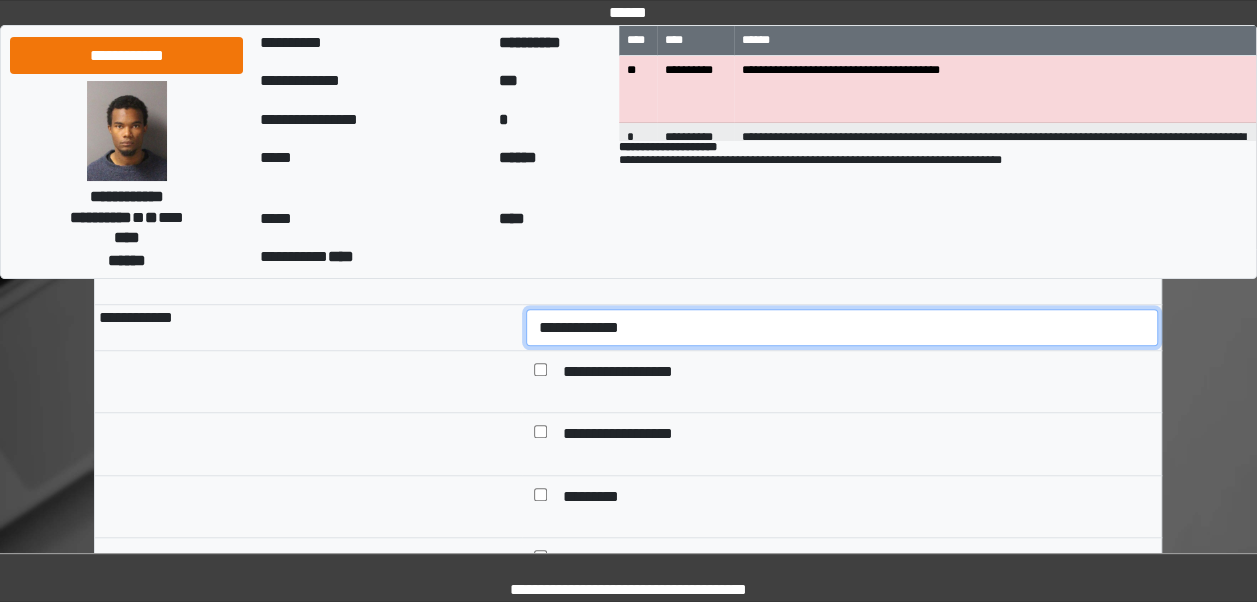 select on "*" 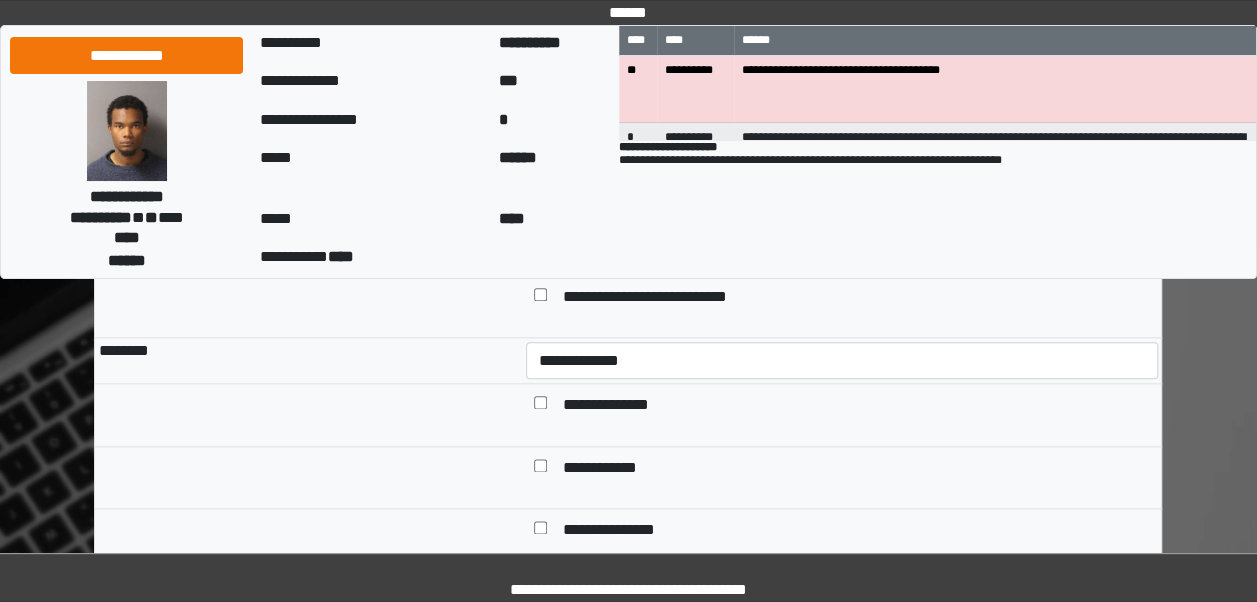 scroll, scrollTop: 8552, scrollLeft: 0, axis: vertical 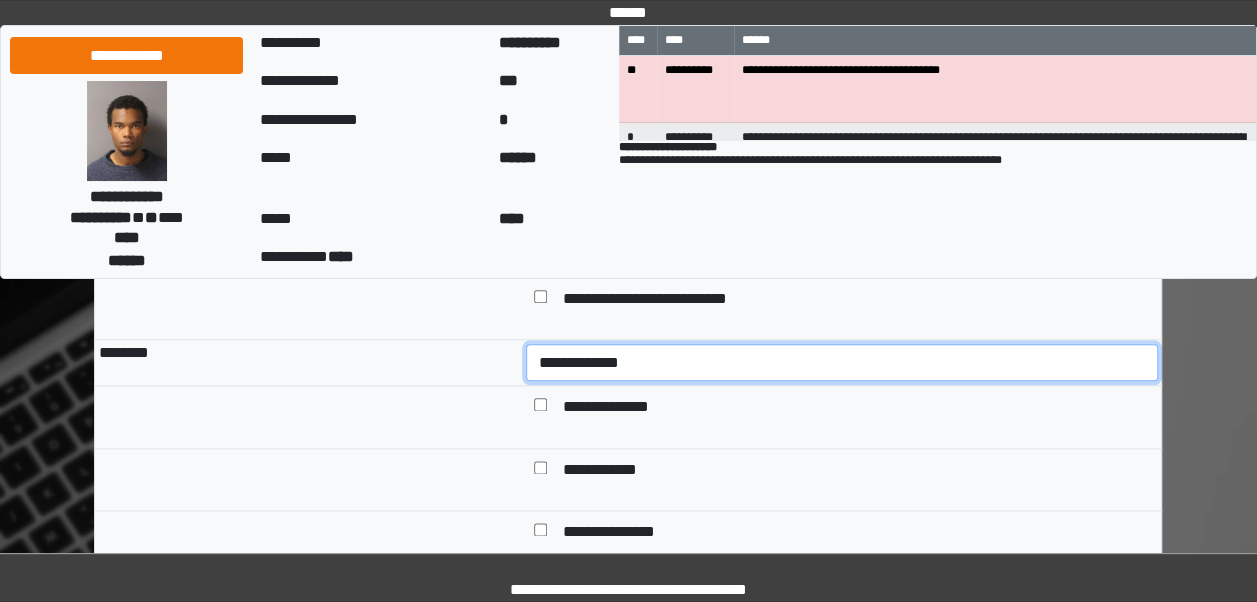 click on "**********" at bounding box center [842, 362] 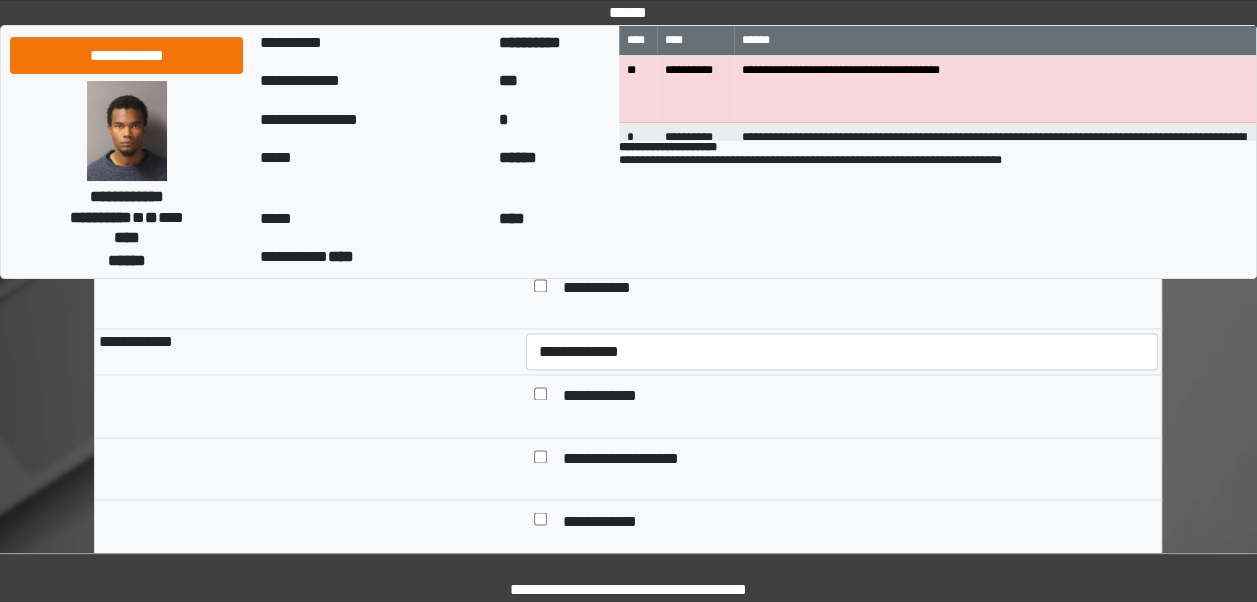 scroll, scrollTop: 8923, scrollLeft: 0, axis: vertical 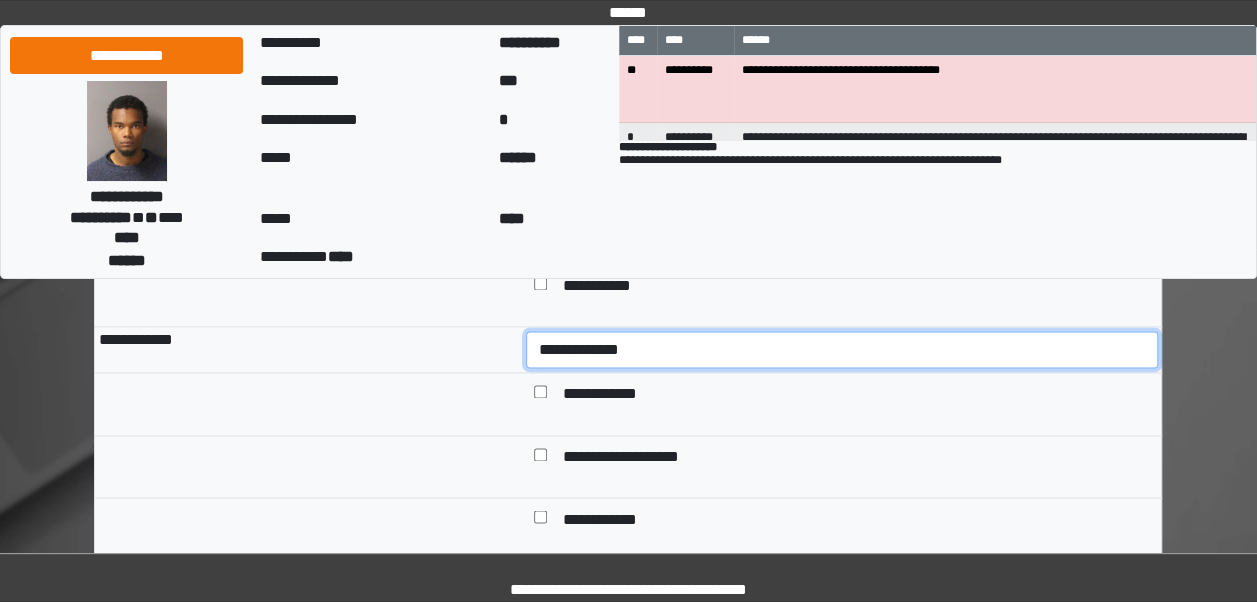 click on "**********" at bounding box center [842, 349] 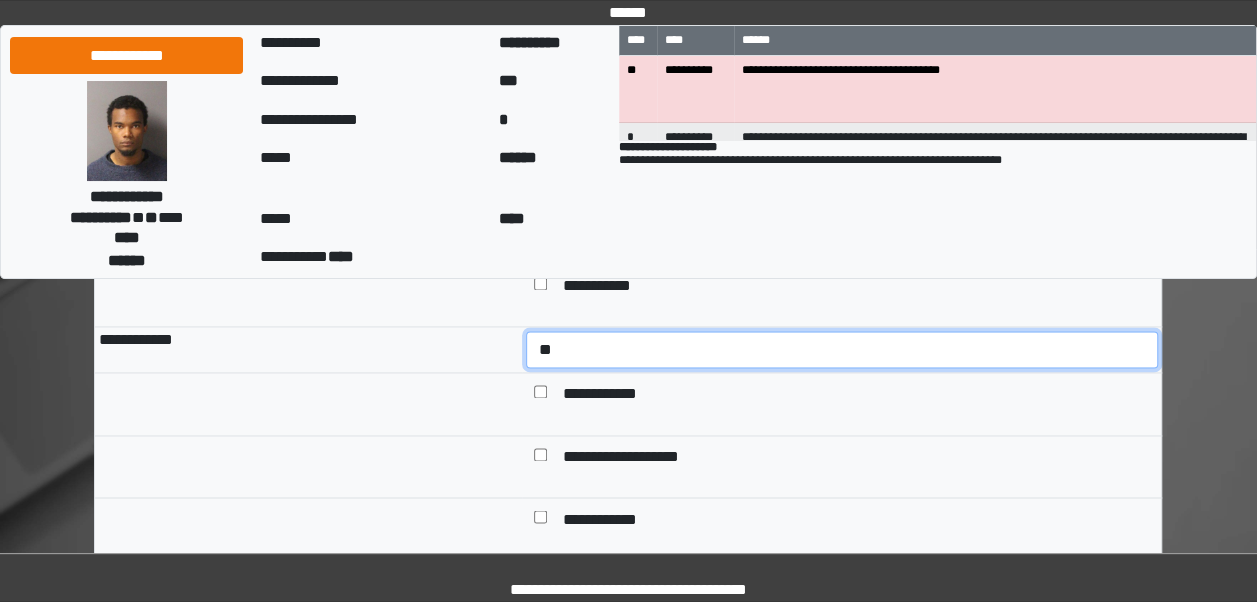 click on "**********" at bounding box center (842, 349) 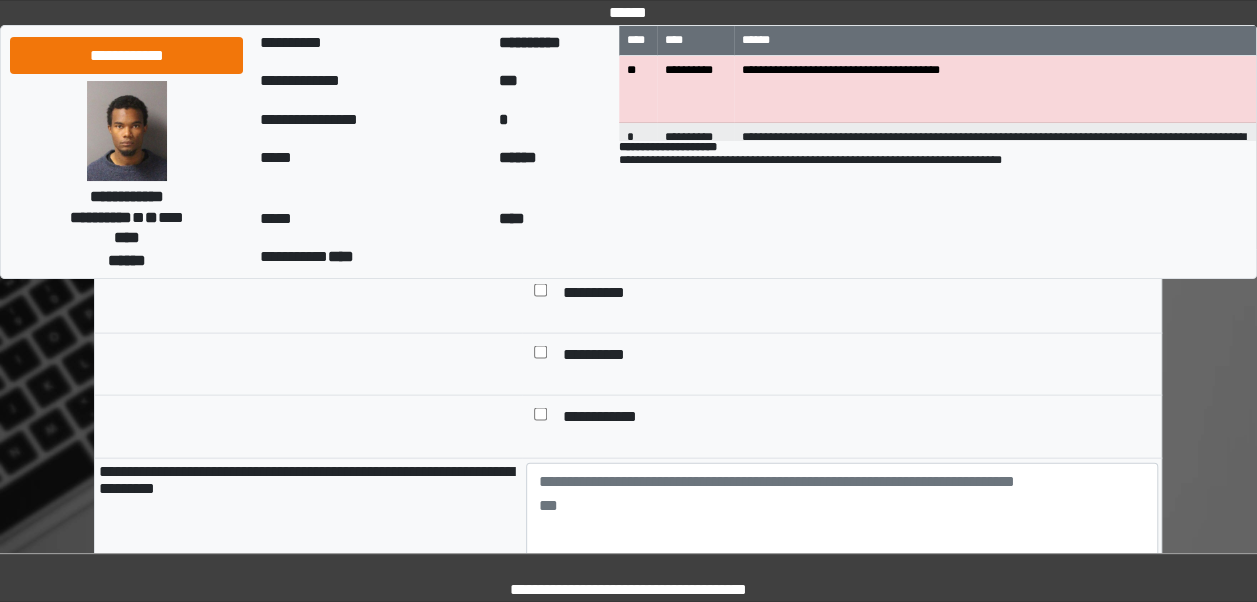 scroll, scrollTop: 9605, scrollLeft: 0, axis: vertical 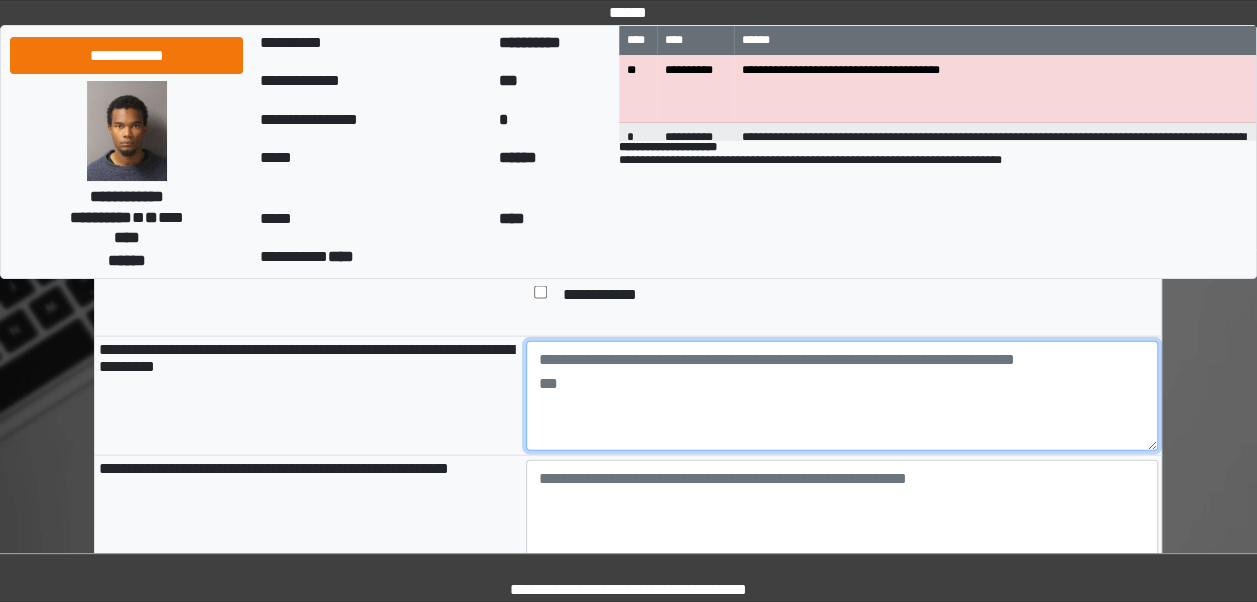 click at bounding box center [842, 396] 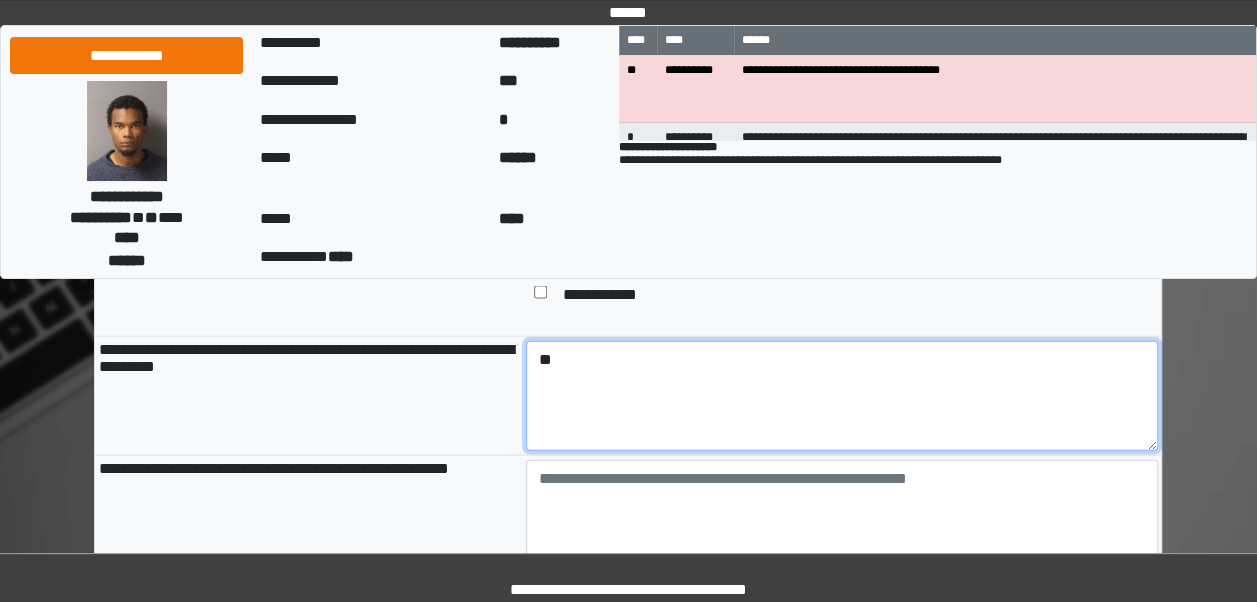 type on "*" 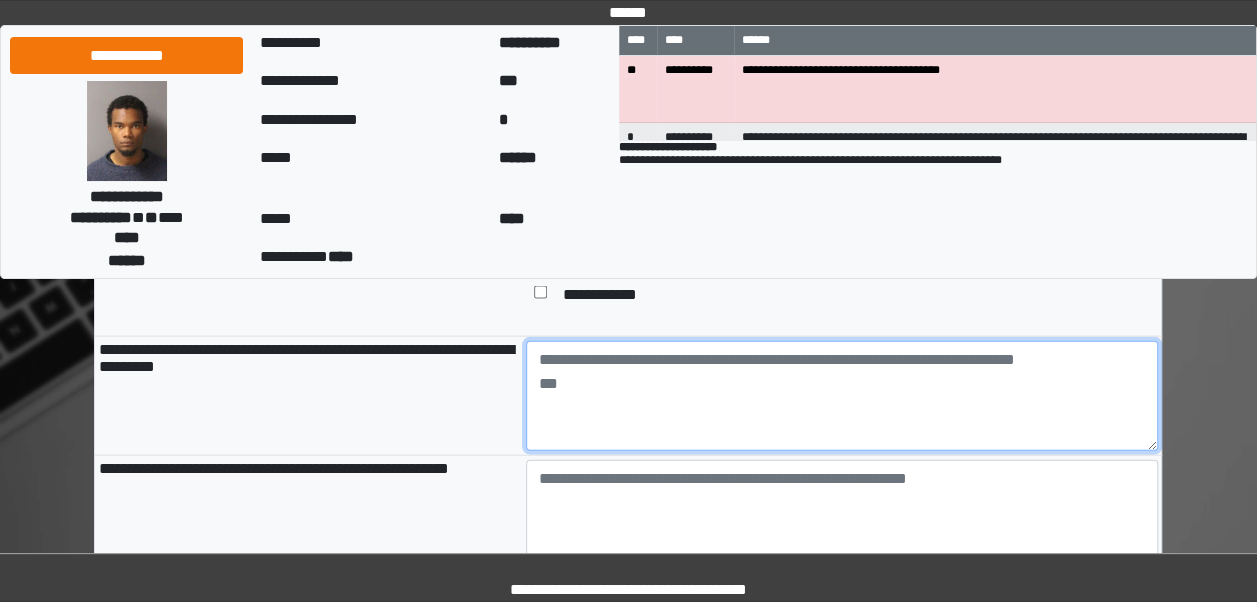 type on "*" 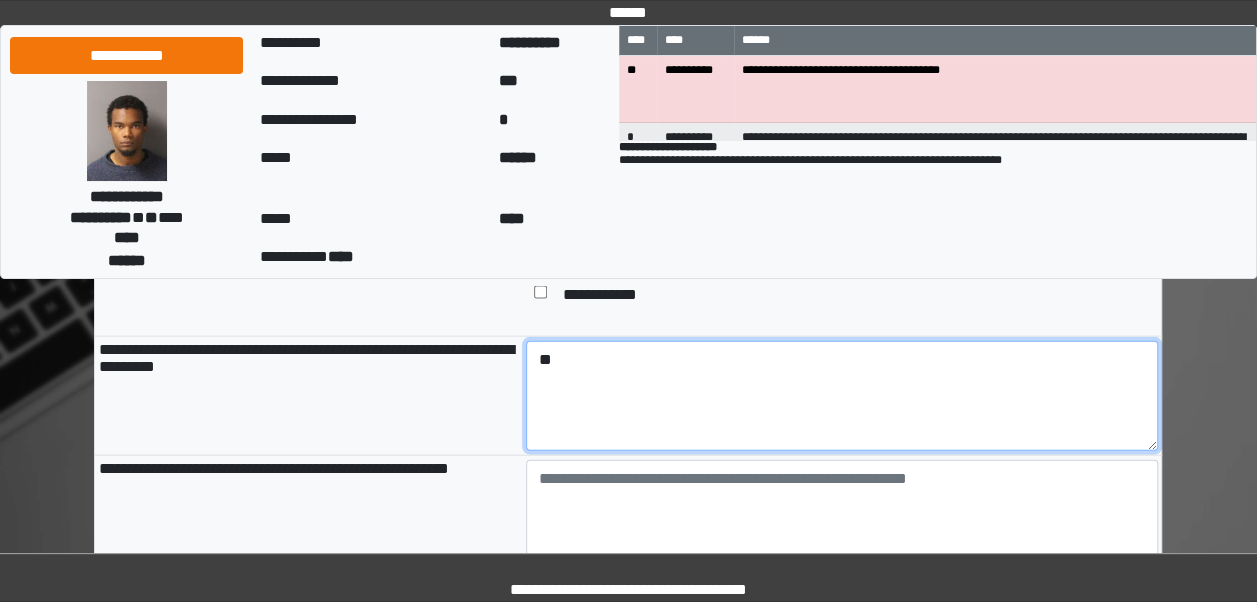 type on "*" 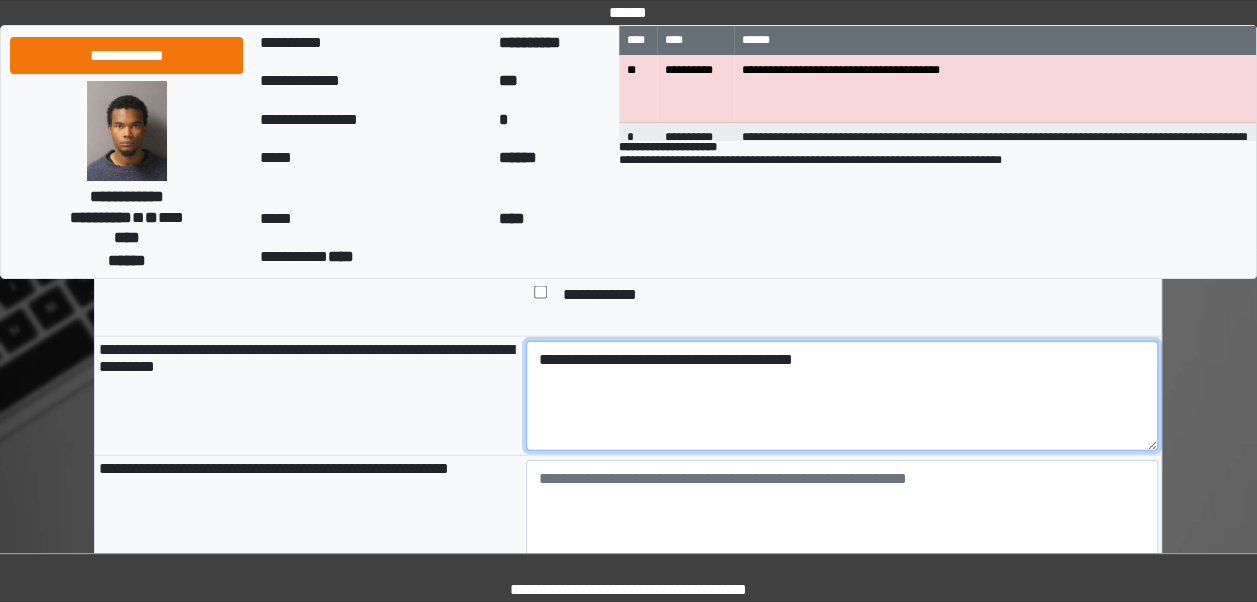 click on "**********" at bounding box center (842, 396) 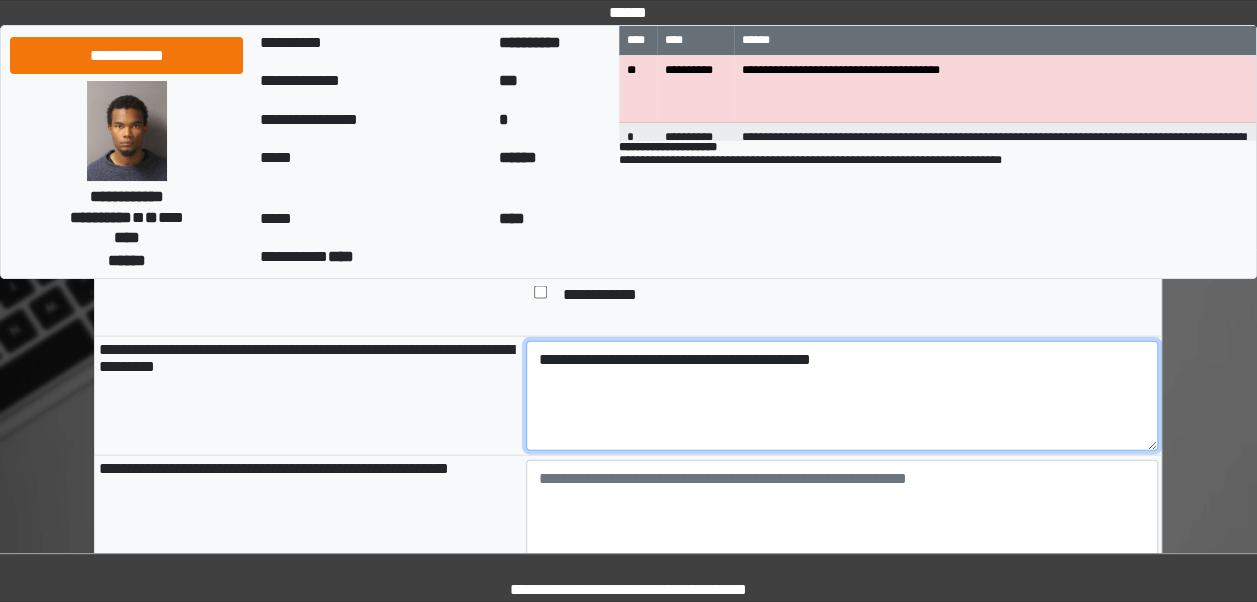 click on "**********" at bounding box center (842, 396) 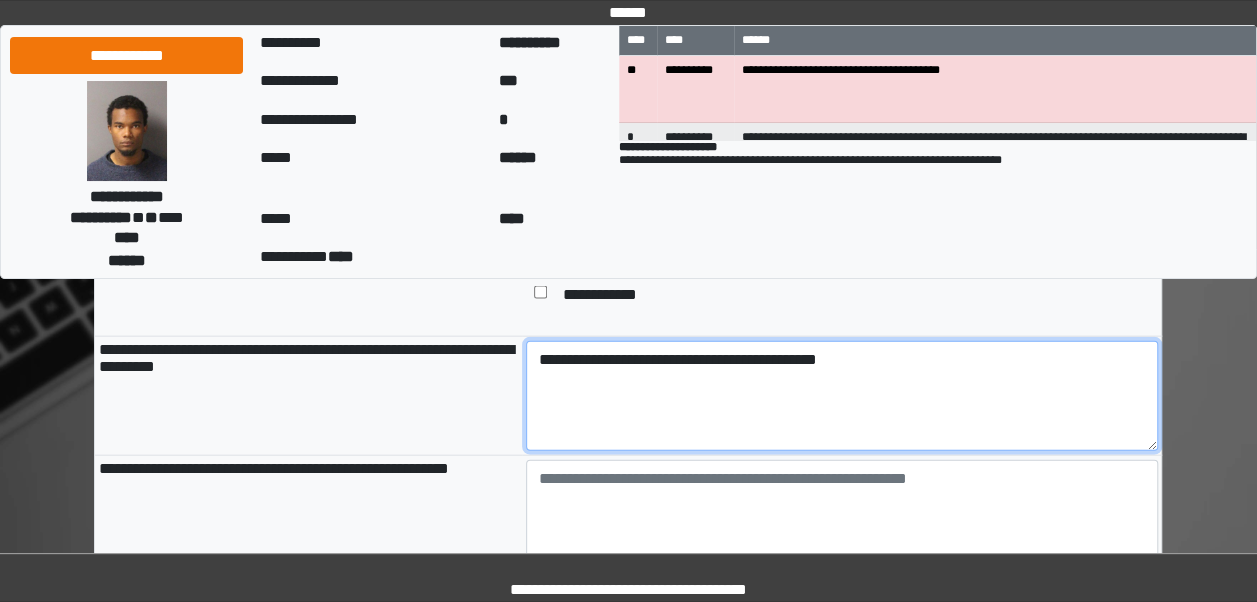 scroll, scrollTop: 9699, scrollLeft: 0, axis: vertical 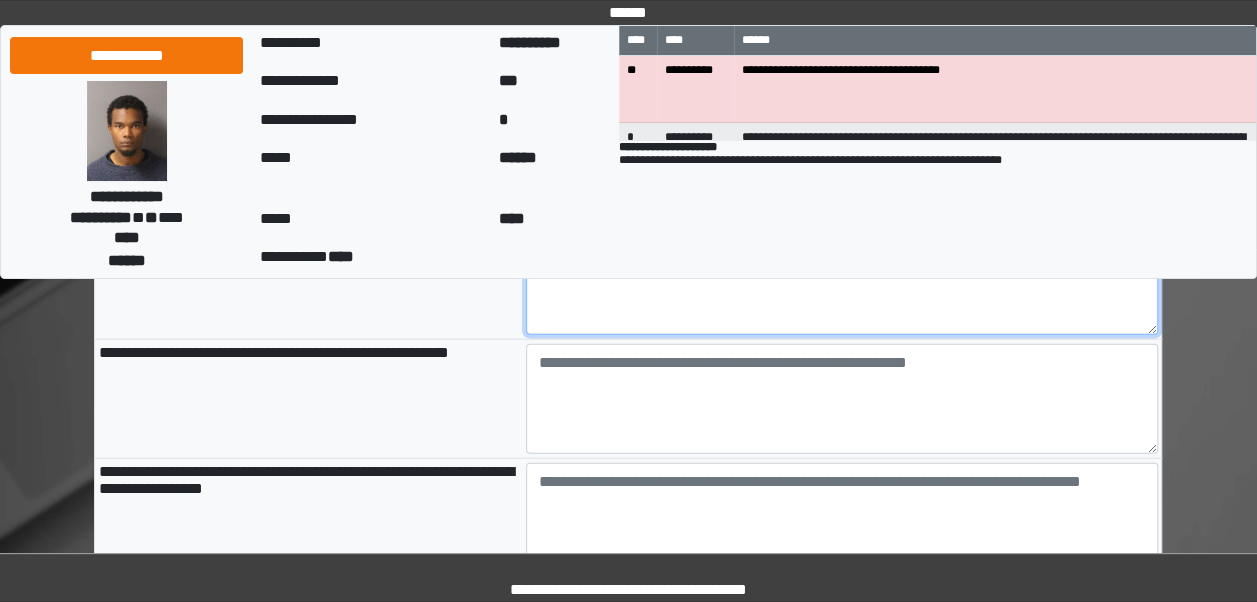 type on "**********" 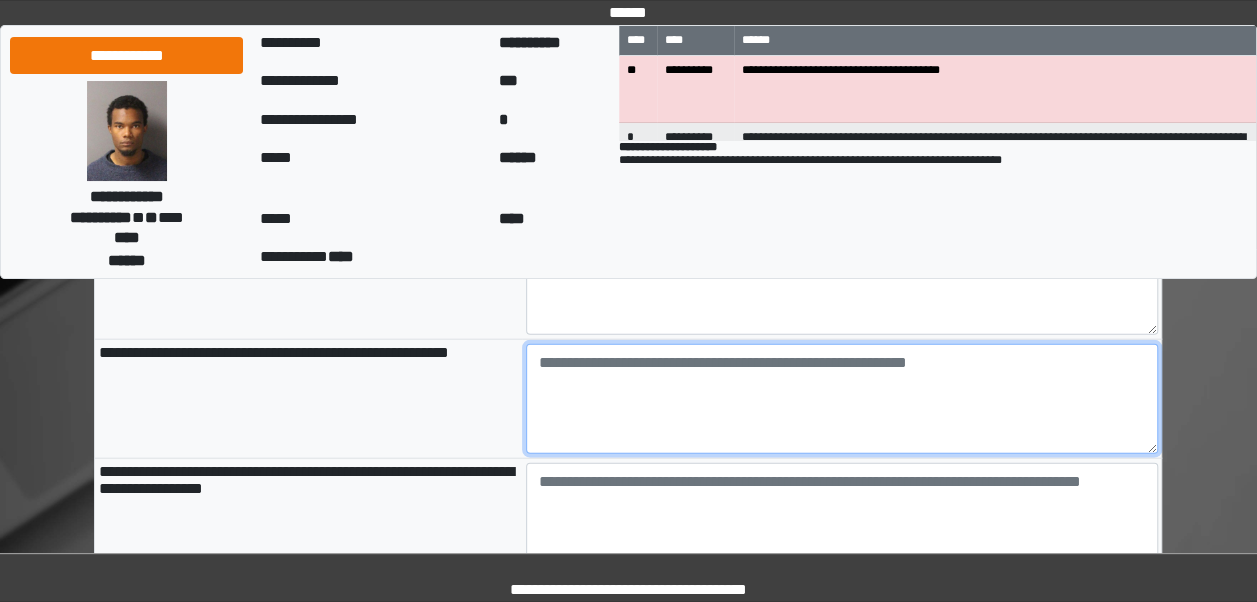 click at bounding box center [842, 399] 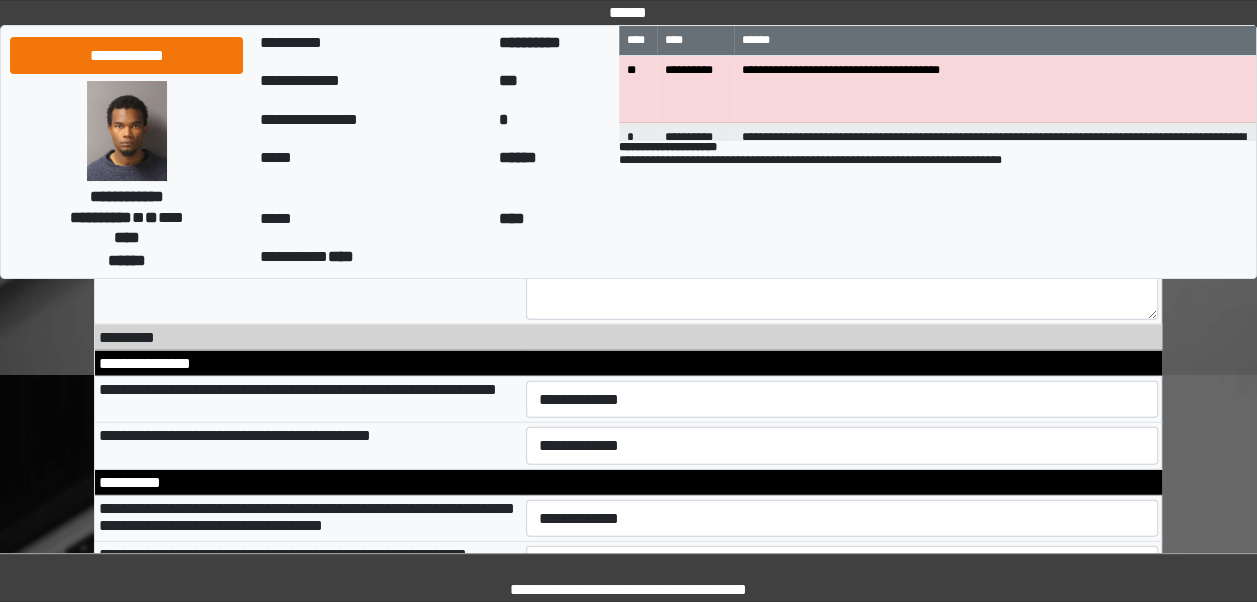scroll, scrollTop: 9955, scrollLeft: 0, axis: vertical 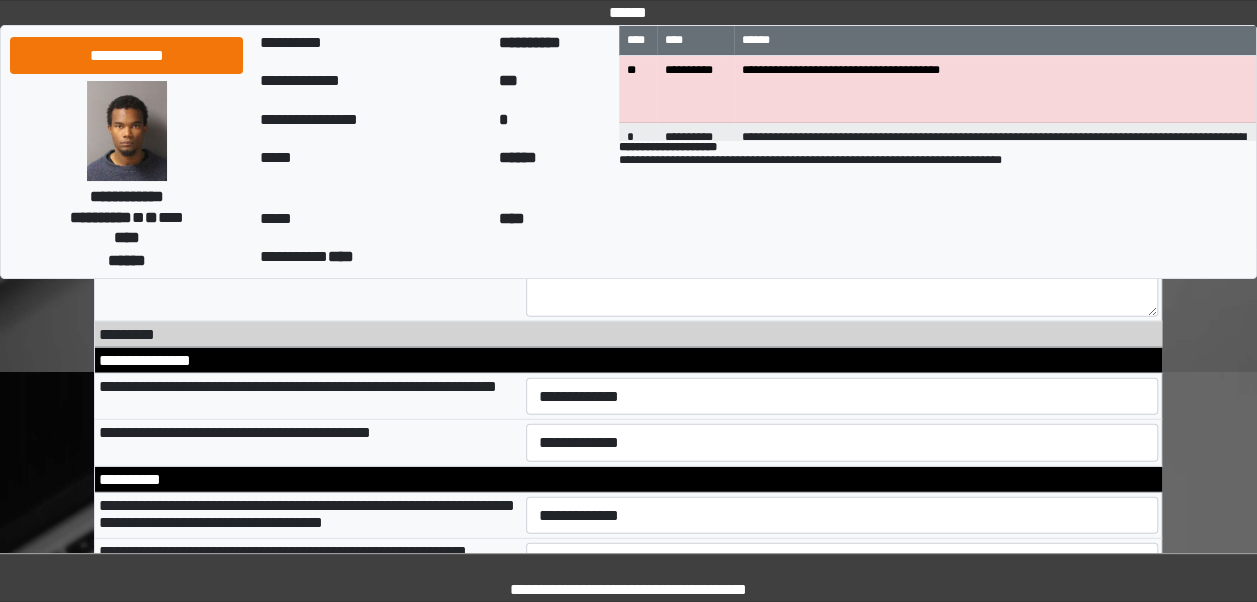 type on "**********" 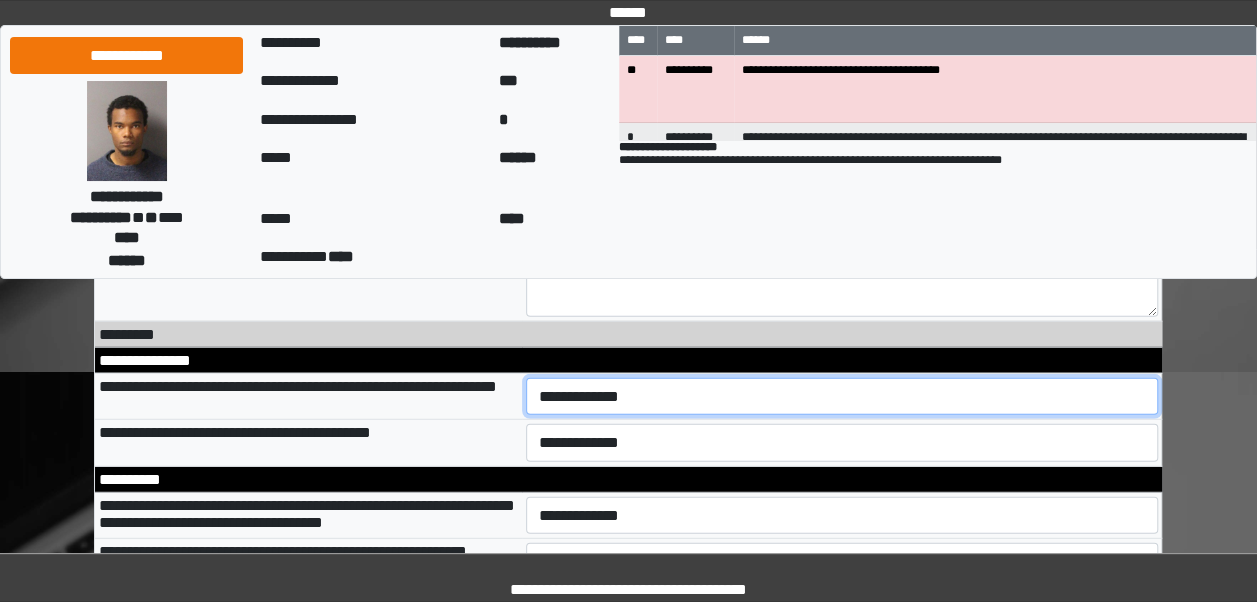 click on "**********" at bounding box center [842, 396] 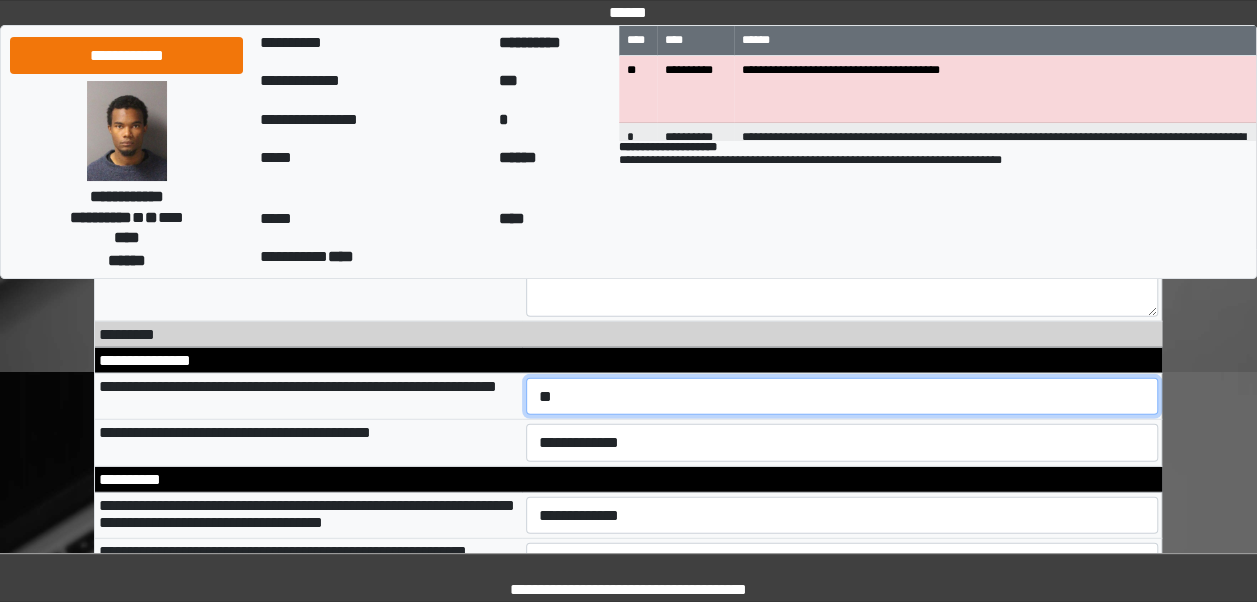 click on "**********" at bounding box center (842, 396) 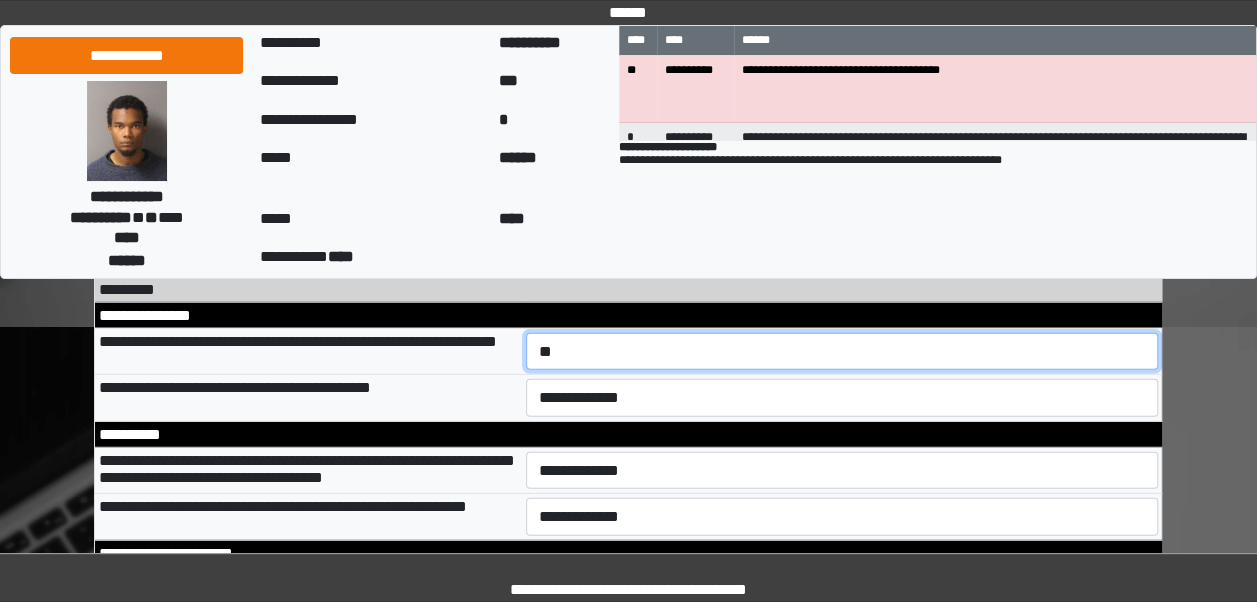 scroll, scrollTop: 10001, scrollLeft: 0, axis: vertical 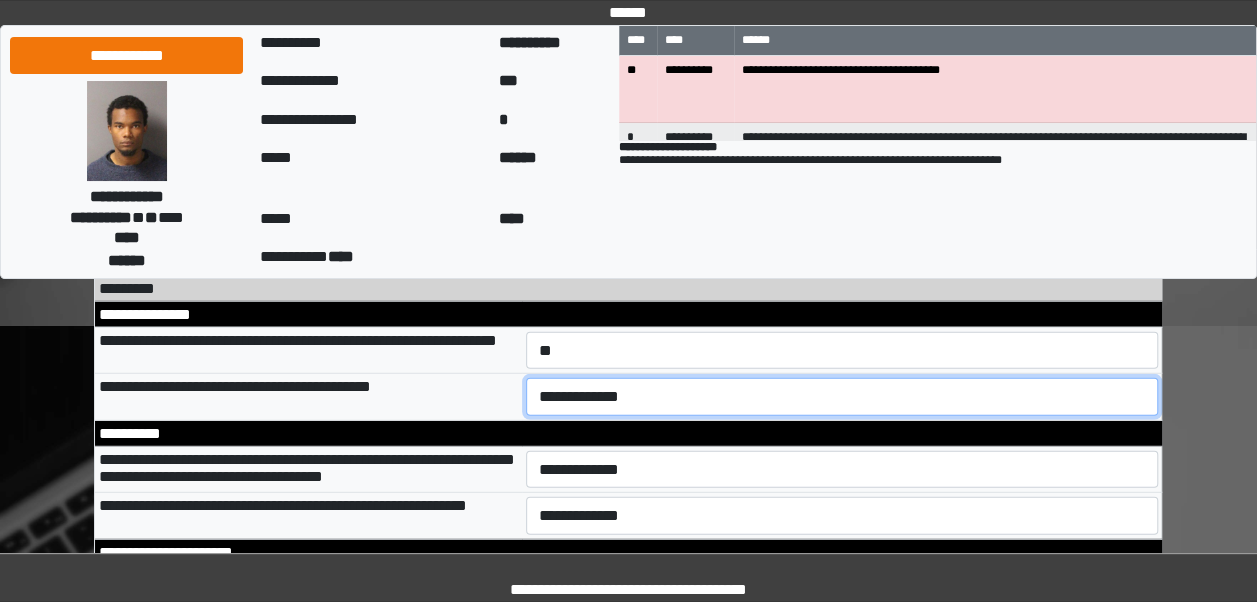click on "**********" at bounding box center (842, 397) 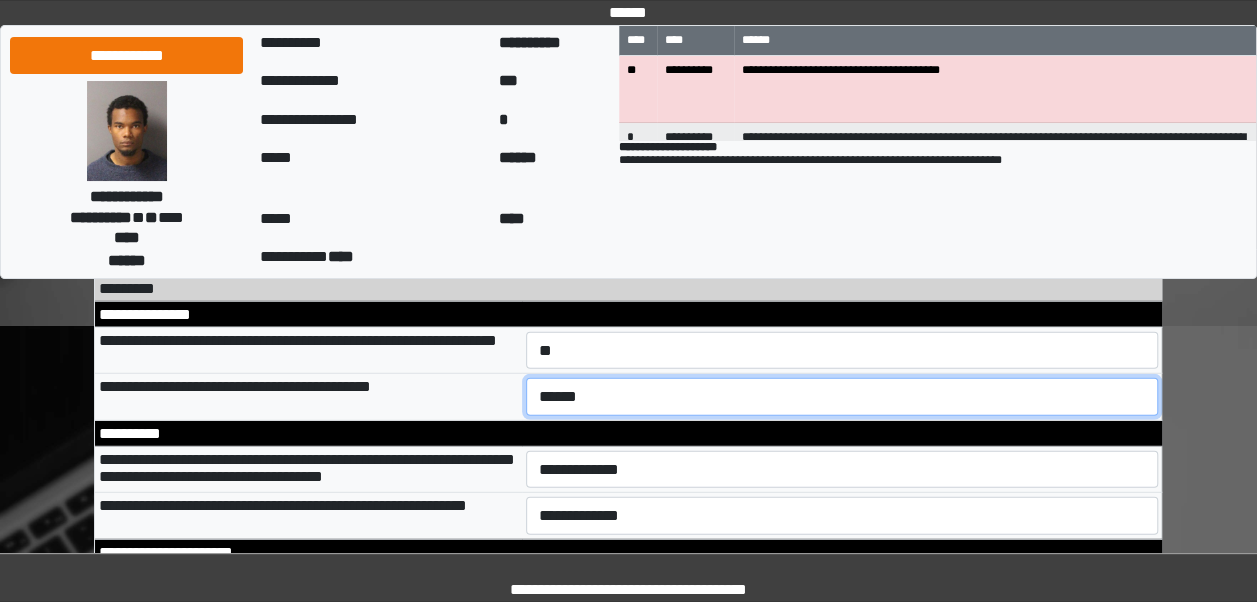click on "**********" at bounding box center (842, 397) 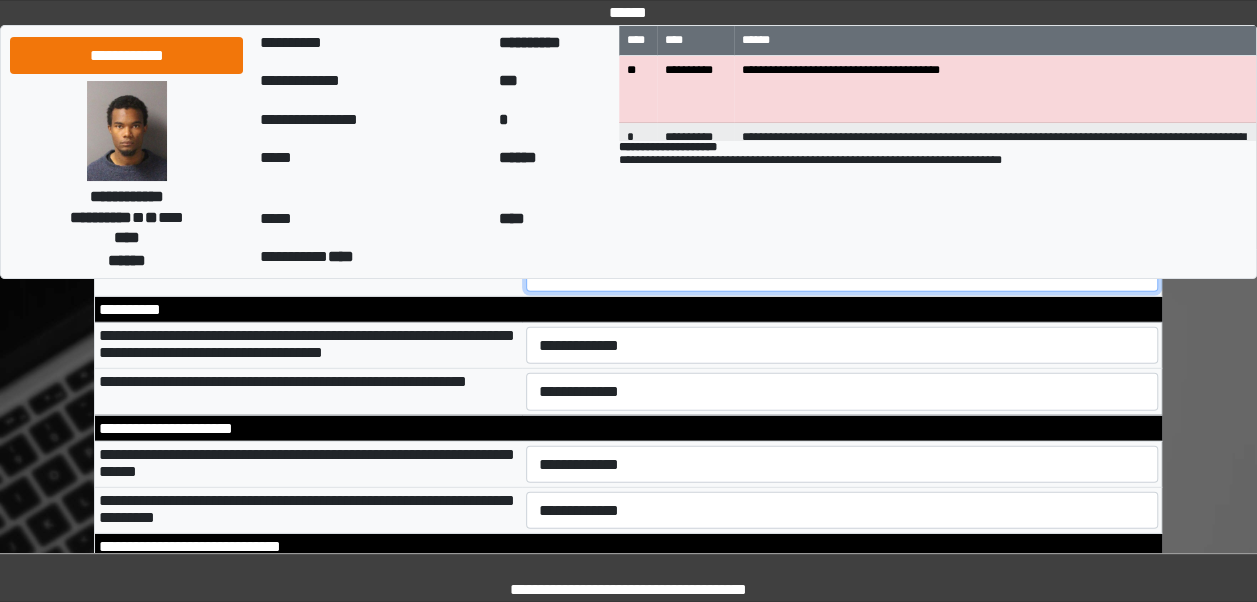 scroll, scrollTop: 10129, scrollLeft: 0, axis: vertical 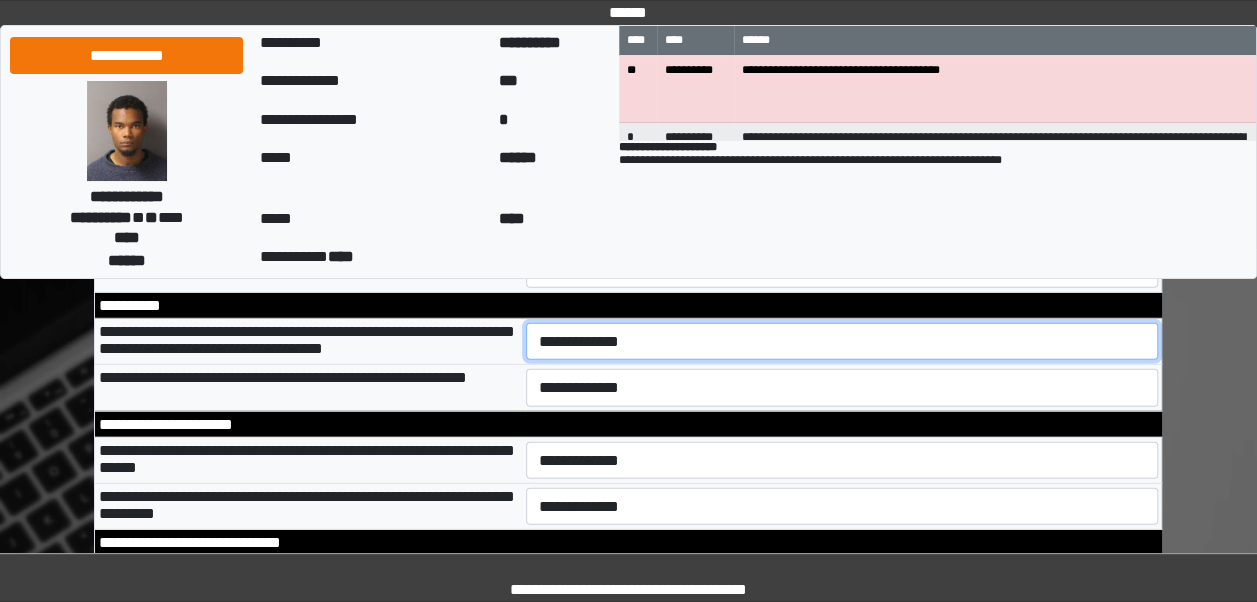 click on "**********" at bounding box center (842, 341) 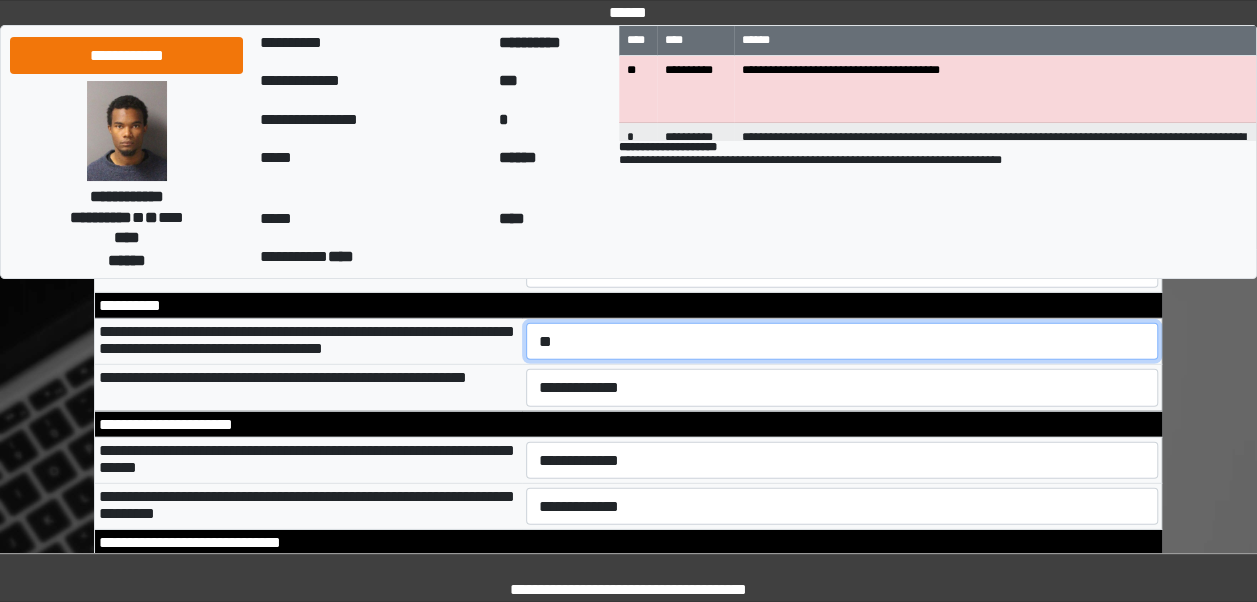 click on "**********" at bounding box center [842, 341] 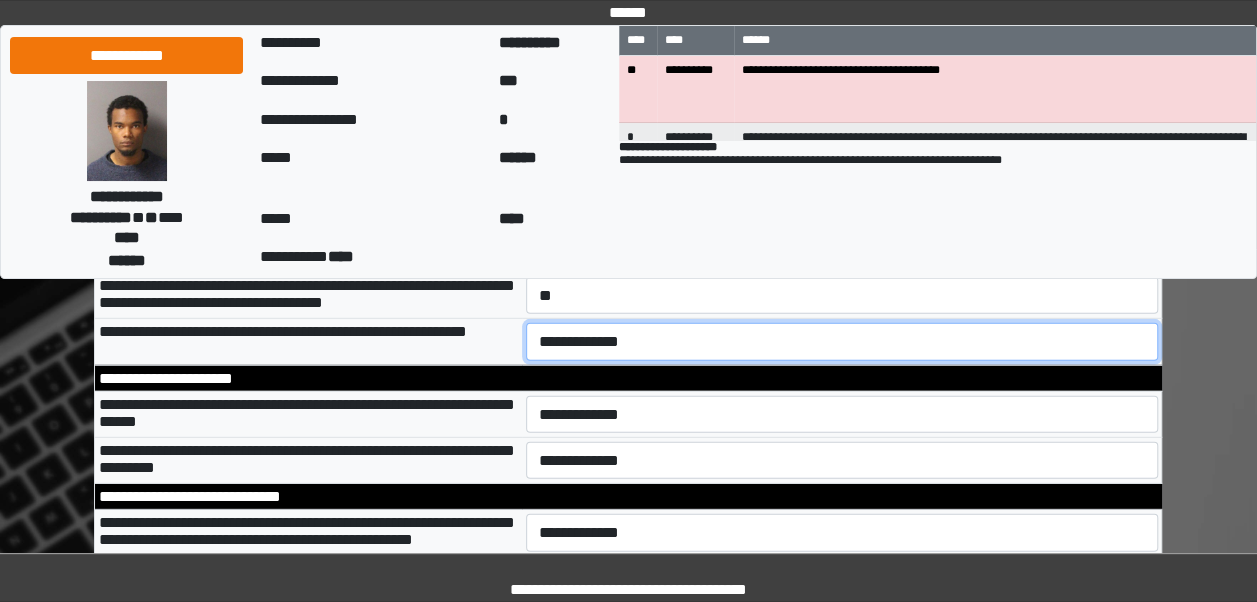 click on "**********" at bounding box center (842, 341) 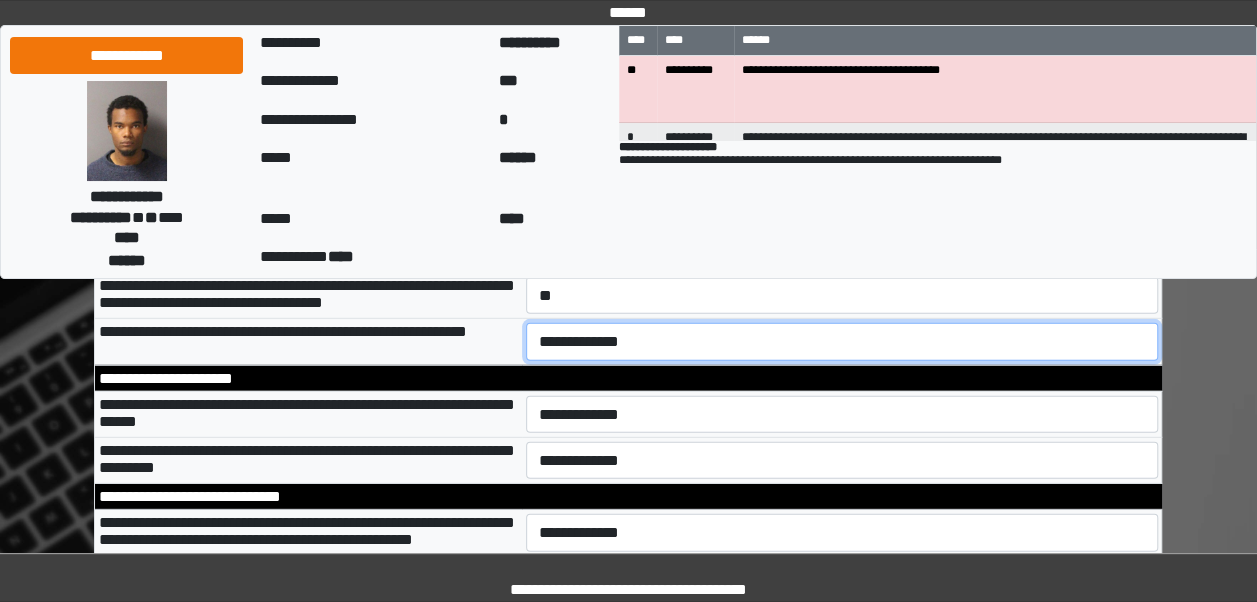 select on "*" 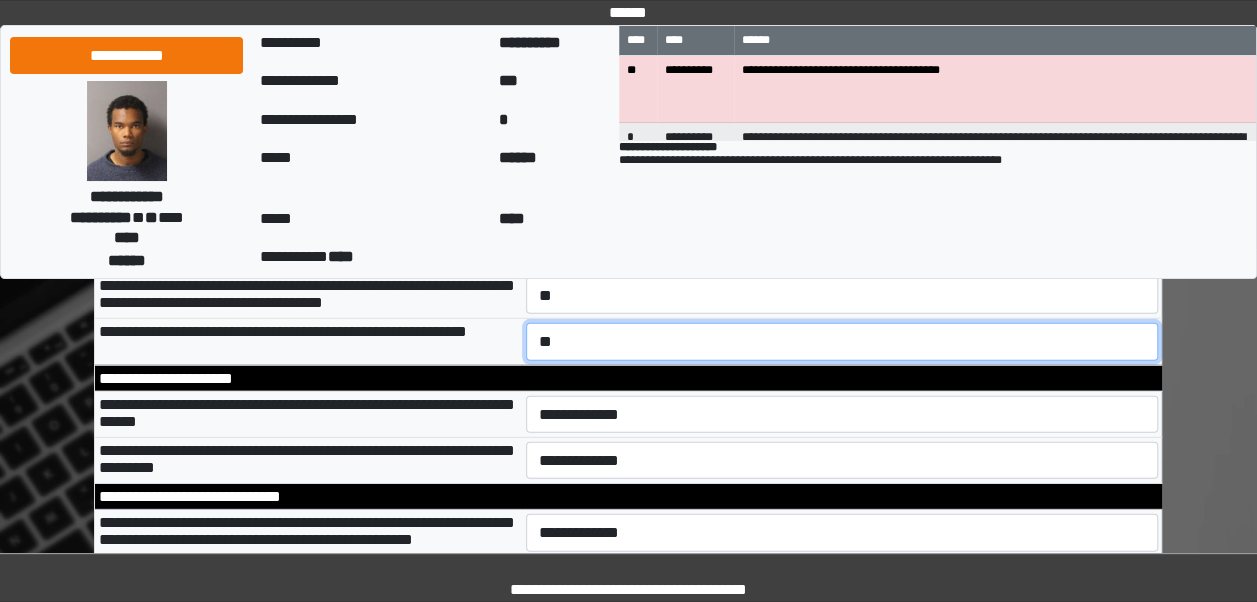 scroll, scrollTop: 10249, scrollLeft: 0, axis: vertical 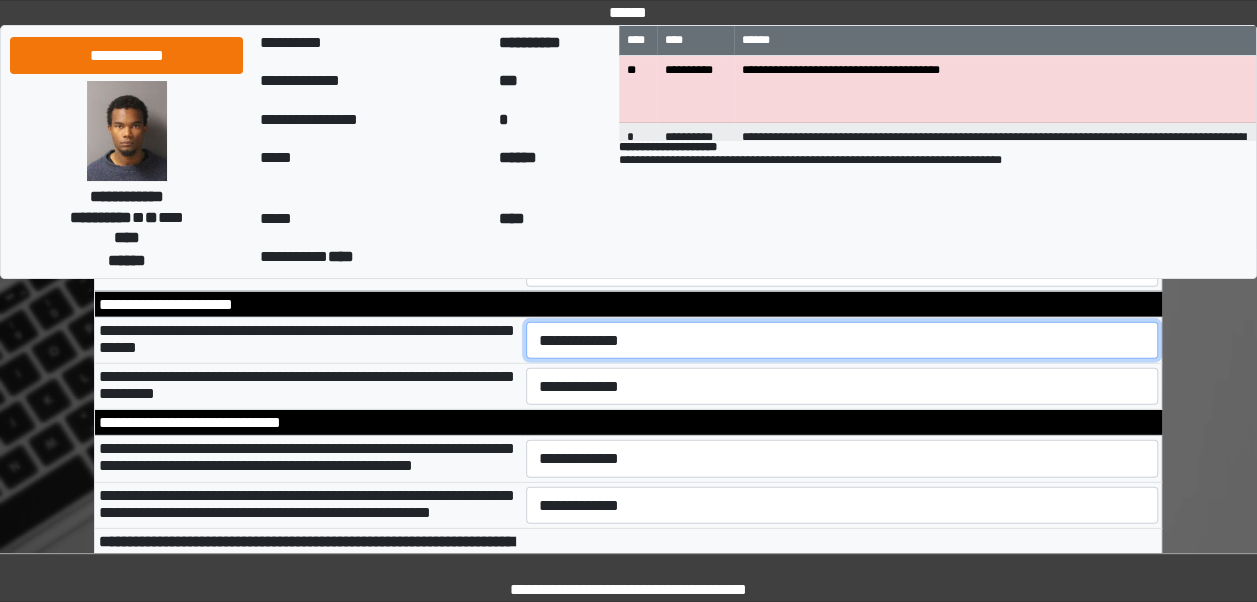 click on "**********" at bounding box center [842, 340] 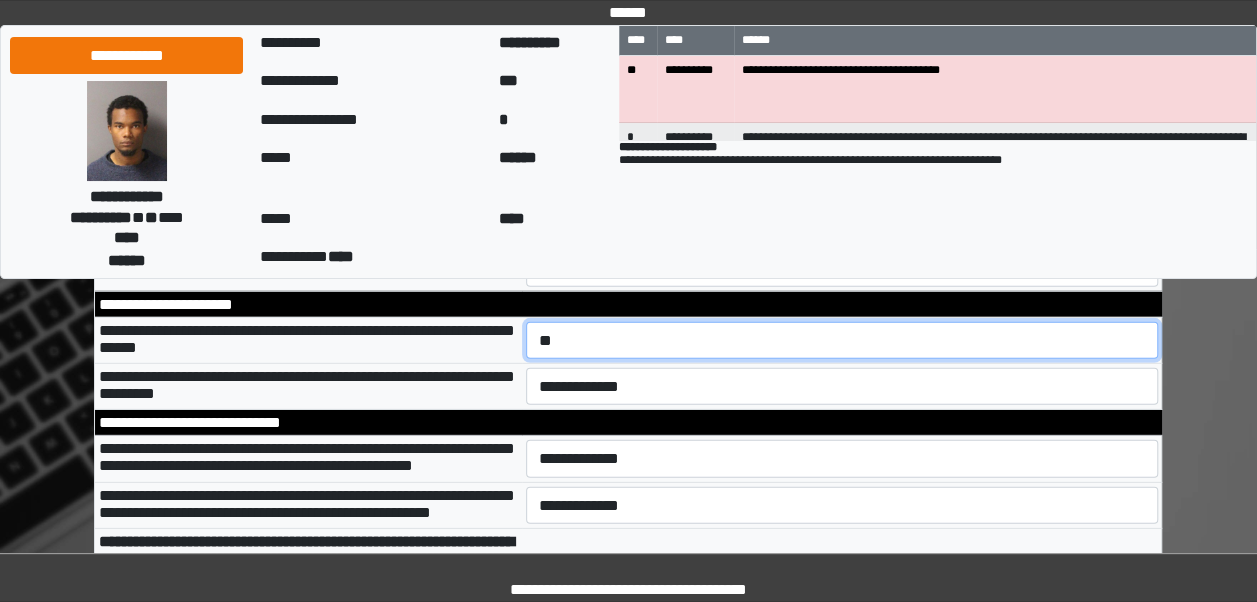 scroll, scrollTop: 10285, scrollLeft: 0, axis: vertical 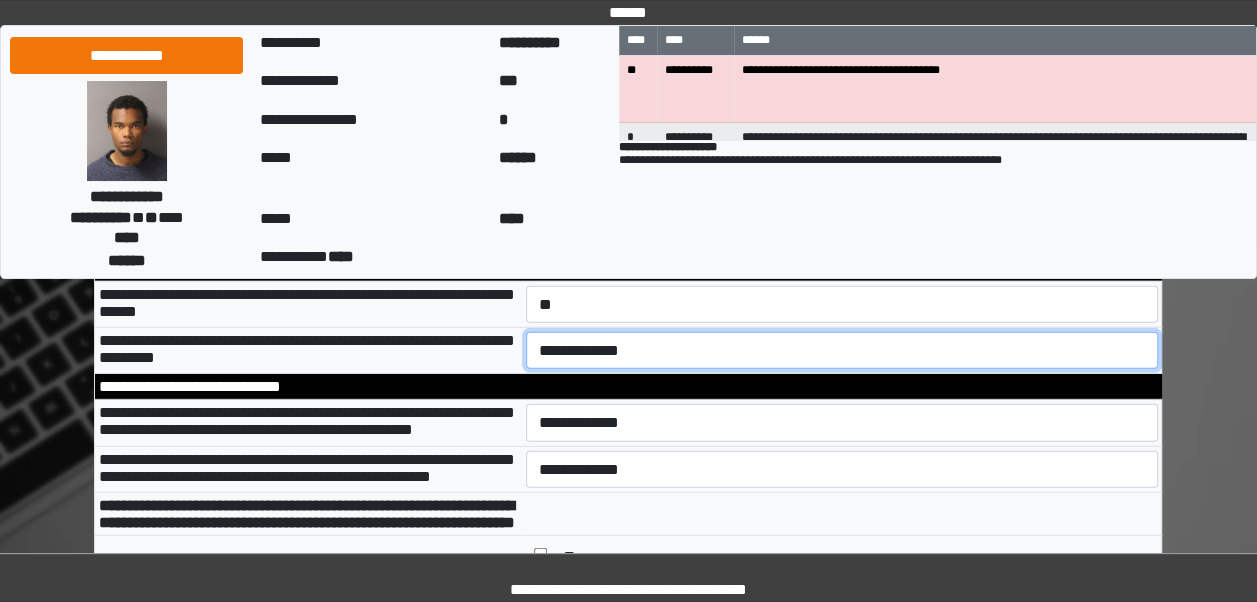 click on "**********" at bounding box center [842, 350] 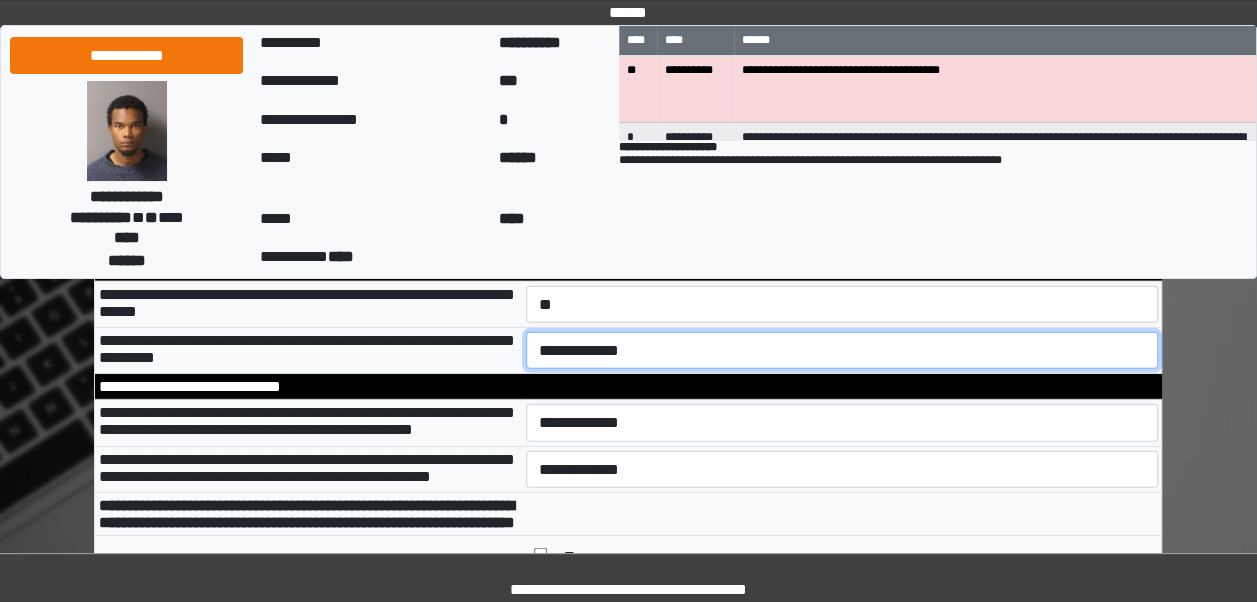 select on "*" 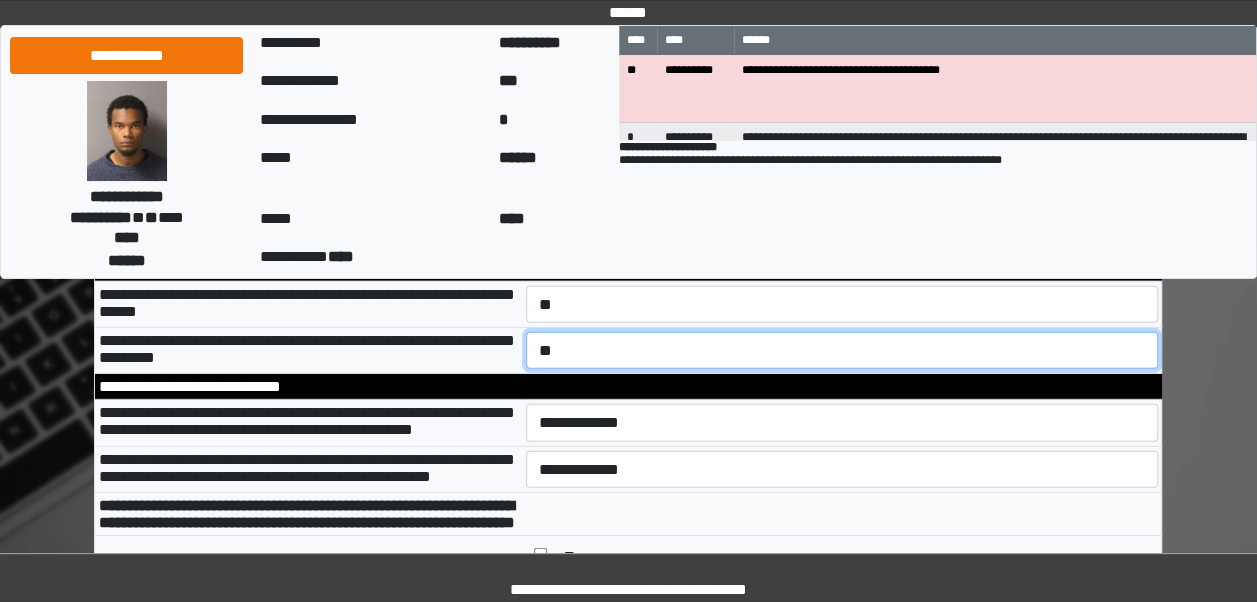 click on "**********" at bounding box center (842, 350) 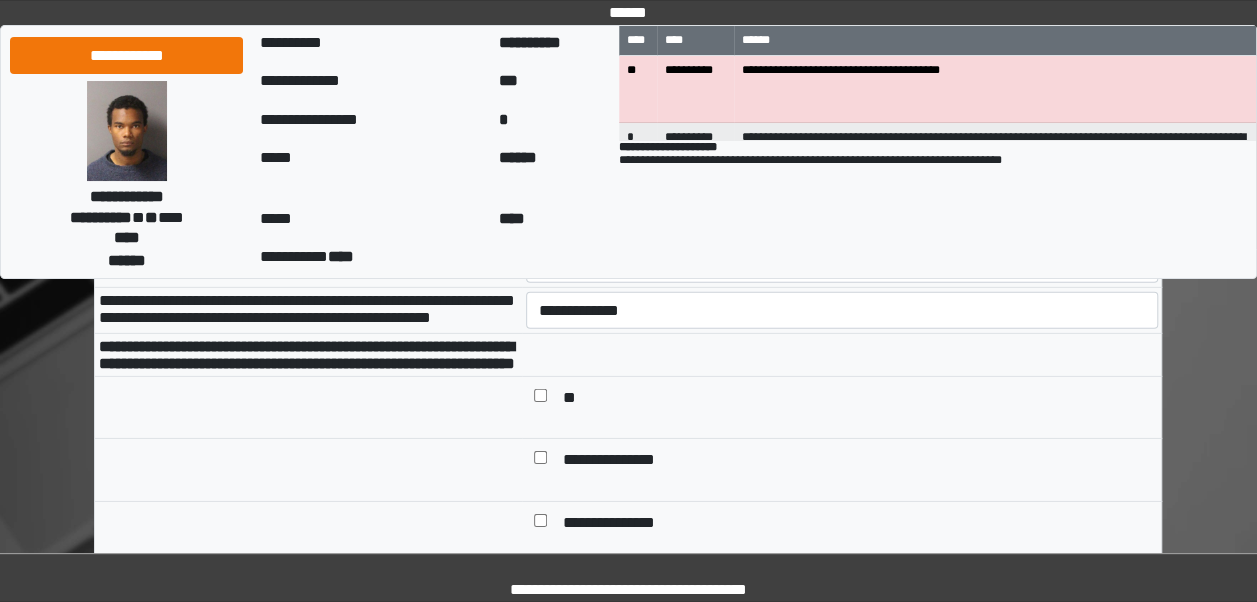 scroll, scrollTop: 10443, scrollLeft: 0, axis: vertical 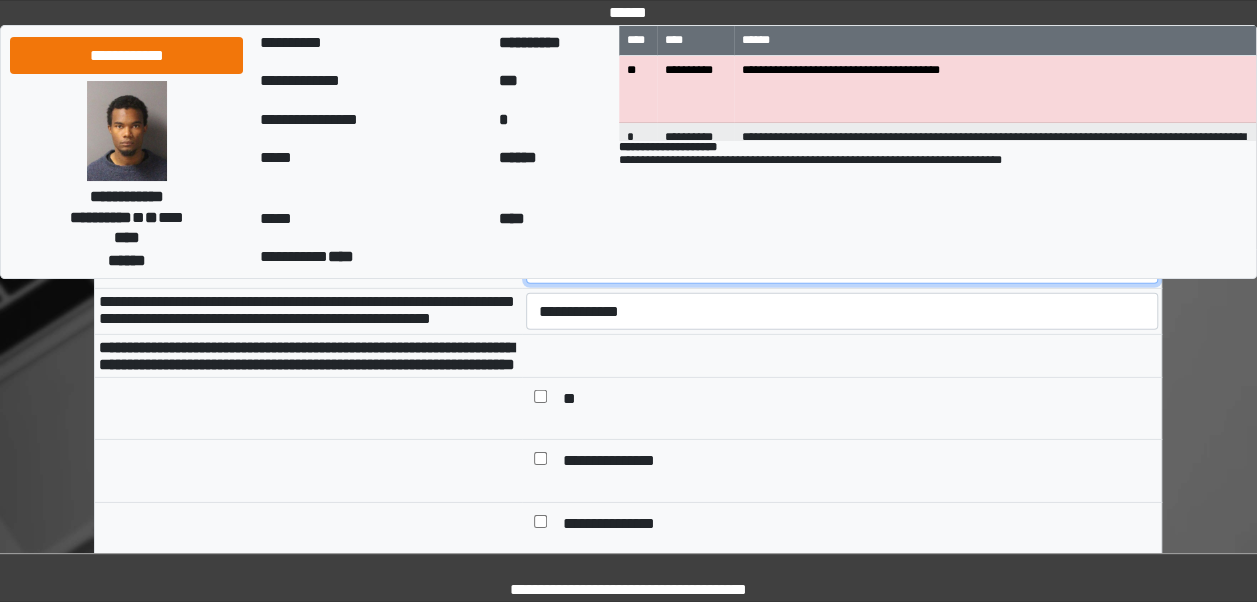 click on "**********" at bounding box center (842, 264) 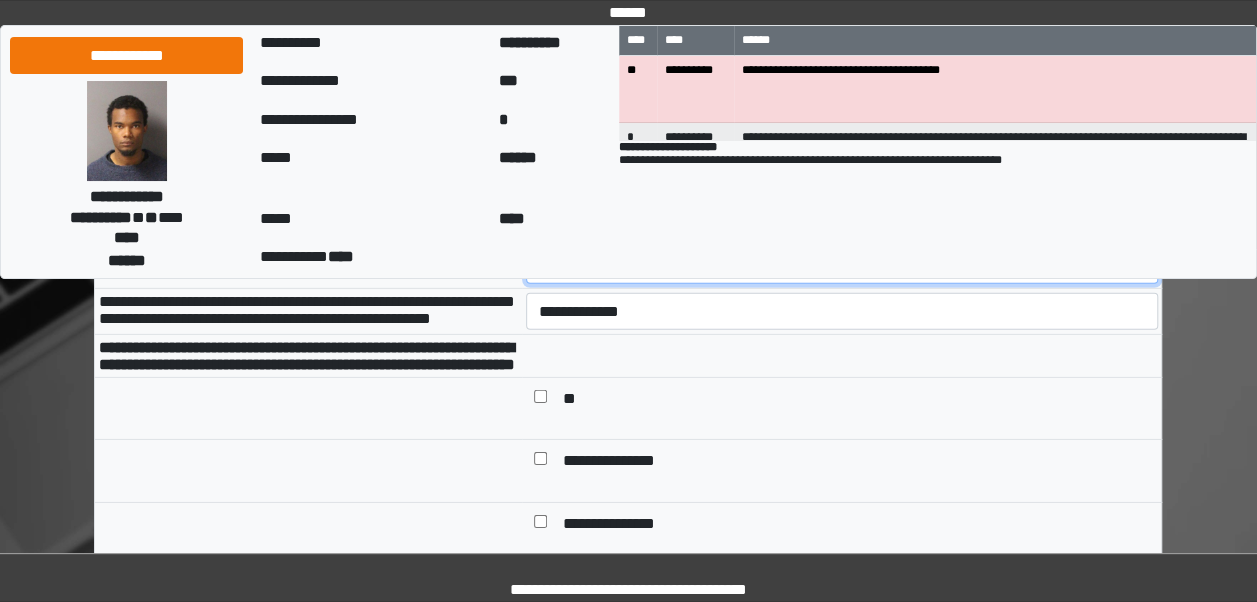 select on "*" 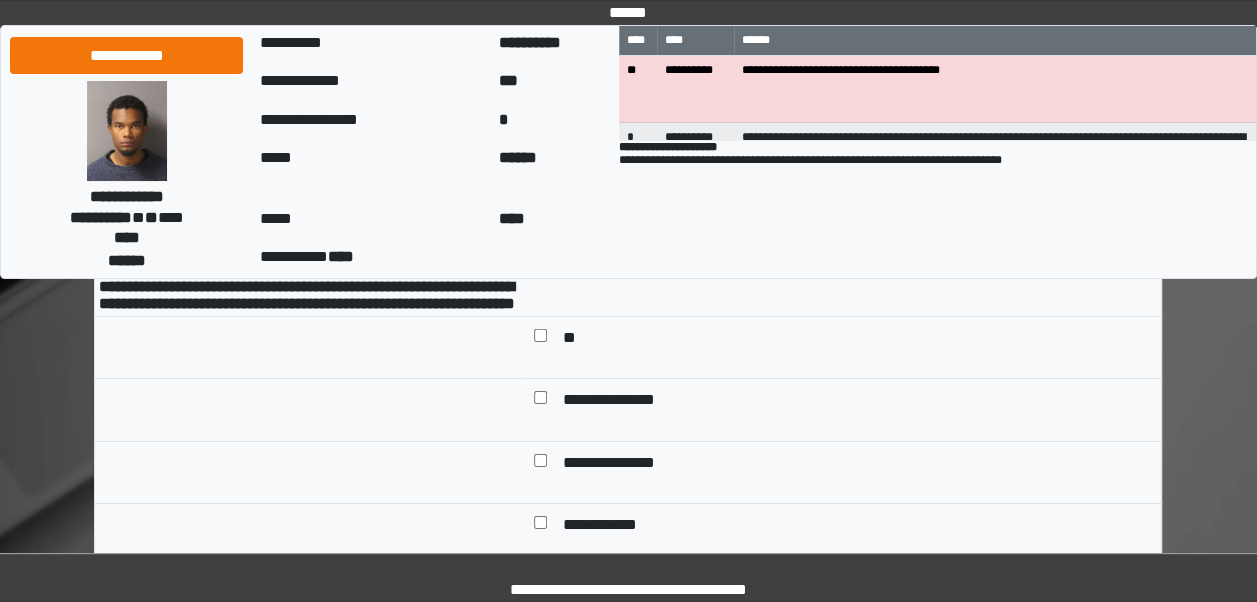 click on "**********" at bounding box center [842, 250] 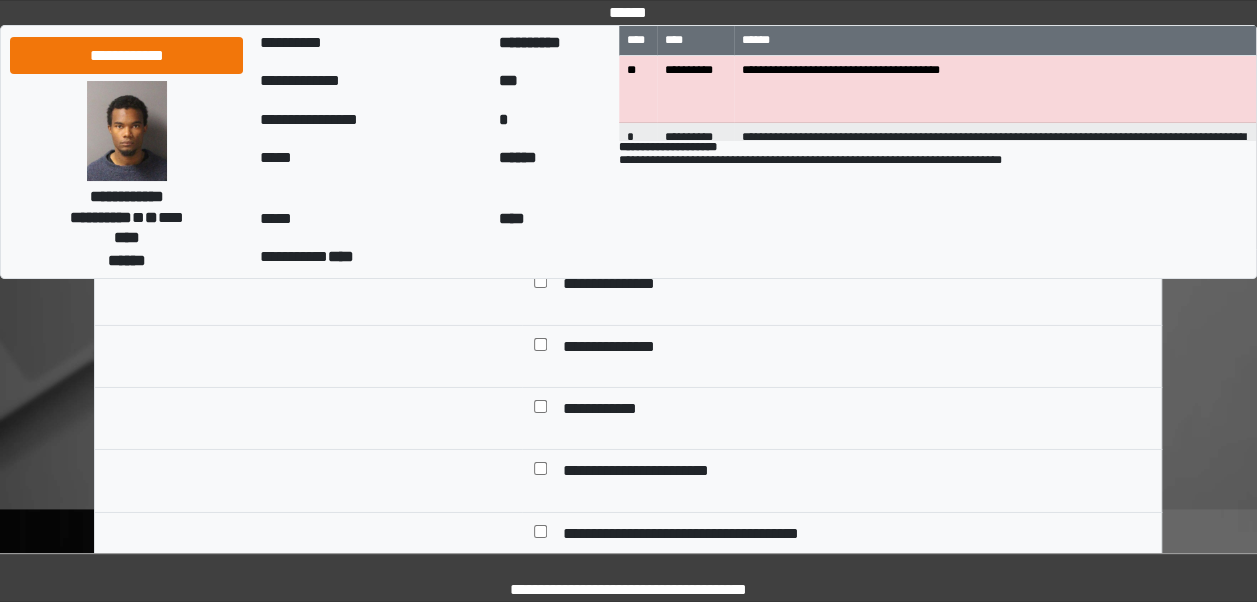 scroll, scrollTop: 10722, scrollLeft: 0, axis: vertical 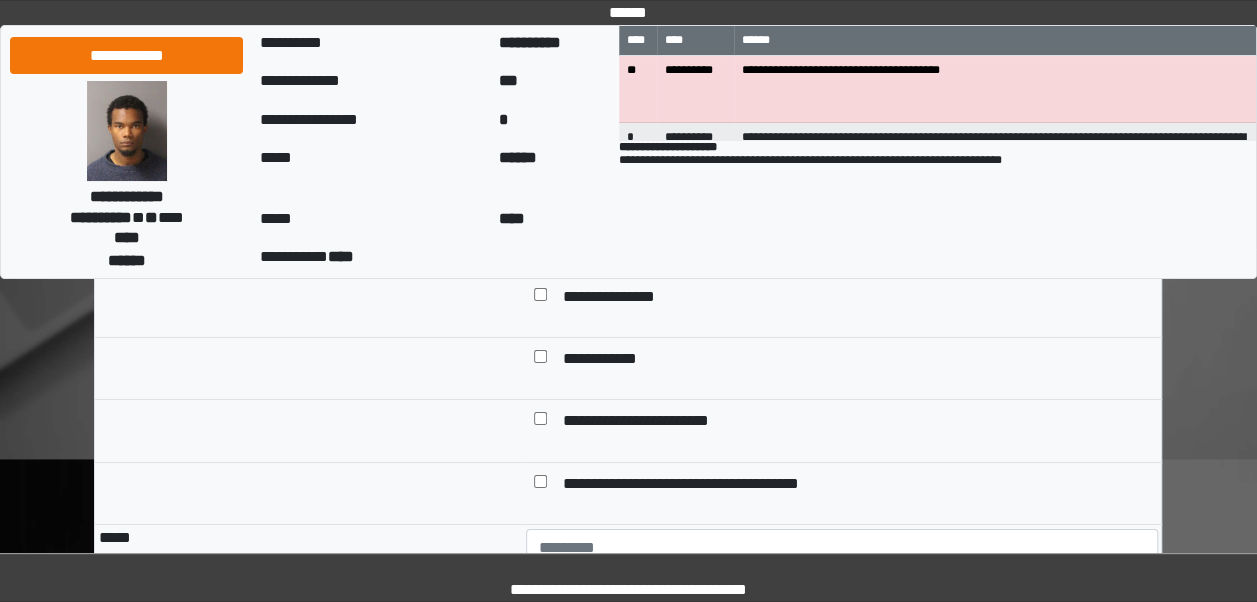 click at bounding box center [540, 298] 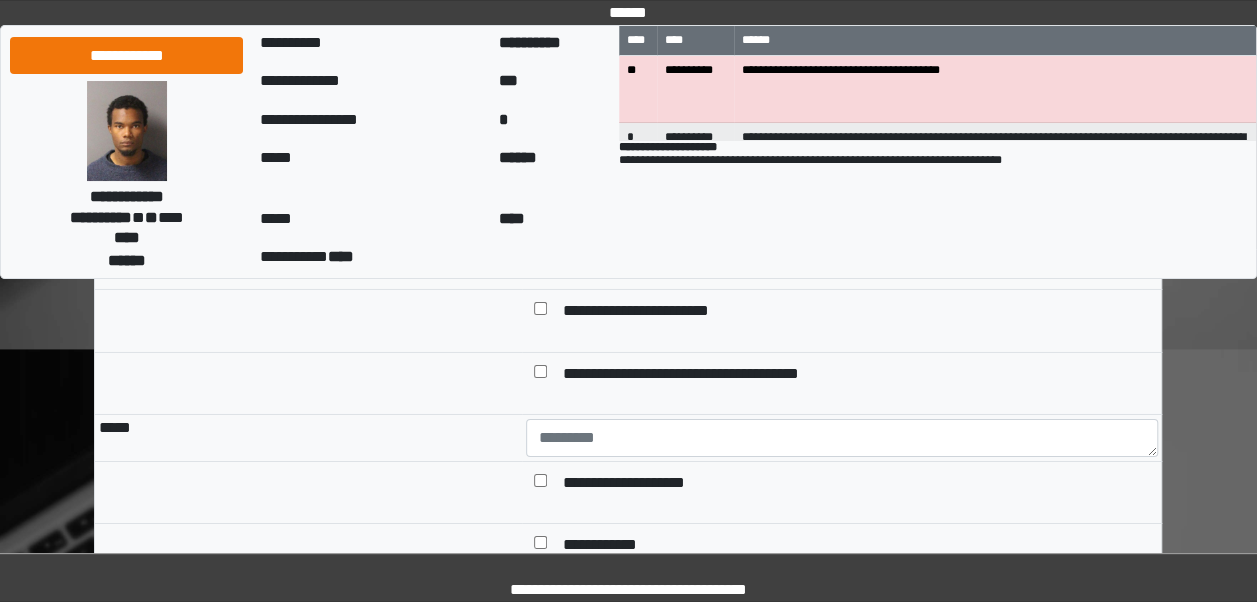 scroll, scrollTop: 10782, scrollLeft: 0, axis: vertical 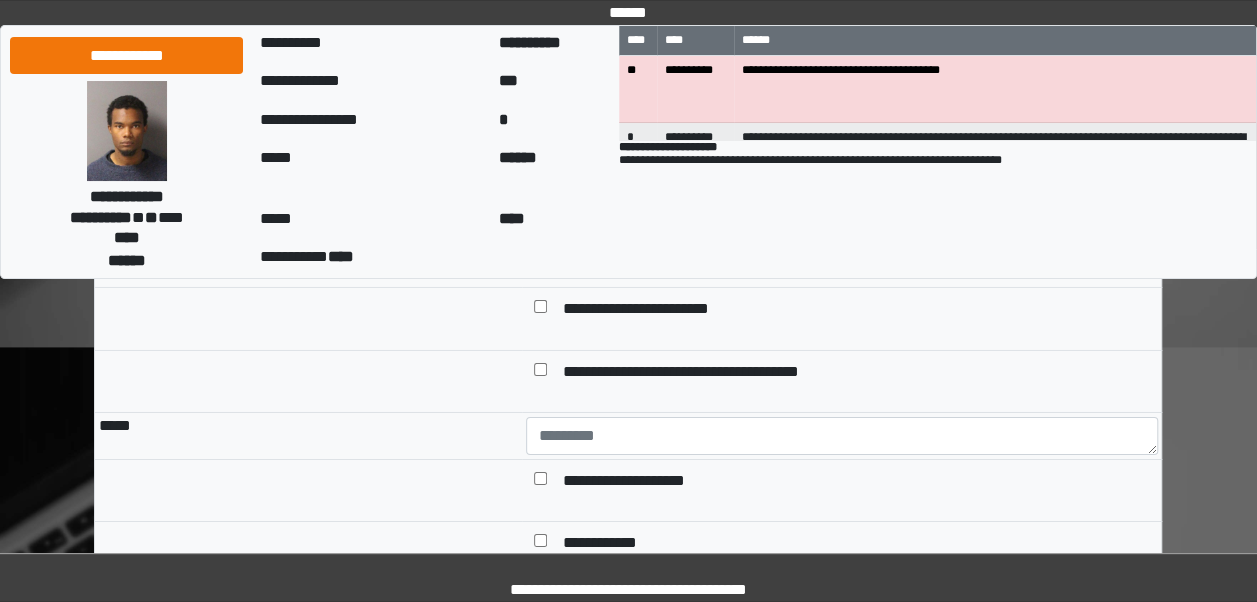 click at bounding box center (540, 248) 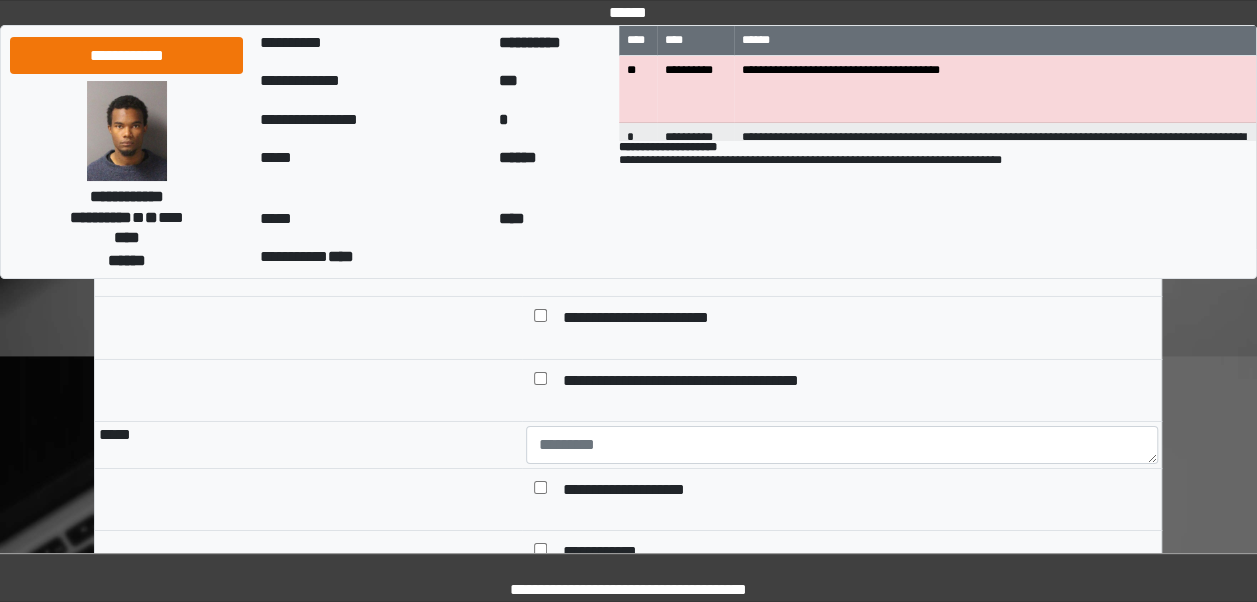 scroll, scrollTop: 10825, scrollLeft: 0, axis: vertical 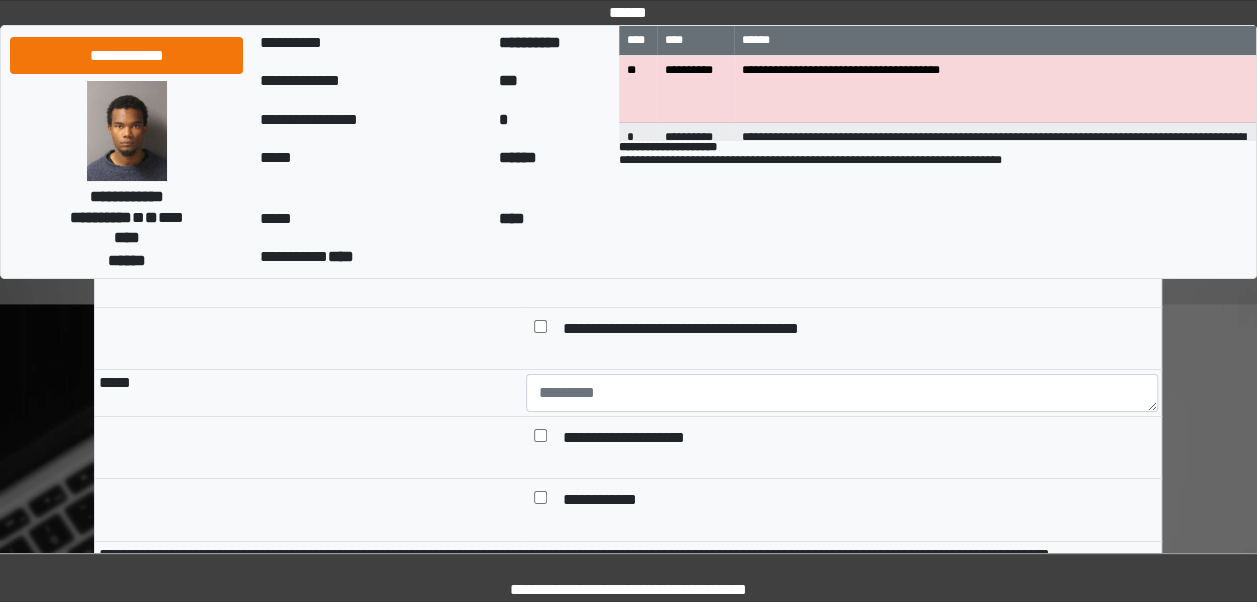 click at bounding box center [540, 330] 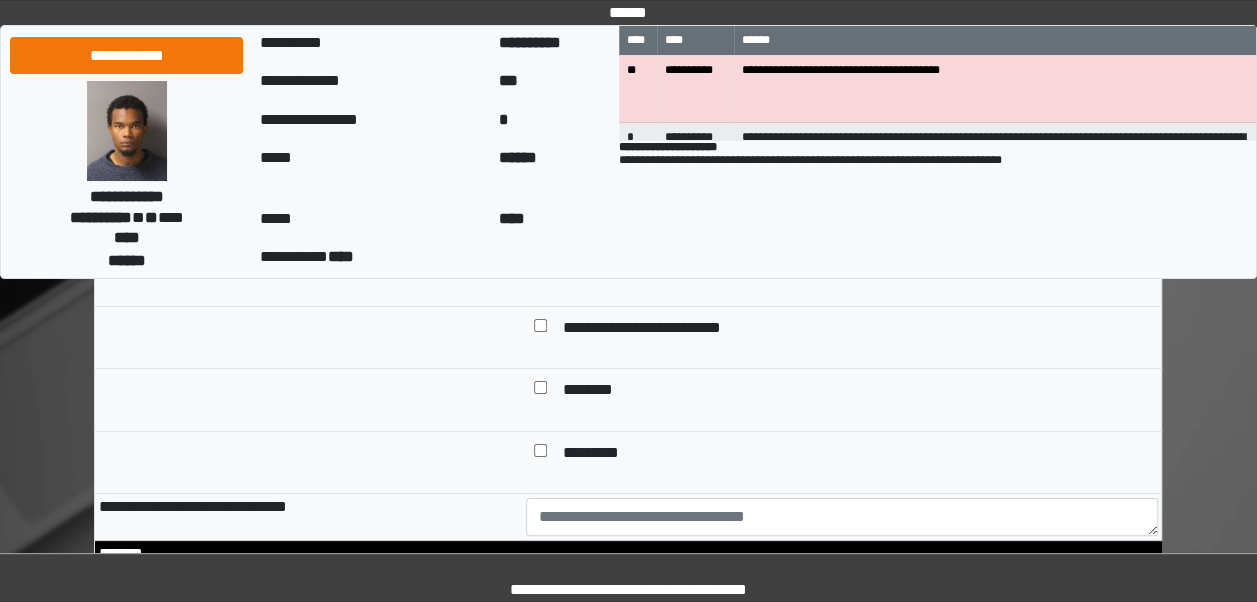 scroll, scrollTop: 11278, scrollLeft: 0, axis: vertical 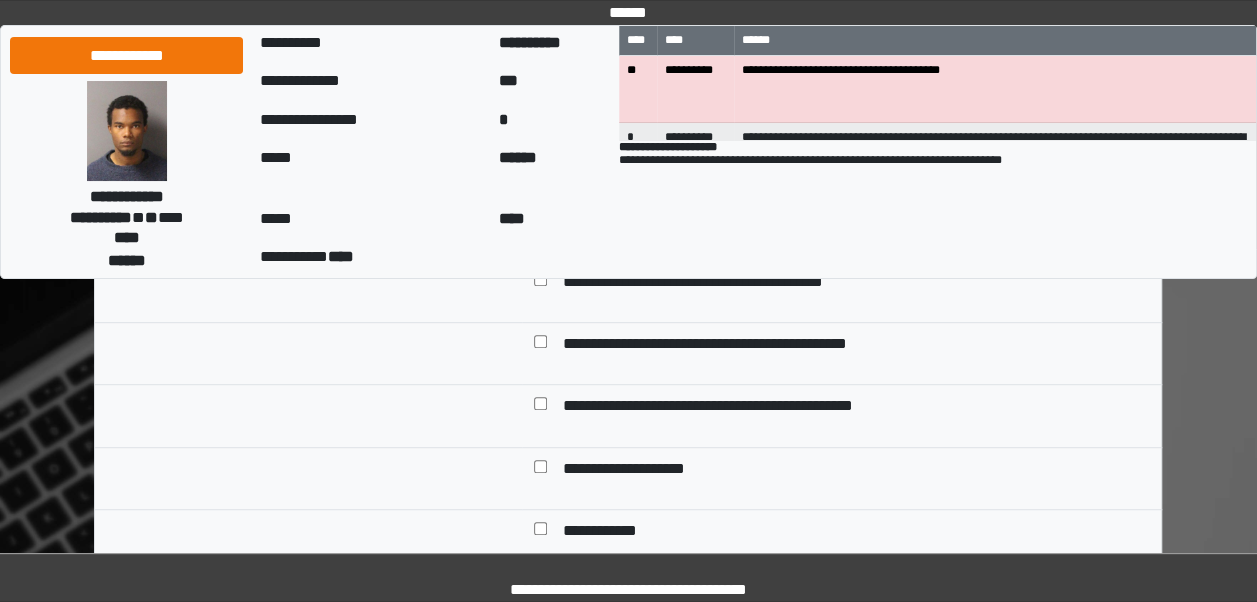 click on "**********" at bounding box center [613, 158] 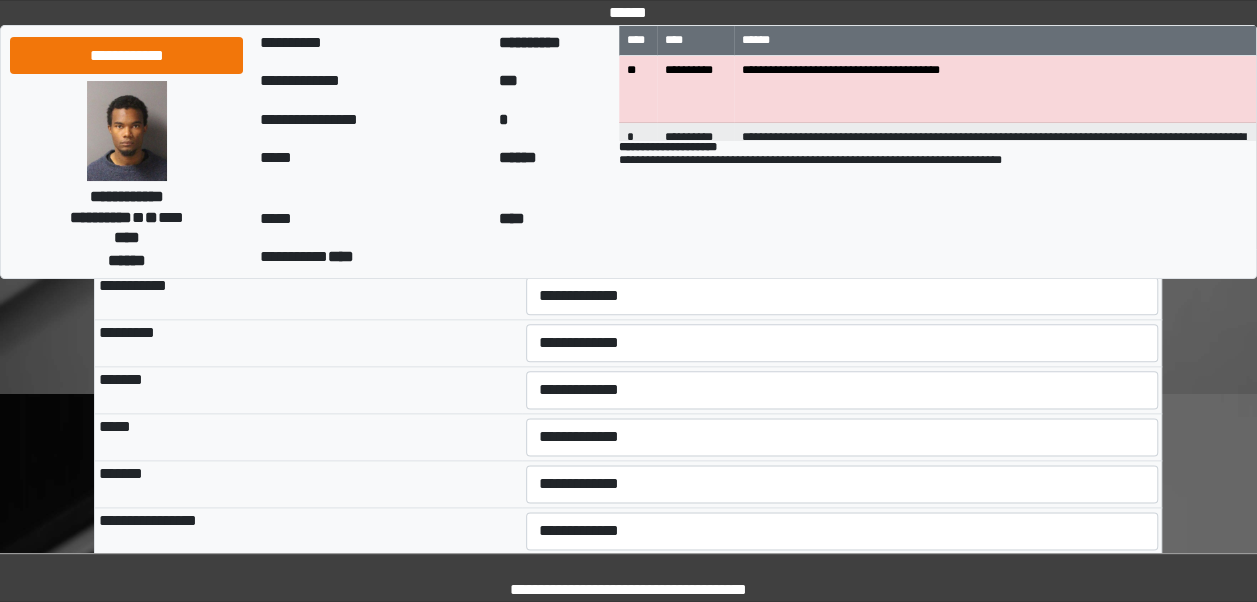 scroll, scrollTop: 12339, scrollLeft: 0, axis: vertical 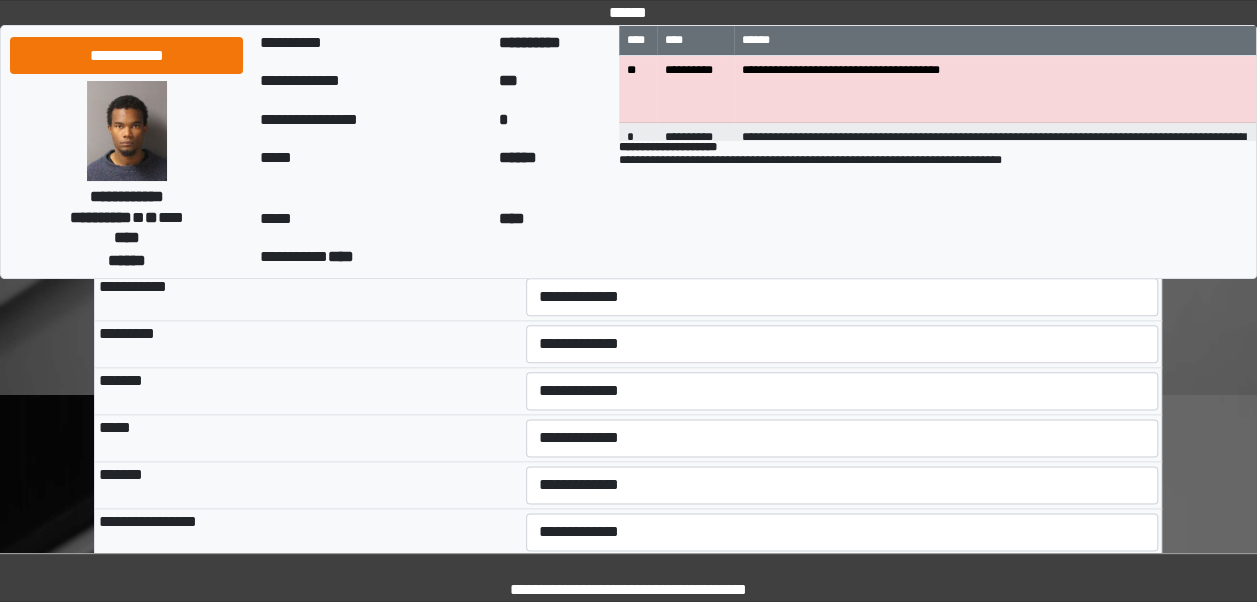 click on "**********" at bounding box center [842, 163] 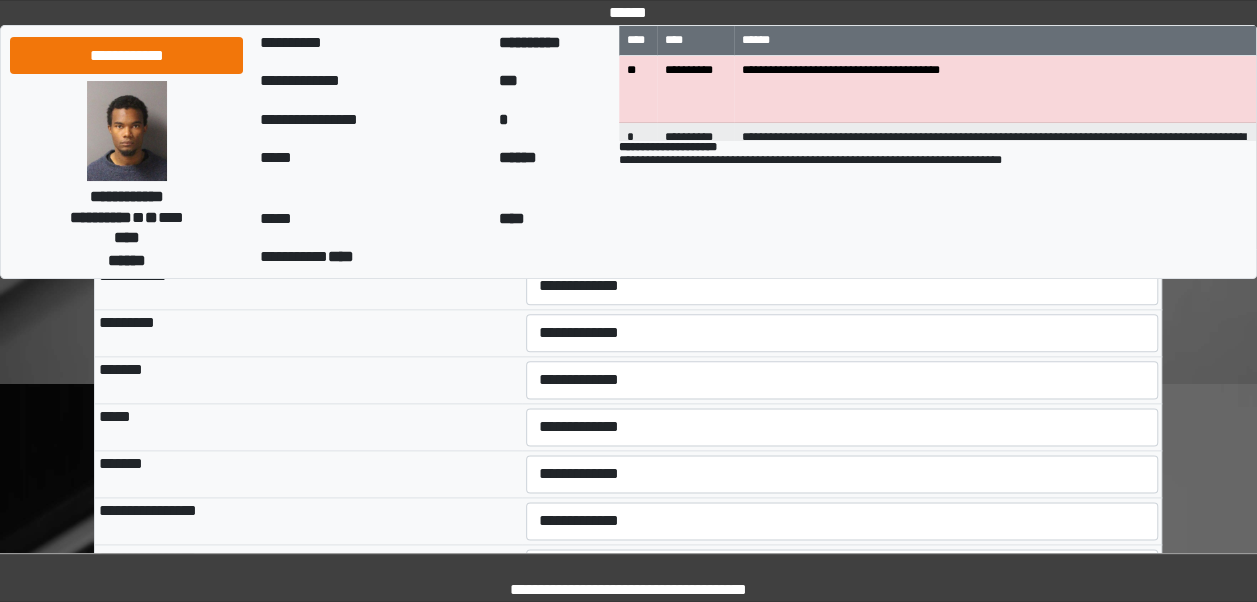 scroll, scrollTop: 12460, scrollLeft: 0, axis: vertical 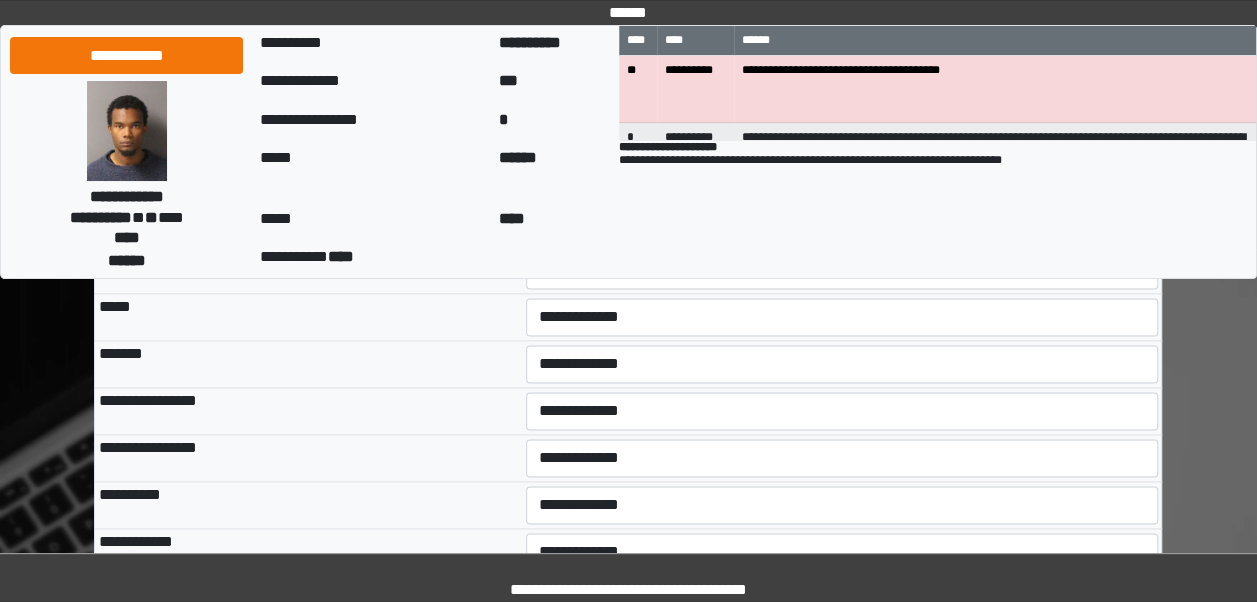 click on "**********" at bounding box center [842, 176] 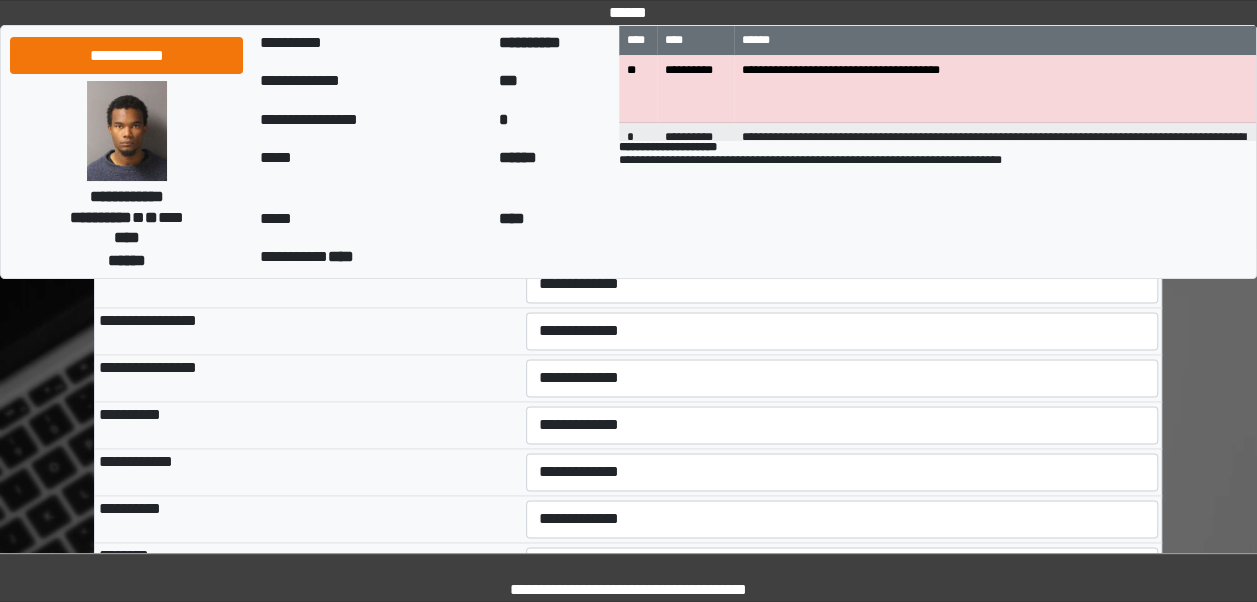 scroll, scrollTop: 12454, scrollLeft: 0, axis: vertical 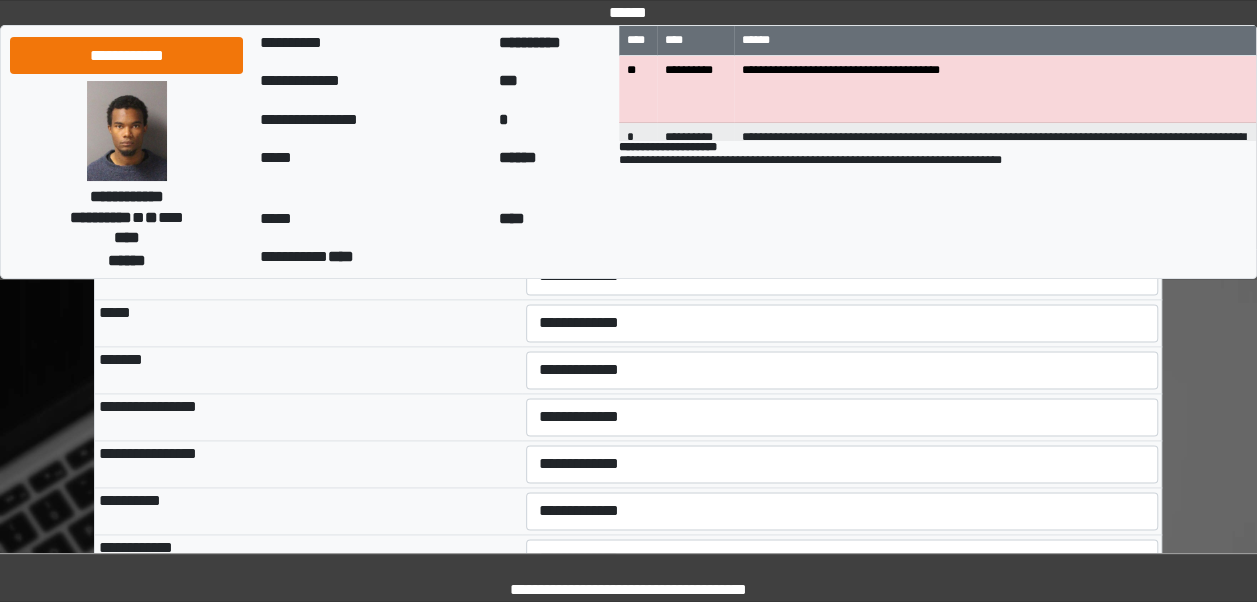 click on "**********" at bounding box center (842, 182) 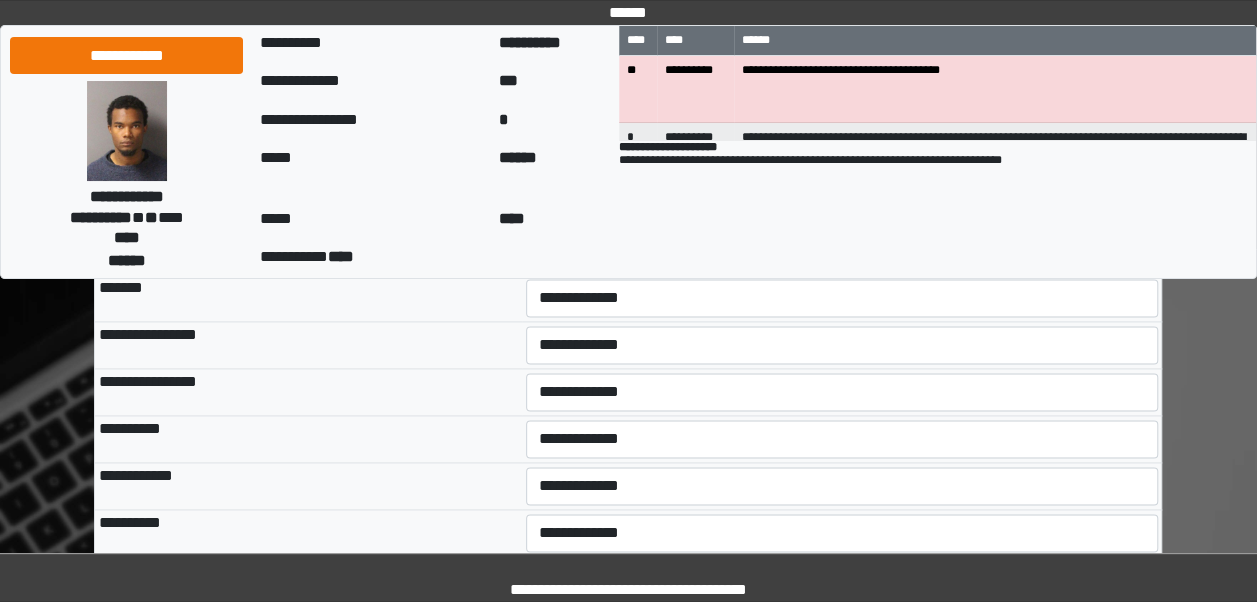 click on "**********" at bounding box center [842, 204] 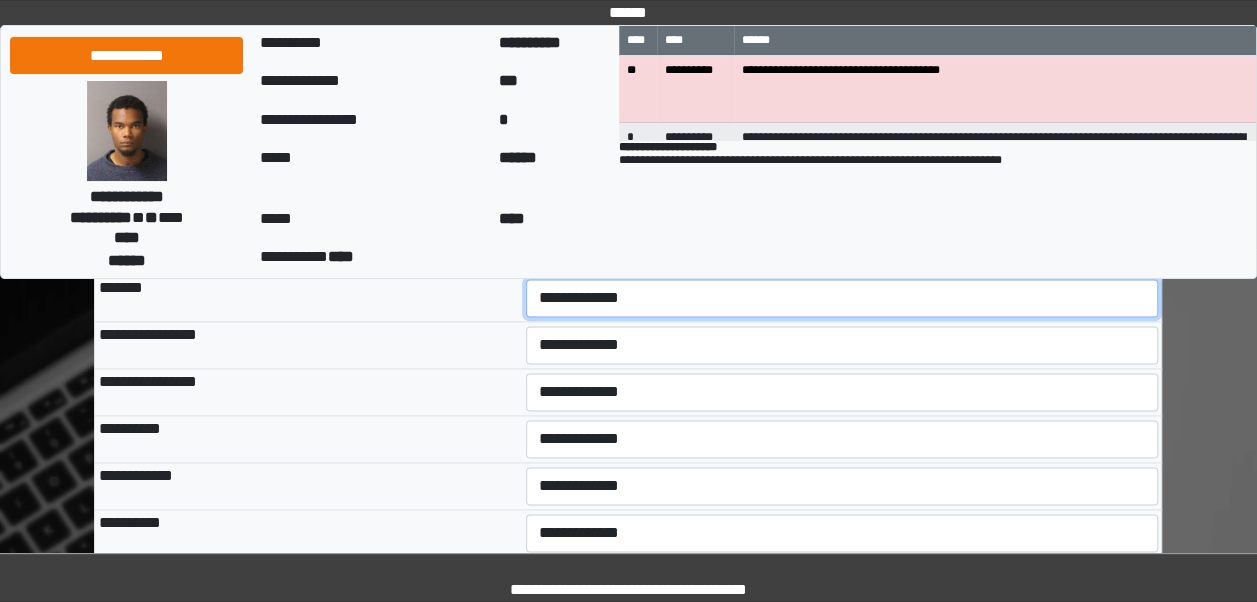click on "**********" at bounding box center (842, 298) 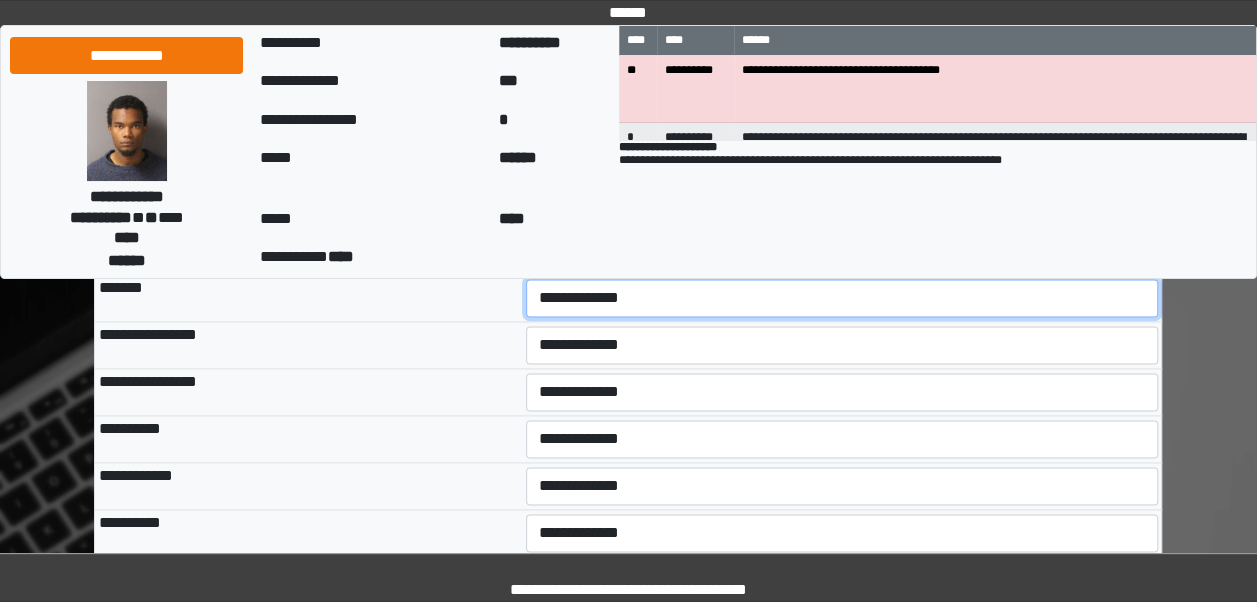 select on "***" 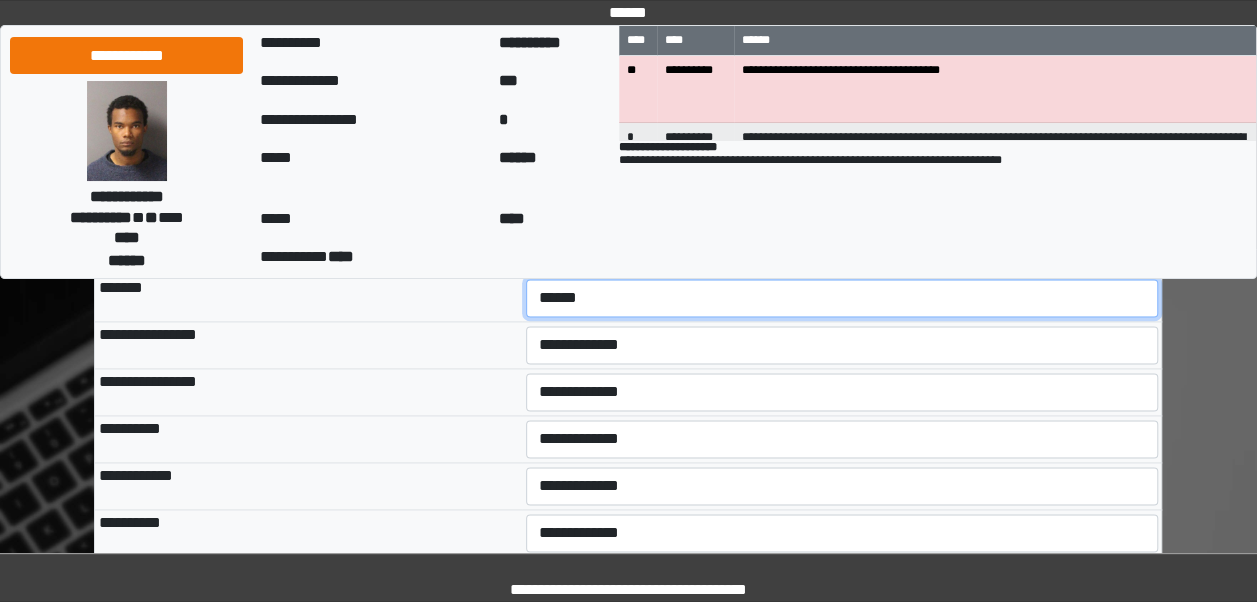 click on "**********" at bounding box center [842, 298] 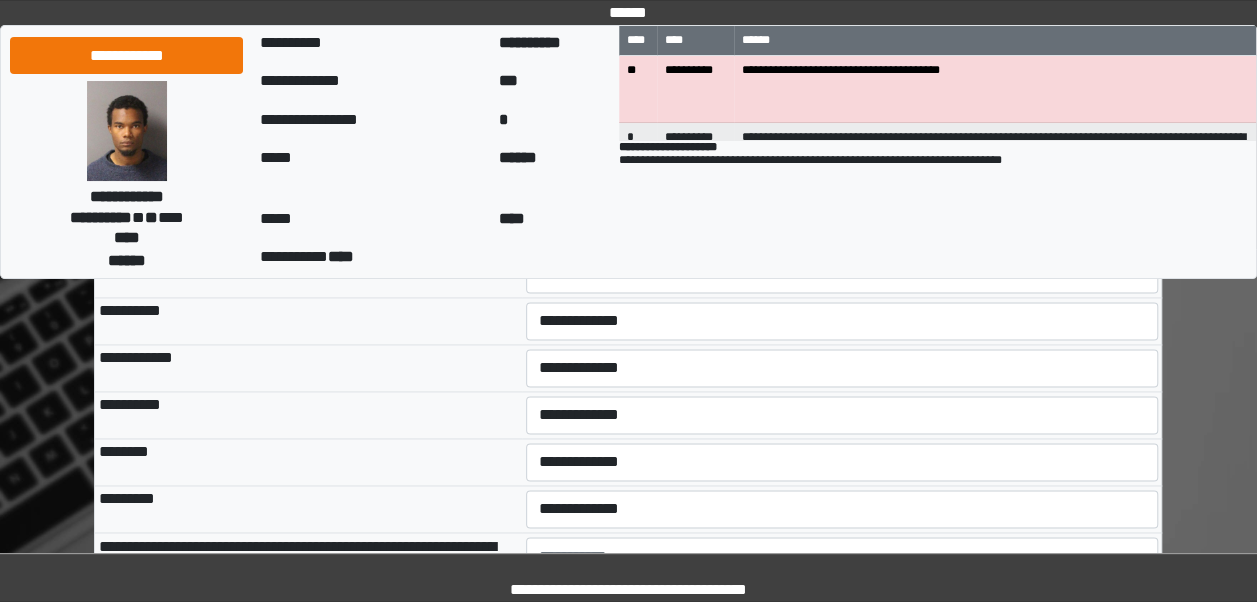 scroll, scrollTop: 12643, scrollLeft: 0, axis: vertical 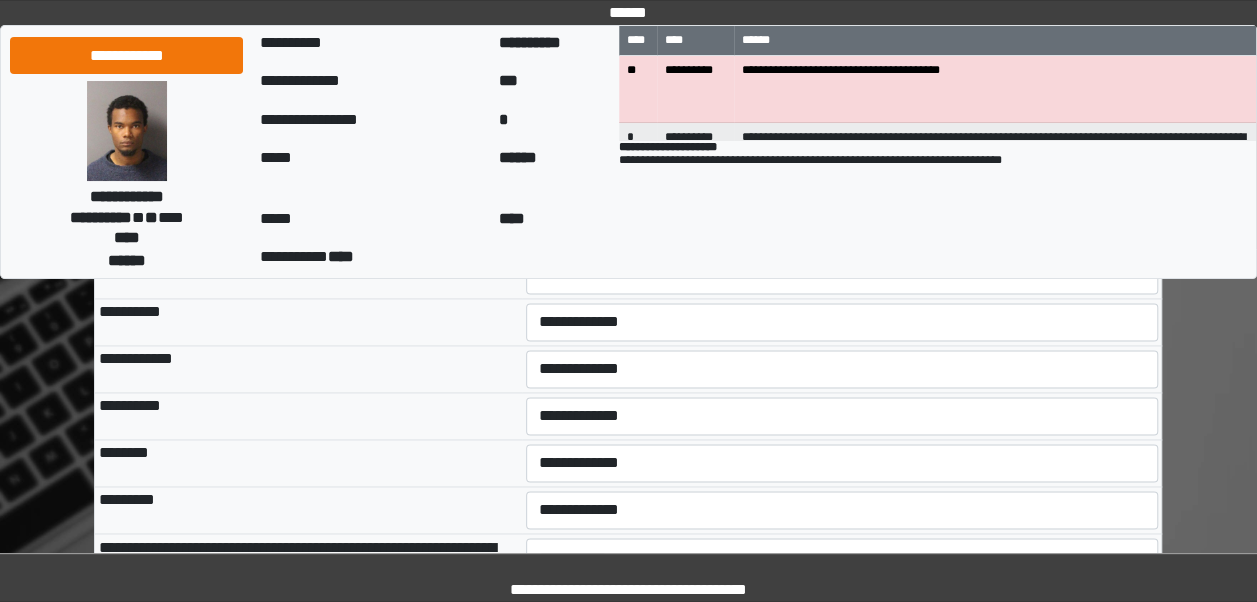 click on "**********" at bounding box center [842, 228] 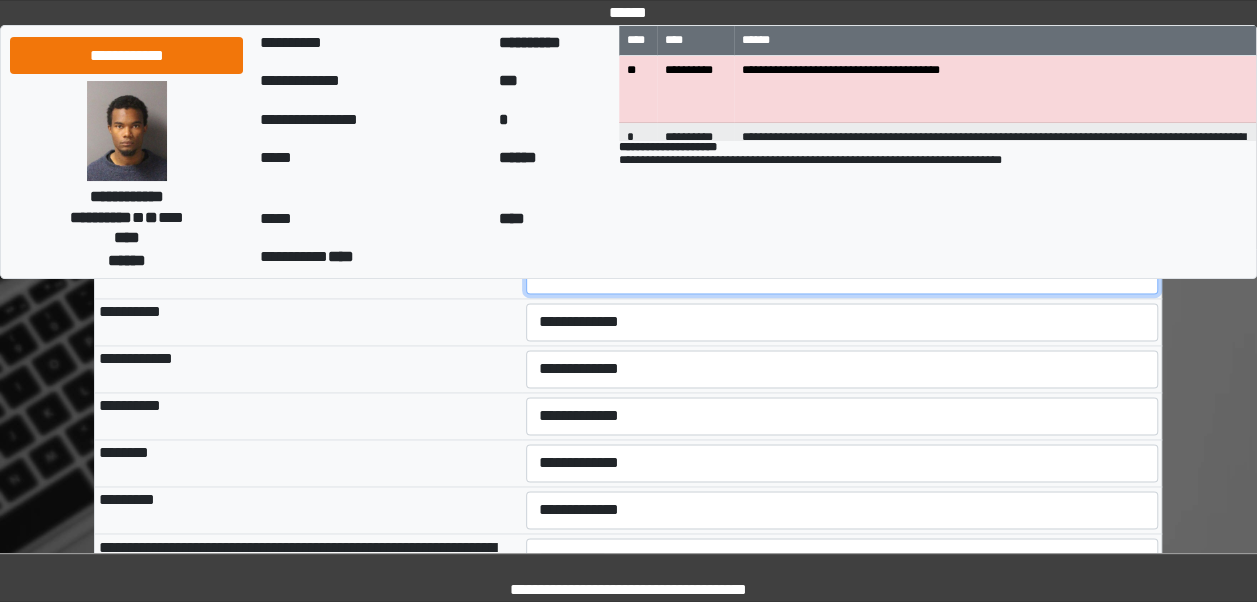 click on "**********" at bounding box center (842, 275) 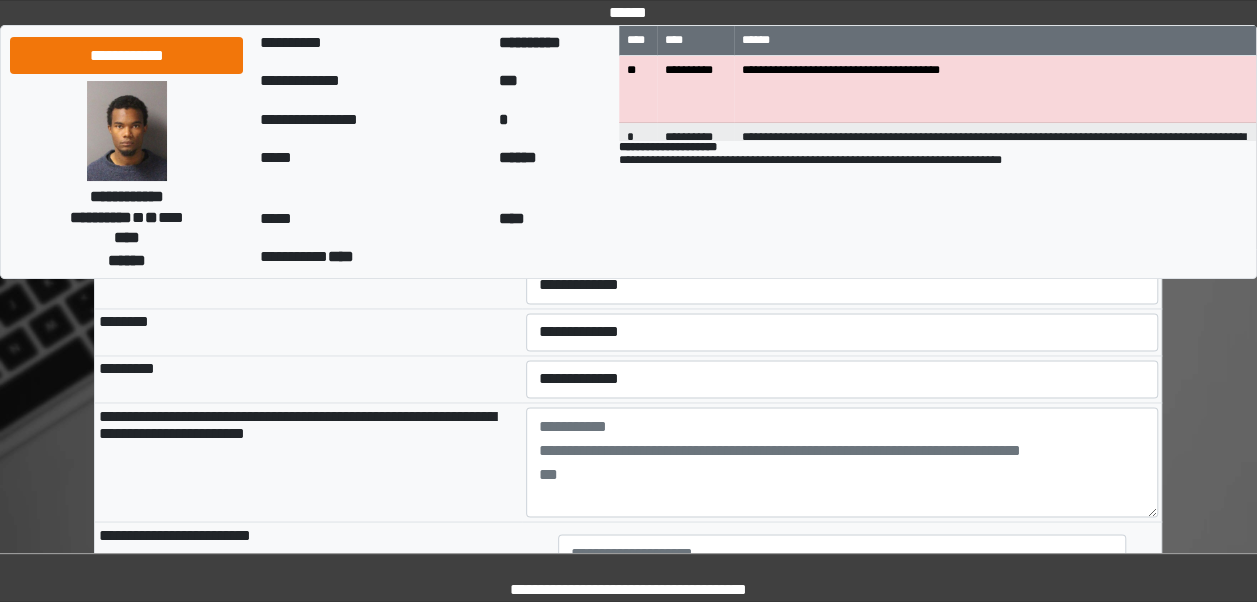 click on "**********" at bounding box center [842, 144] 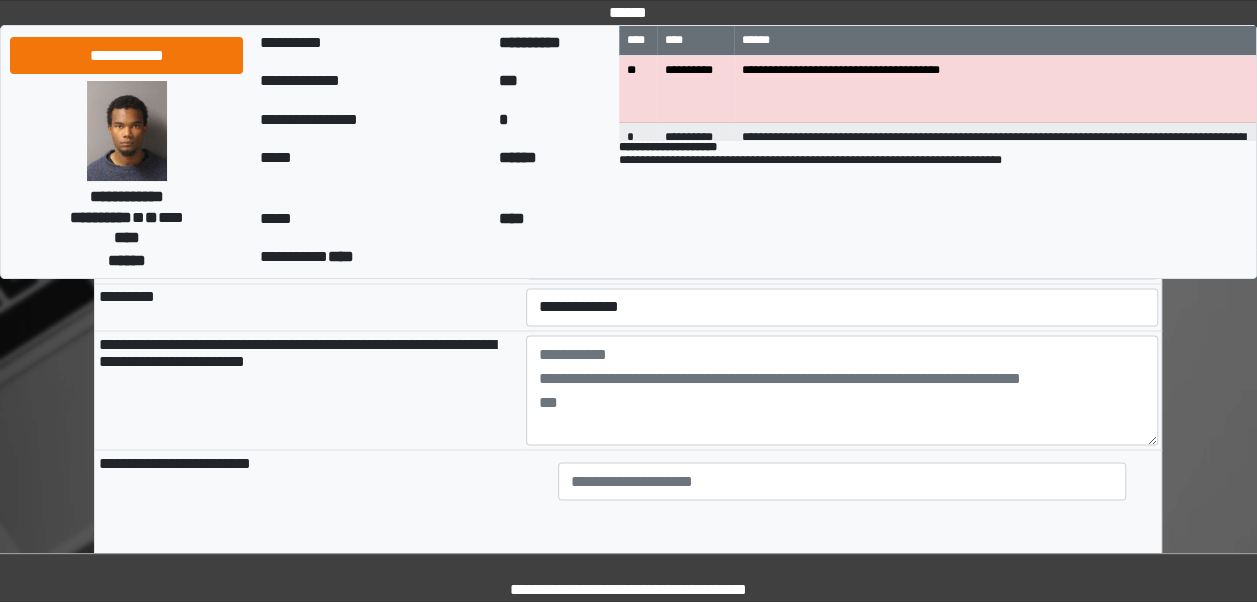 click on "**********" at bounding box center [842, 166] 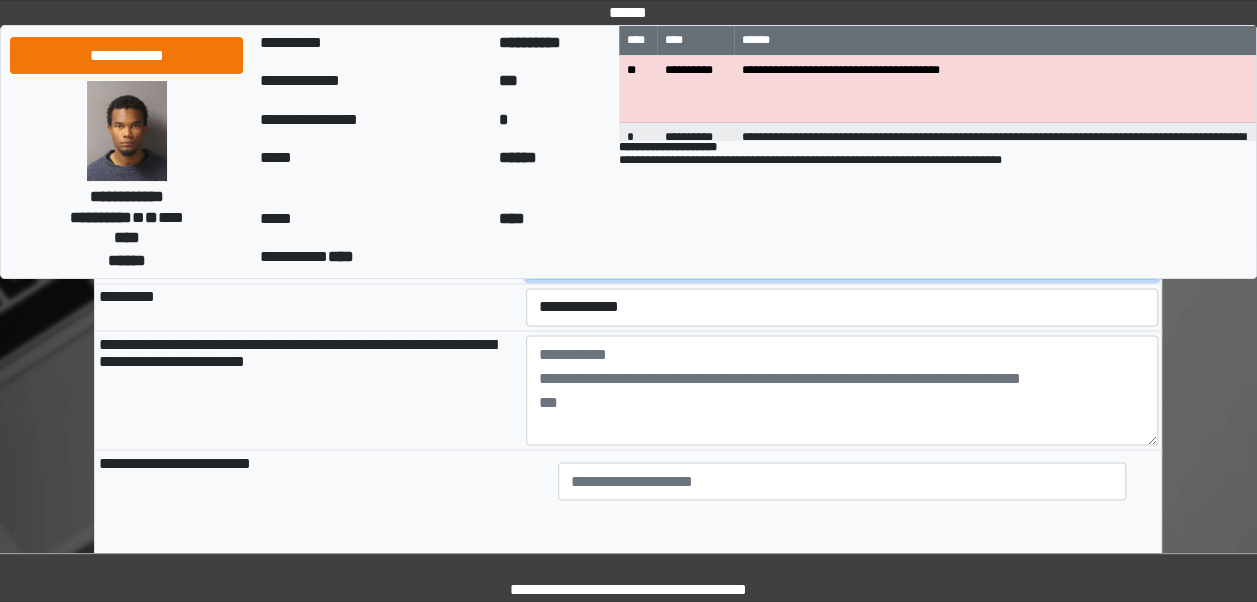 click on "**********" at bounding box center [842, 260] 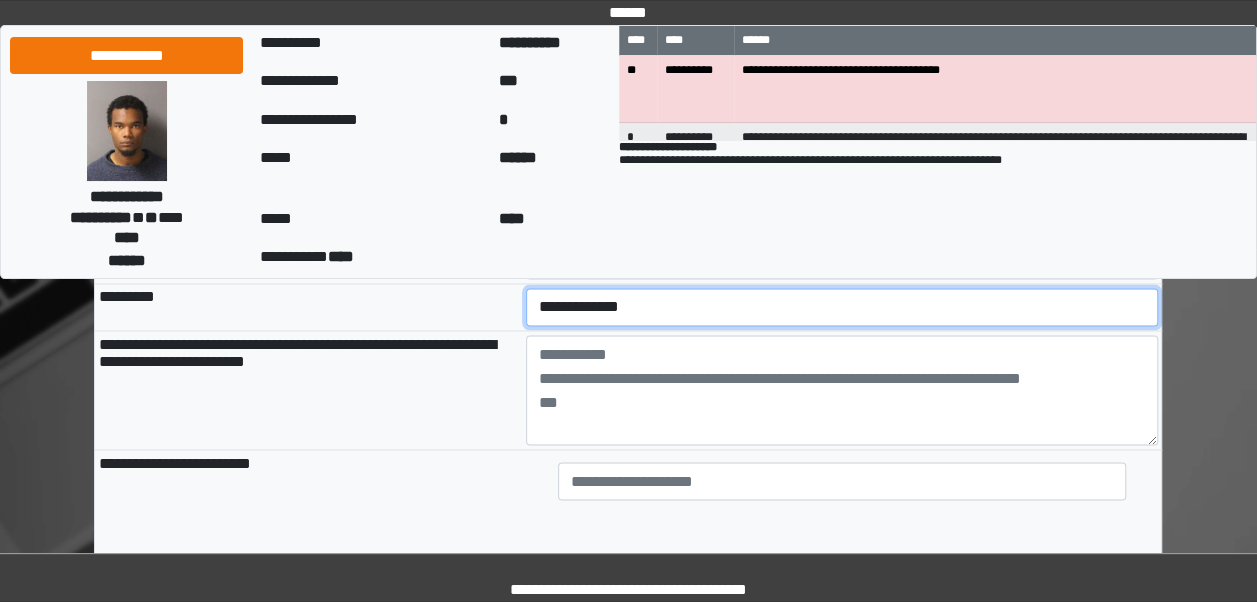 click on "**********" at bounding box center (842, 307) 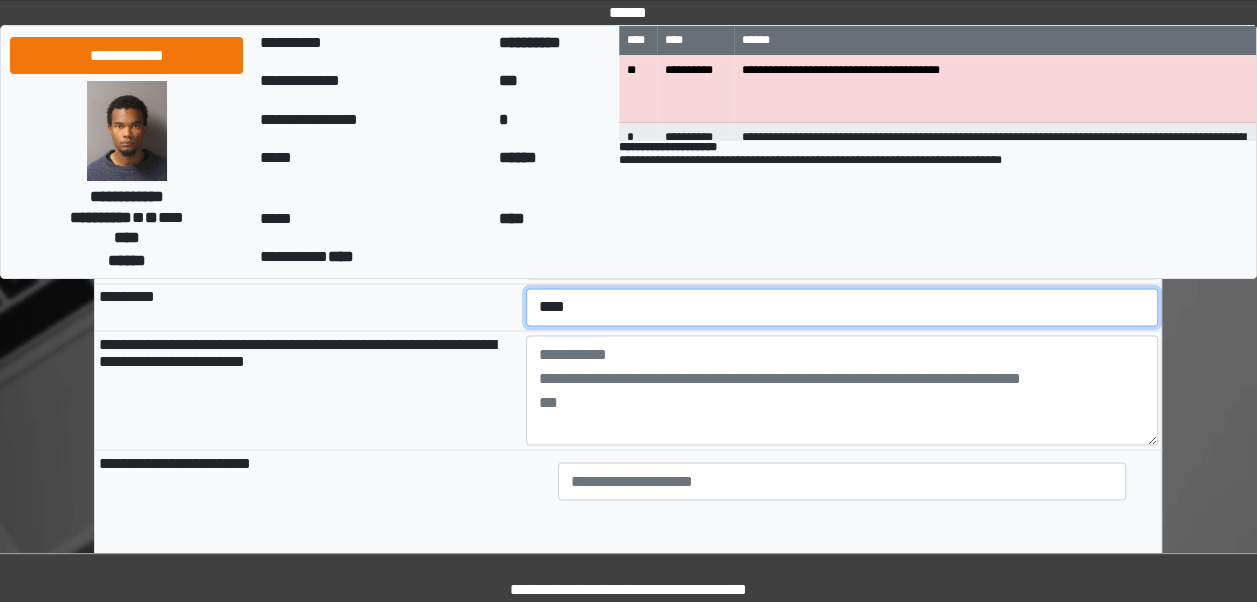 click on "**********" at bounding box center [842, 307] 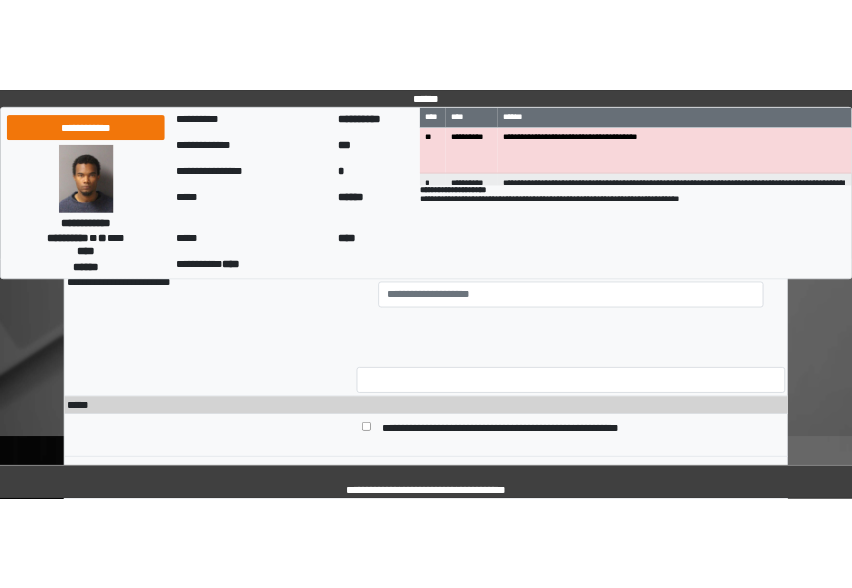 scroll, scrollTop: 13029, scrollLeft: 0, axis: vertical 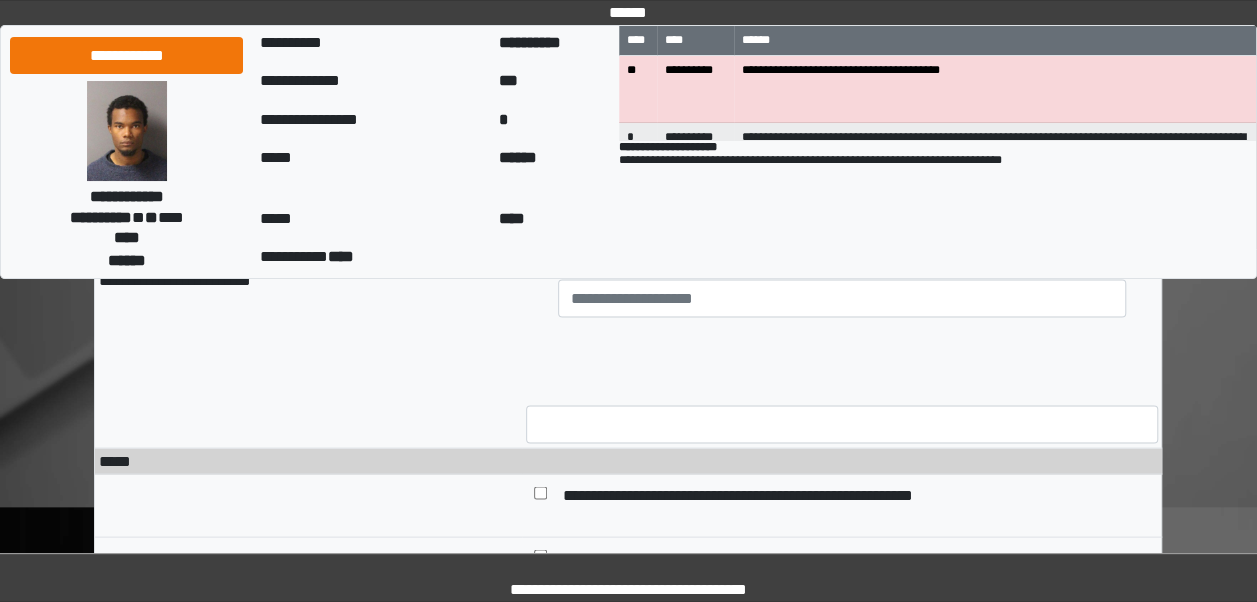 click at bounding box center [842, 207] 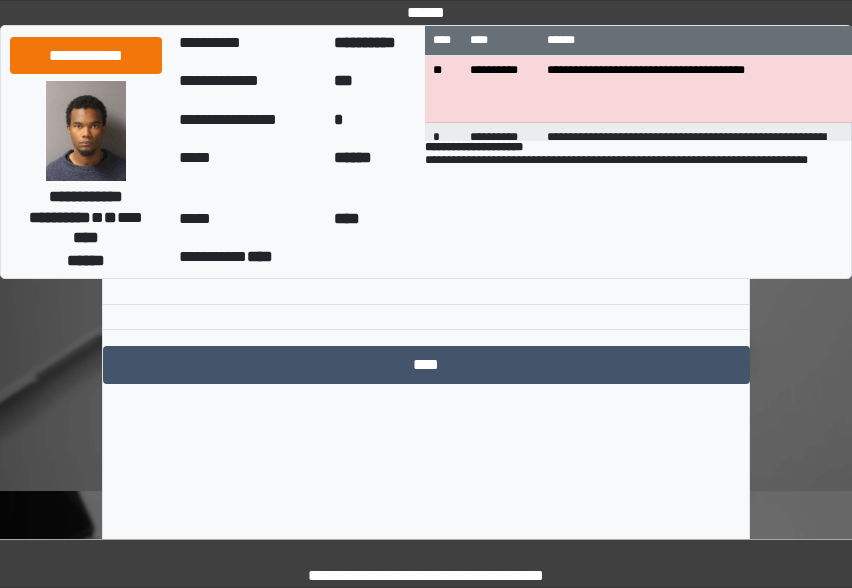 scroll, scrollTop: 13486, scrollLeft: 0, axis: vertical 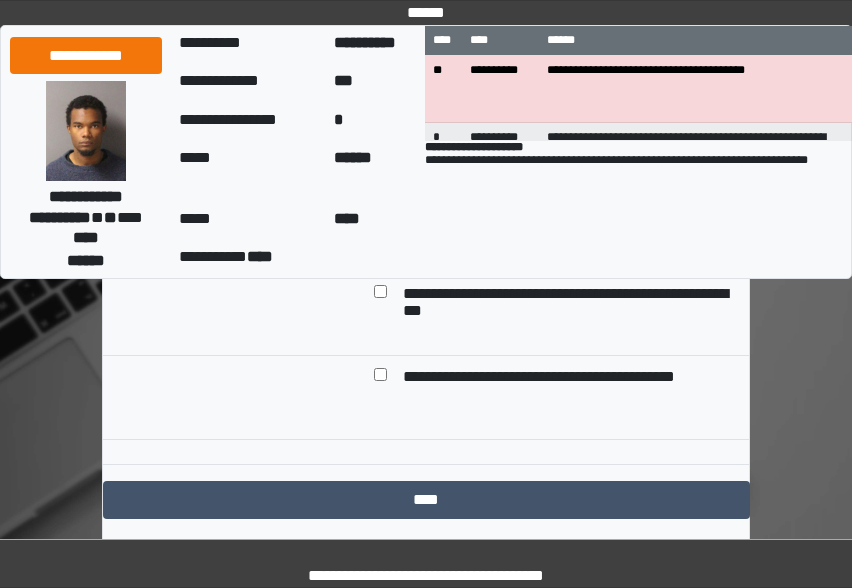 click at bounding box center (556, 5) 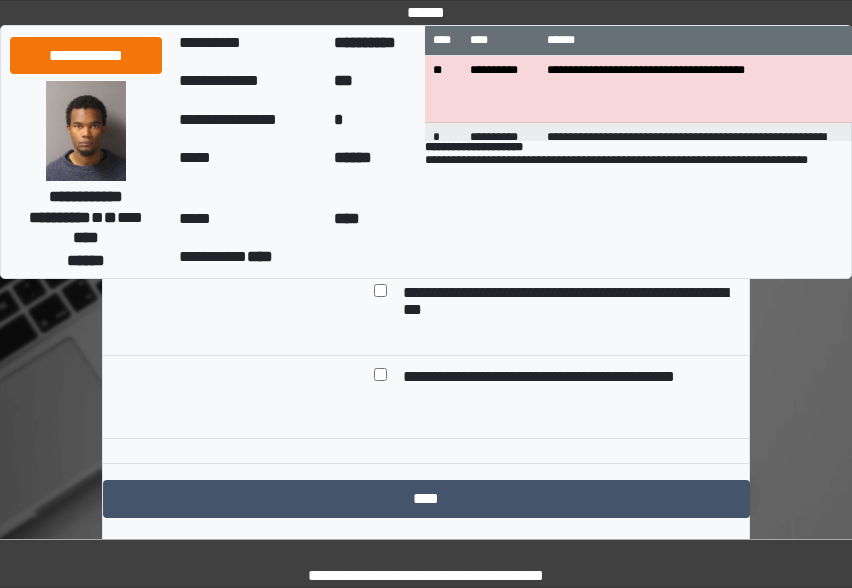 scroll, scrollTop: 0, scrollLeft: 0, axis: both 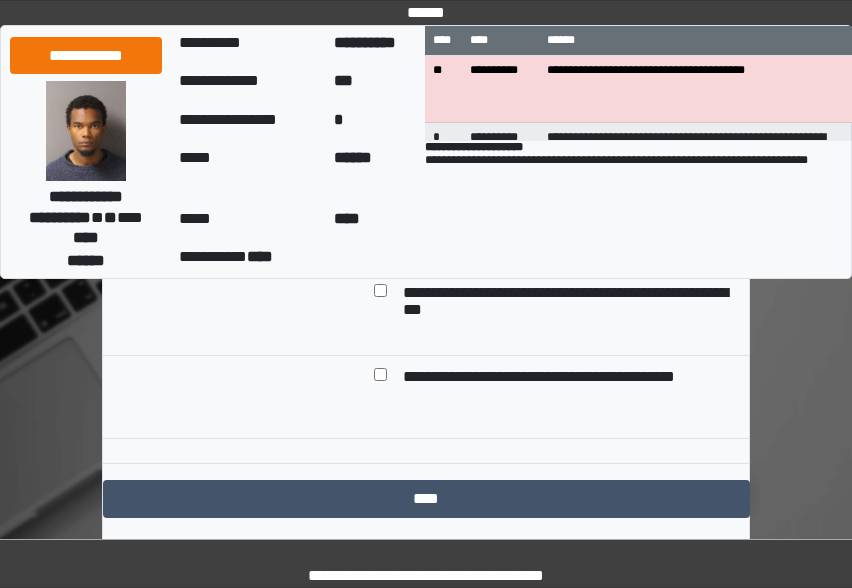 click on "**********" at bounding box center [556, 4] 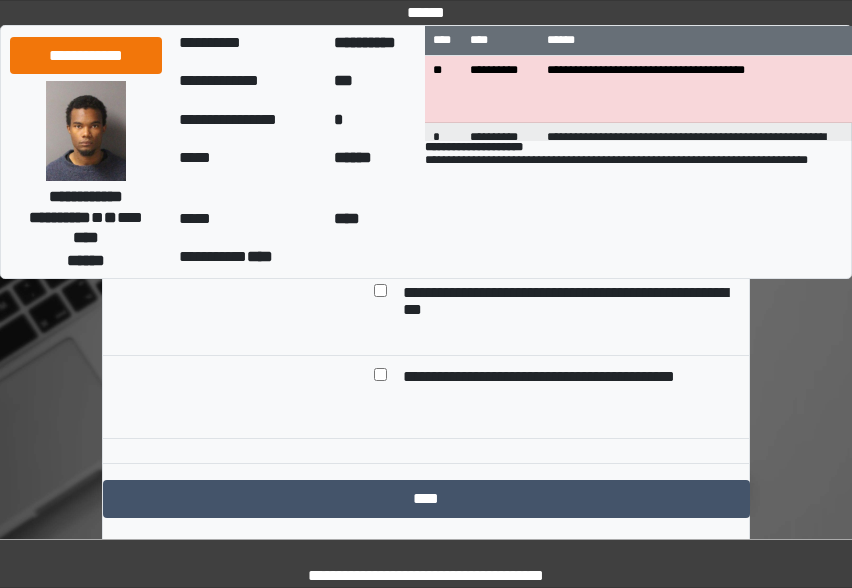 scroll, scrollTop: 73, scrollLeft: 0, axis: vertical 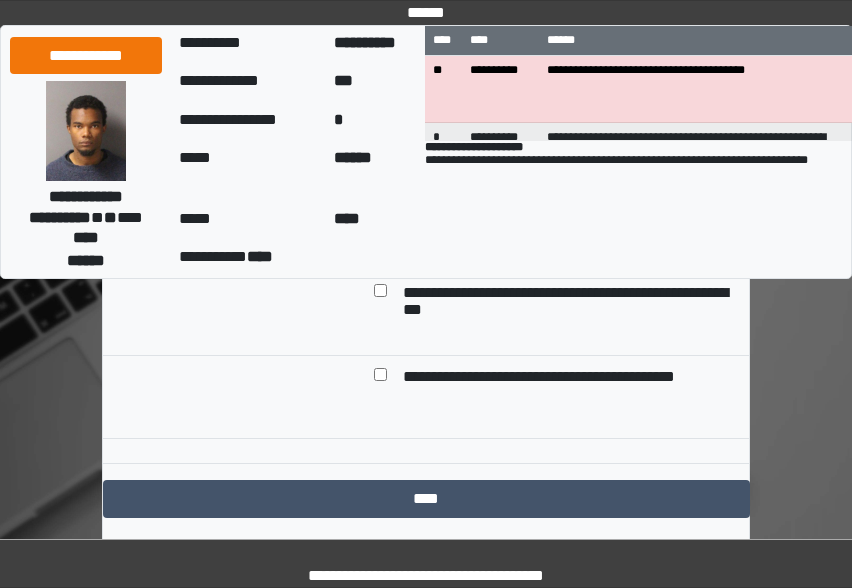 click on "**********" at bounding box center [556, 4] 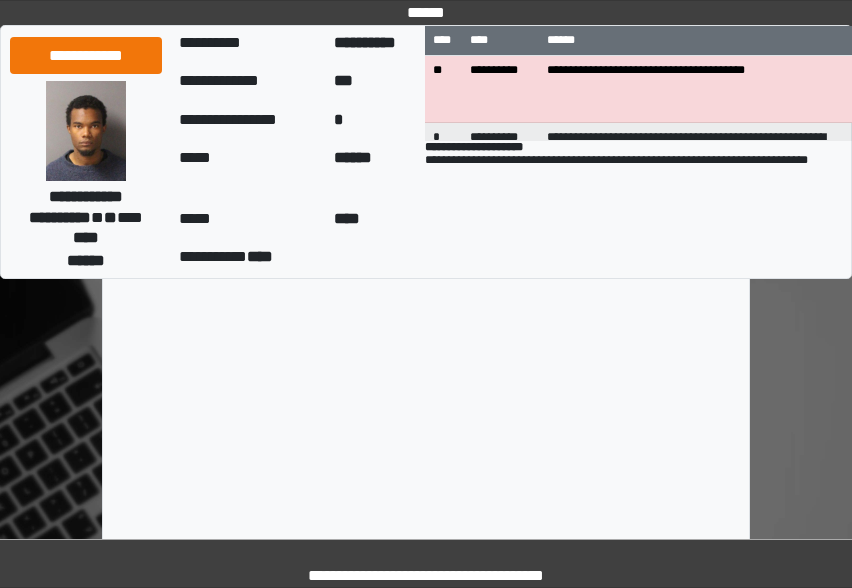 scroll, scrollTop: 13840, scrollLeft: 0, axis: vertical 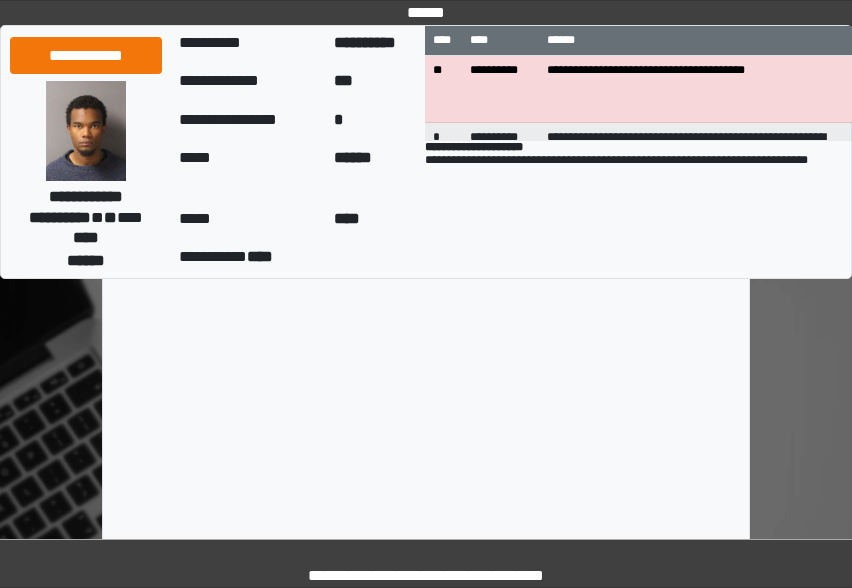 type on "**********" 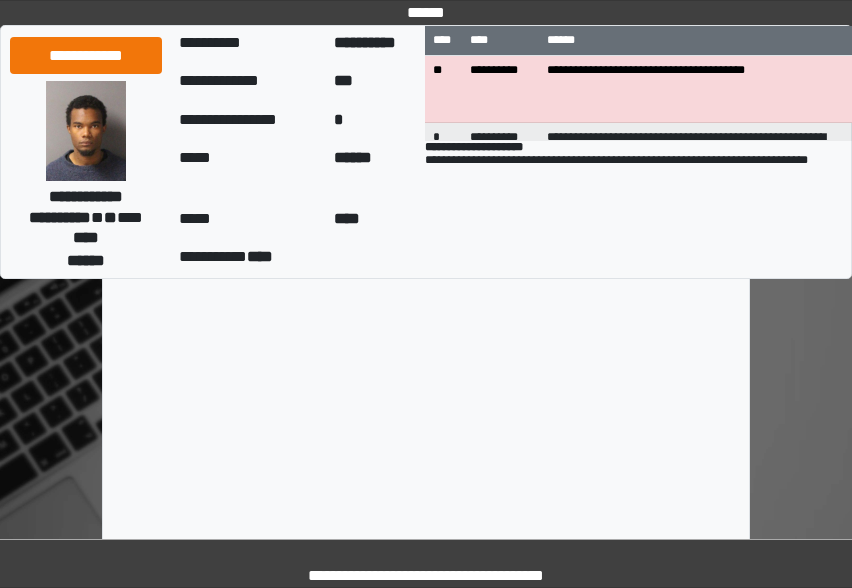 scroll, scrollTop: 13971, scrollLeft: 0, axis: vertical 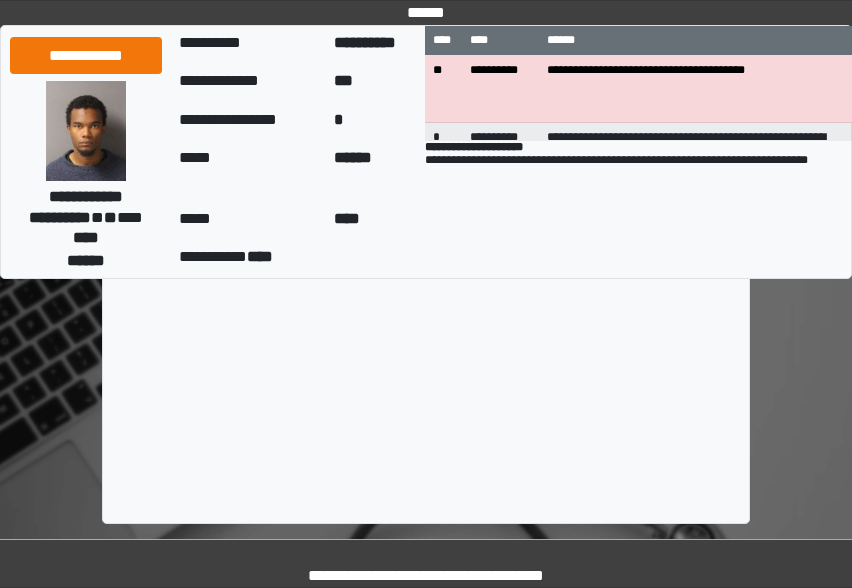 click on "****" at bounding box center [426, 14] 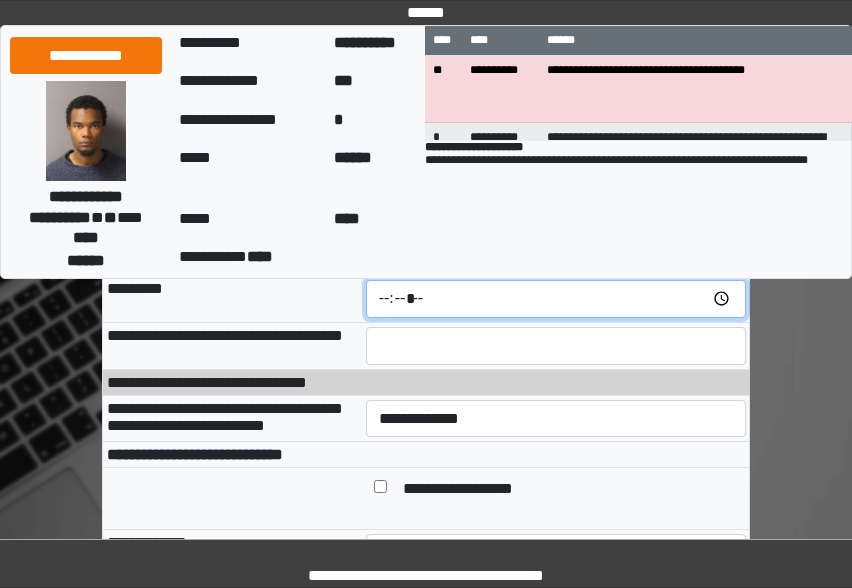 scroll, scrollTop: 248, scrollLeft: 0, axis: vertical 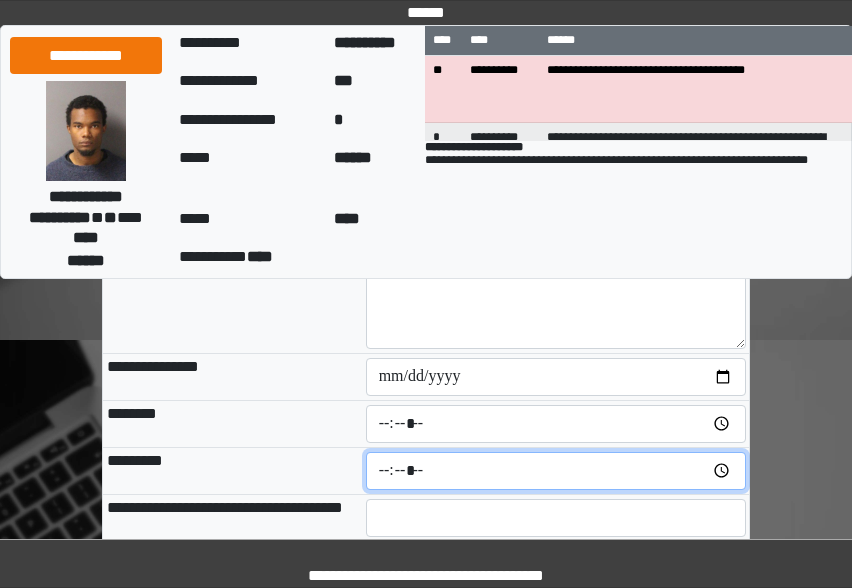 click at bounding box center (556, 471) 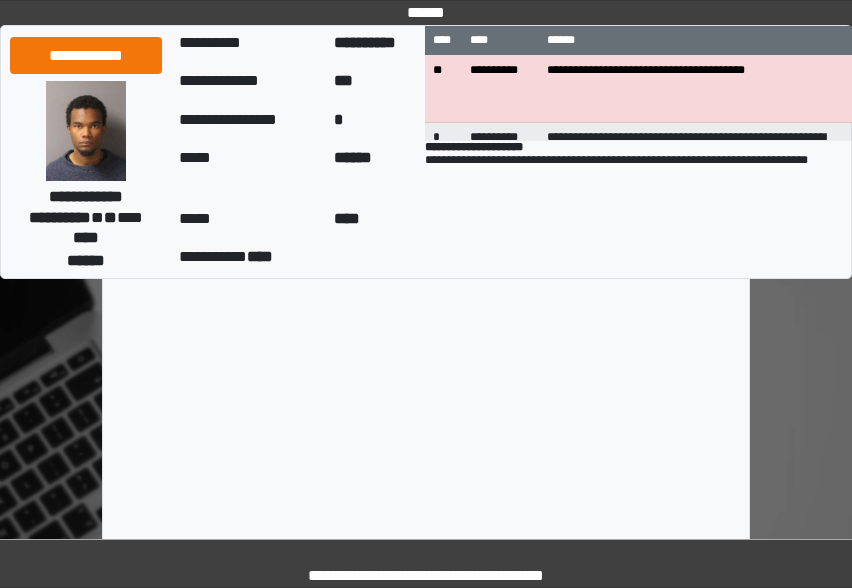scroll, scrollTop: 13971, scrollLeft: 0, axis: vertical 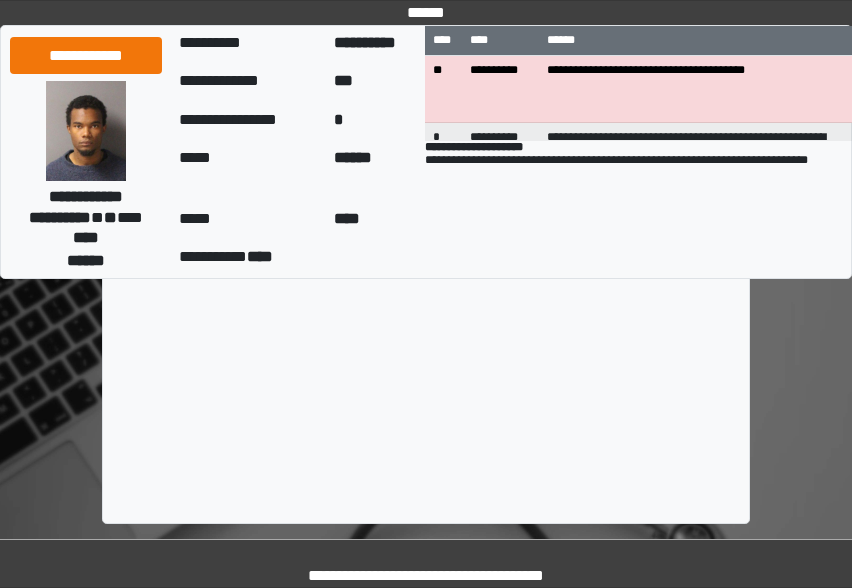 click on "****" at bounding box center (426, 14) 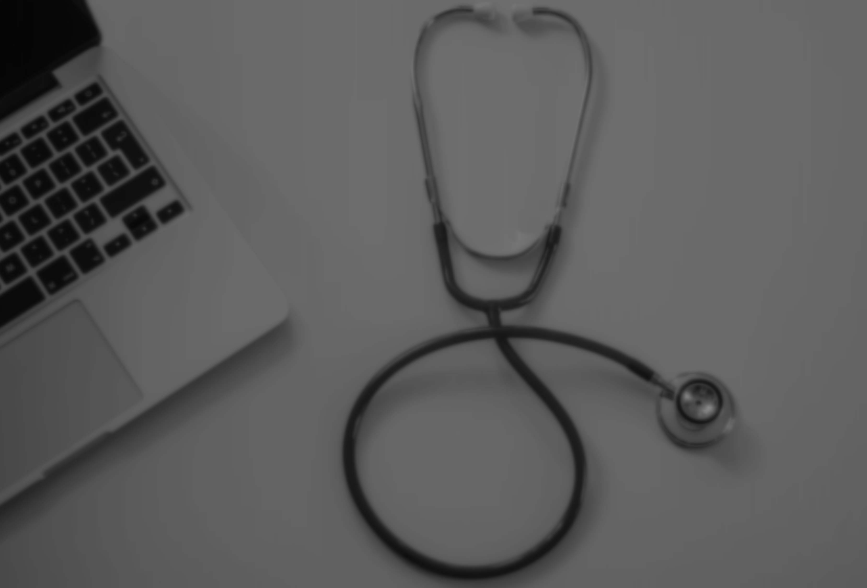 scroll, scrollTop: 0, scrollLeft: 0, axis: both 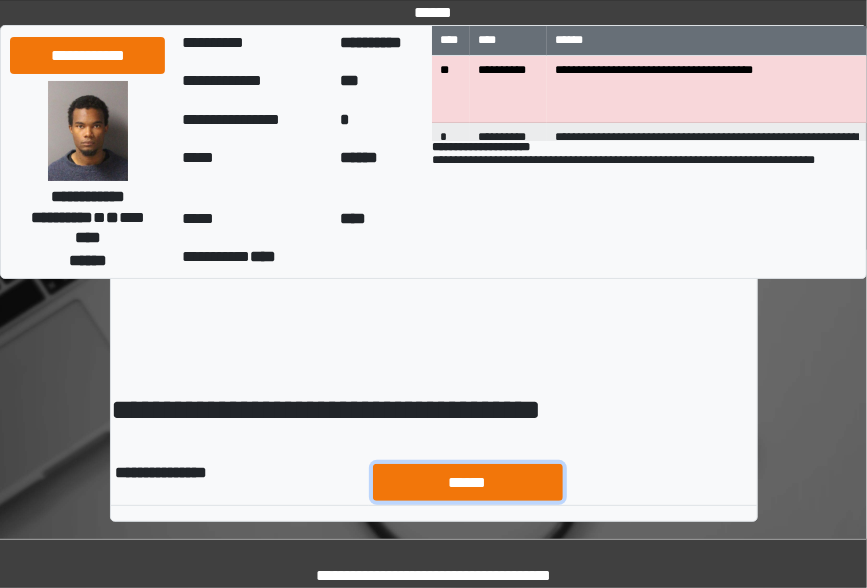 click on "******" at bounding box center [468, 482] 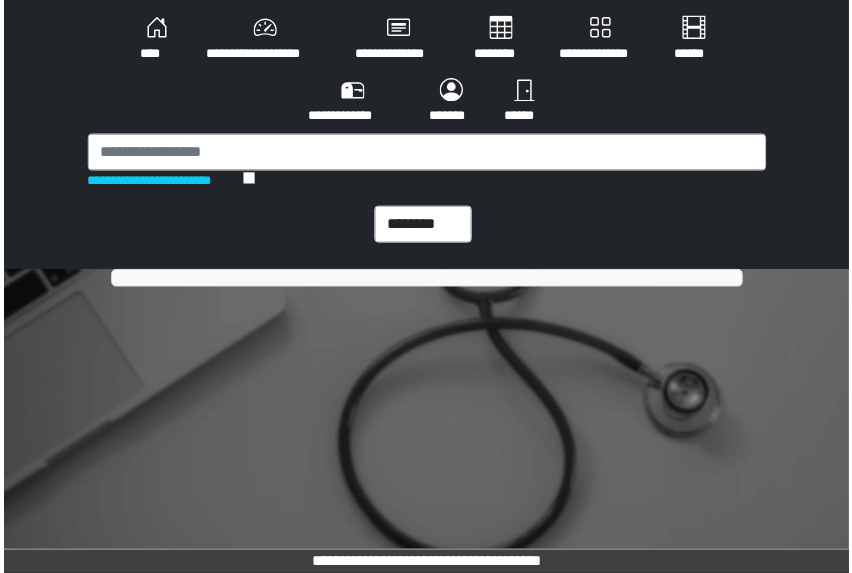 scroll, scrollTop: 0, scrollLeft: 0, axis: both 